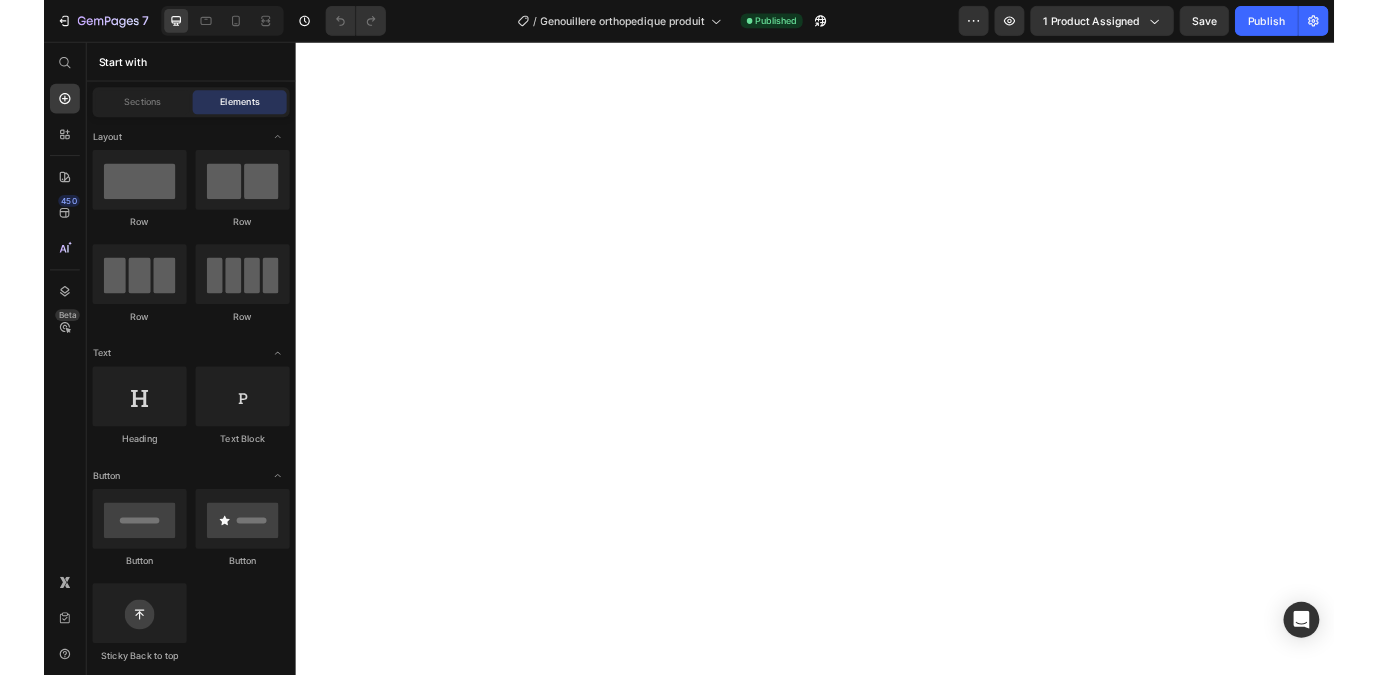 scroll, scrollTop: 0, scrollLeft: 0, axis: both 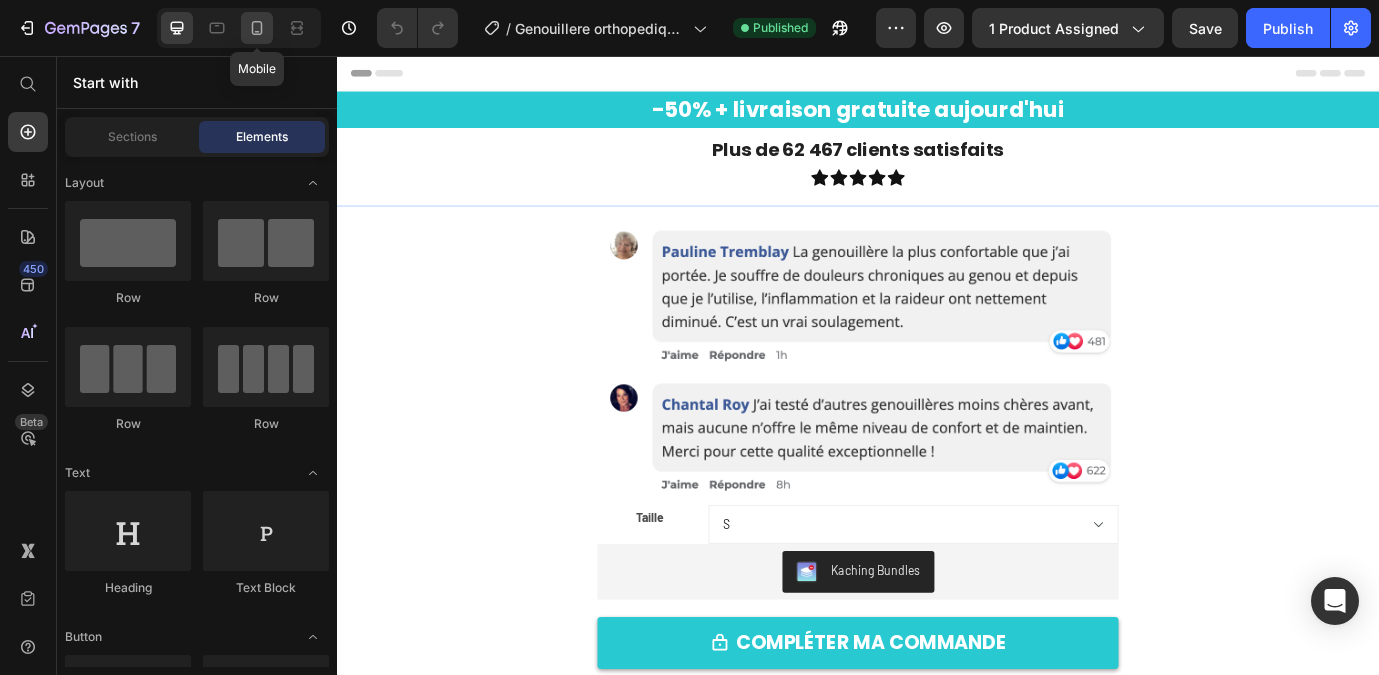 click 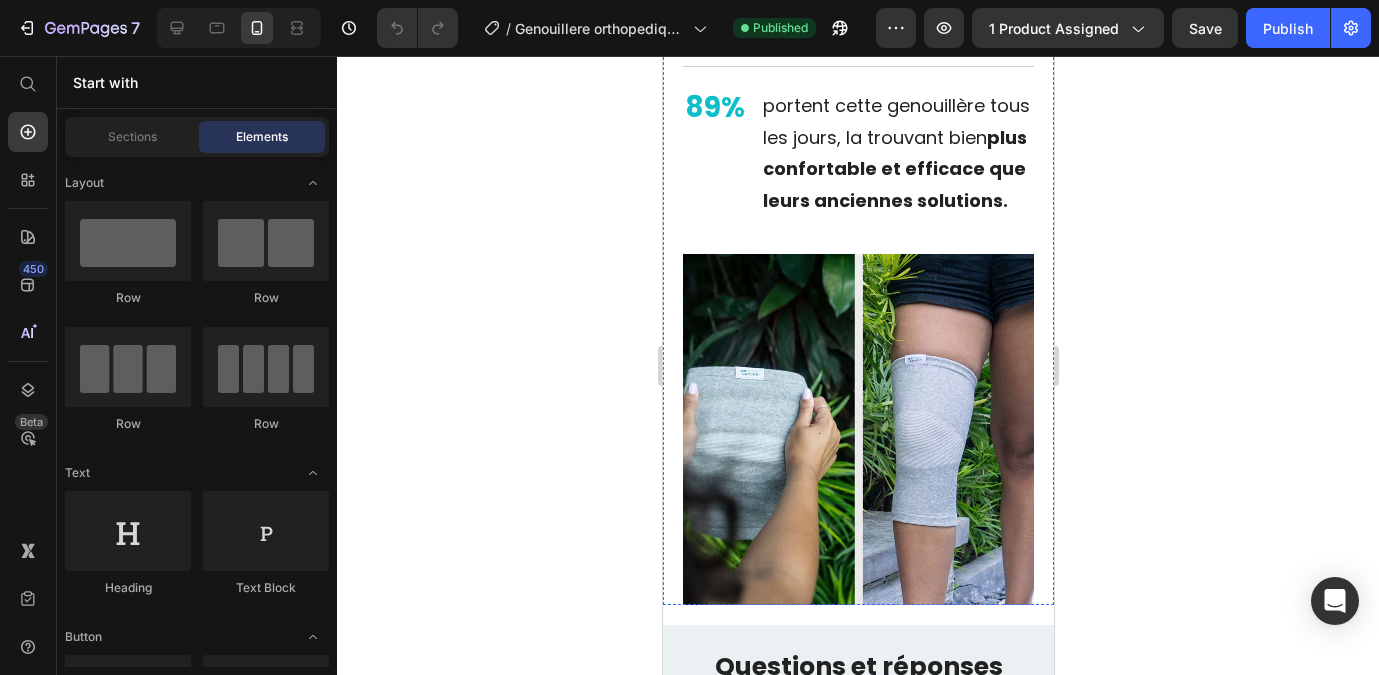 scroll, scrollTop: 1320, scrollLeft: 0, axis: vertical 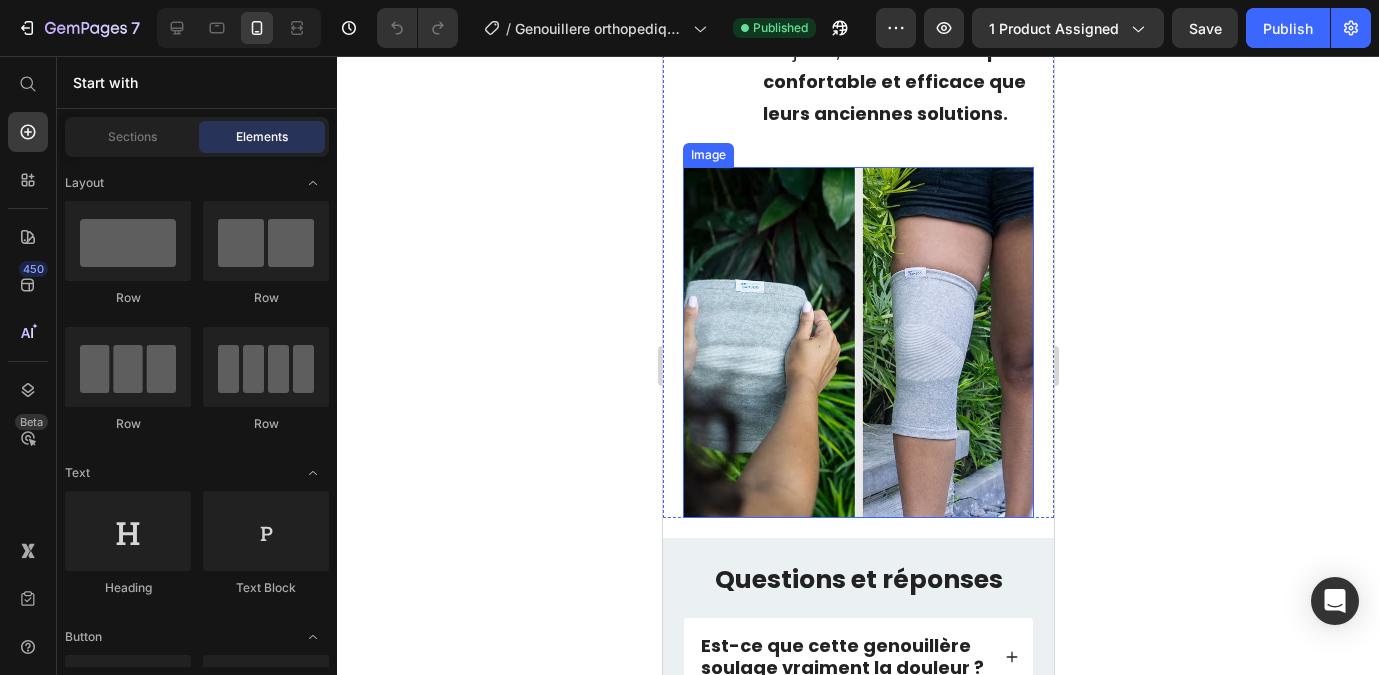 click at bounding box center [857, 342] 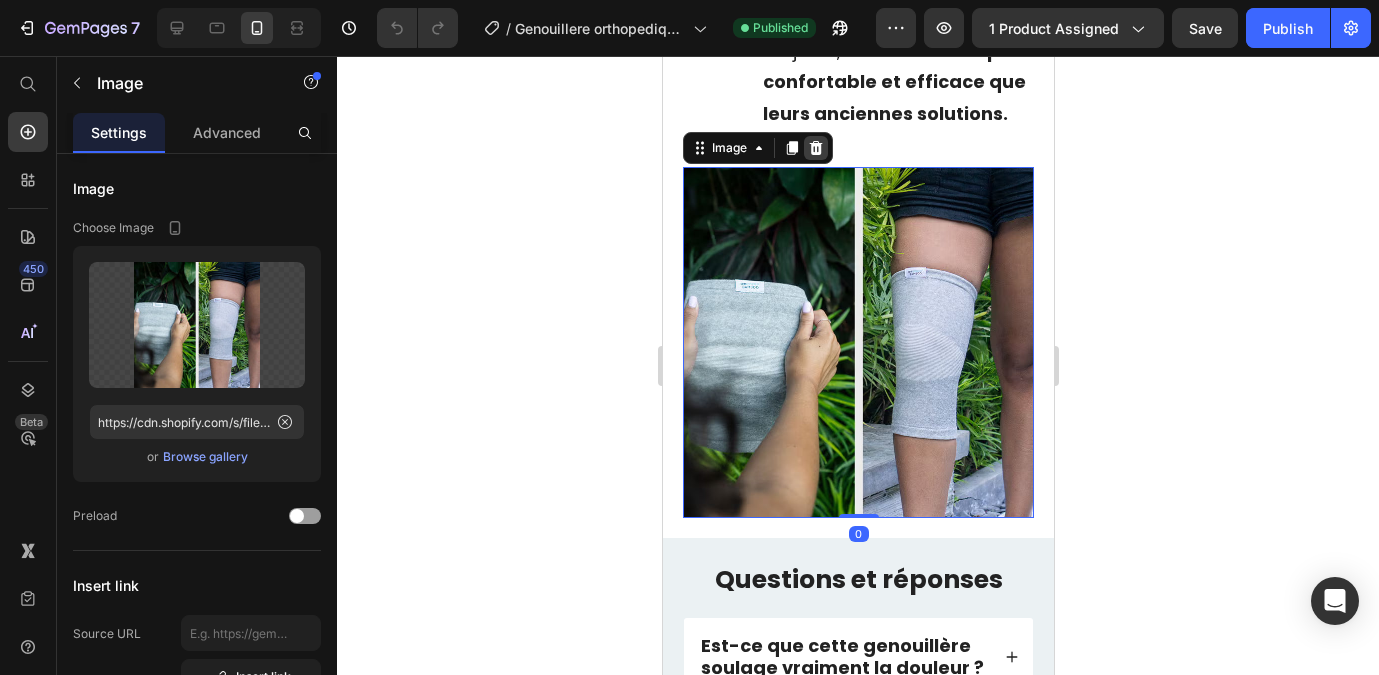 click 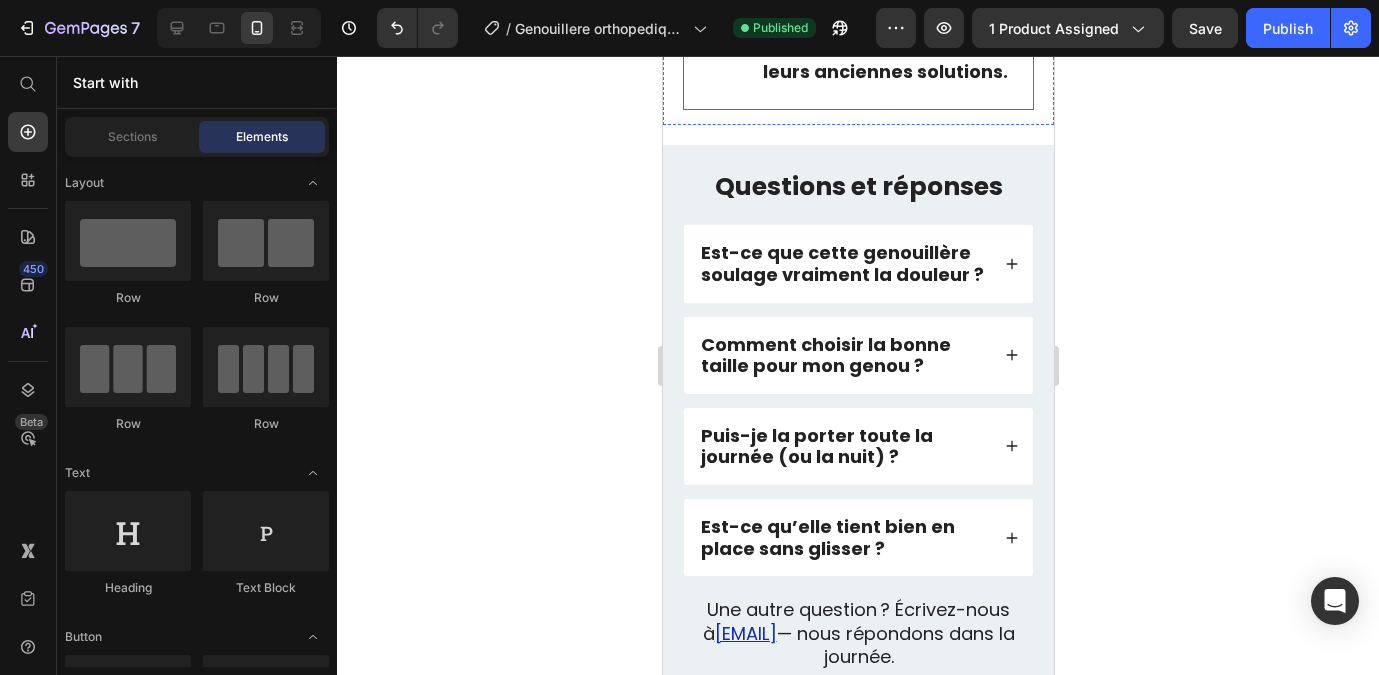 scroll, scrollTop: 1806, scrollLeft: 0, axis: vertical 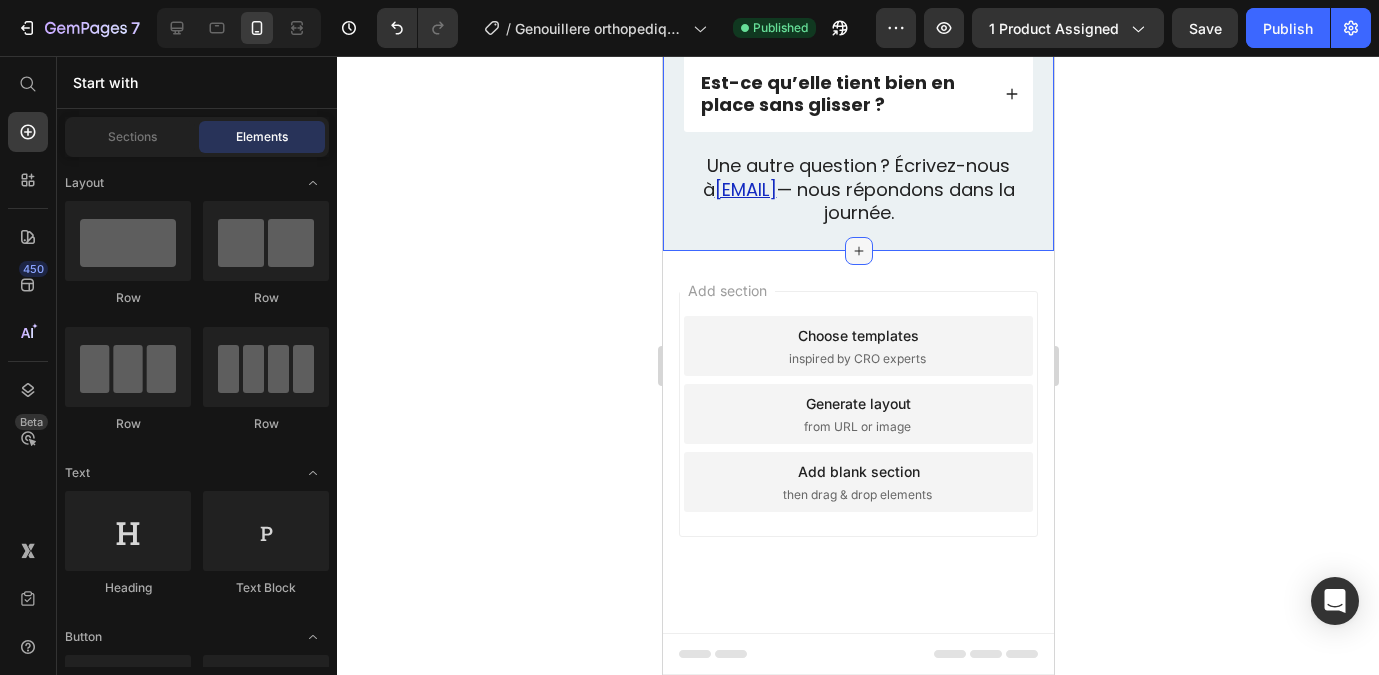 click 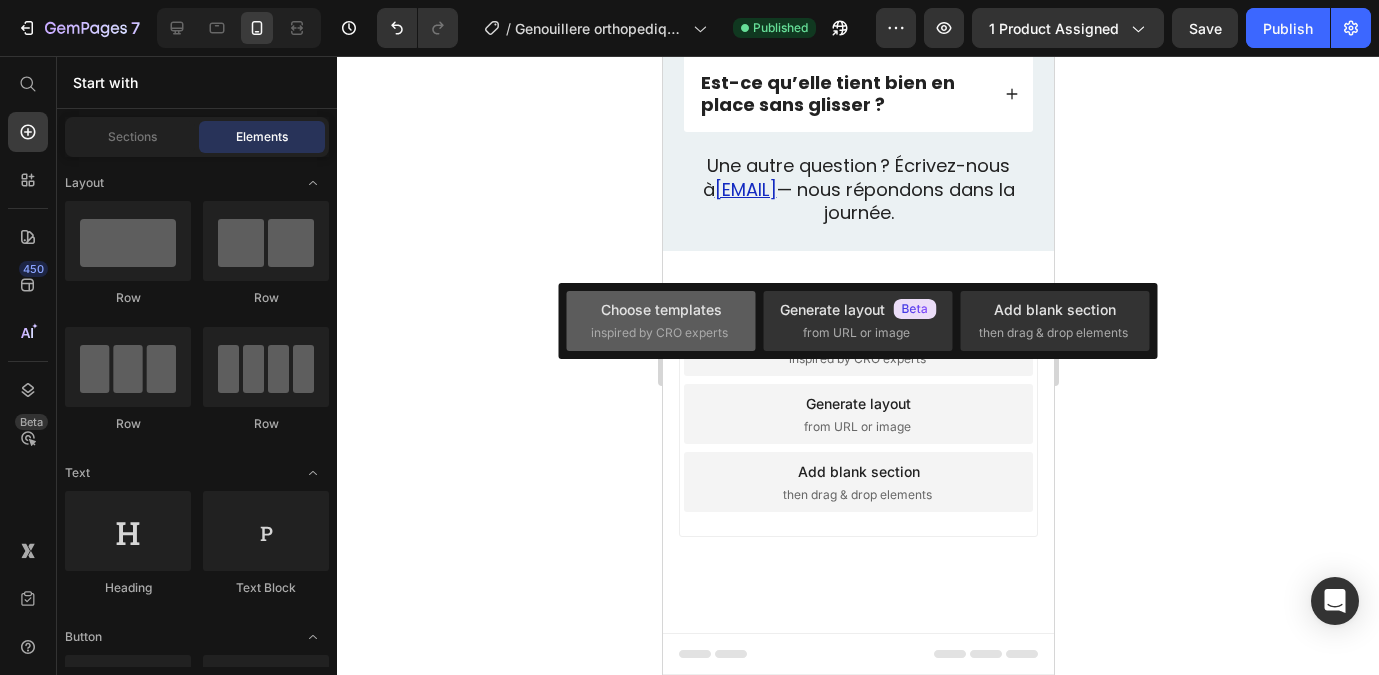click on "inspired by CRO experts" at bounding box center [661, 333] 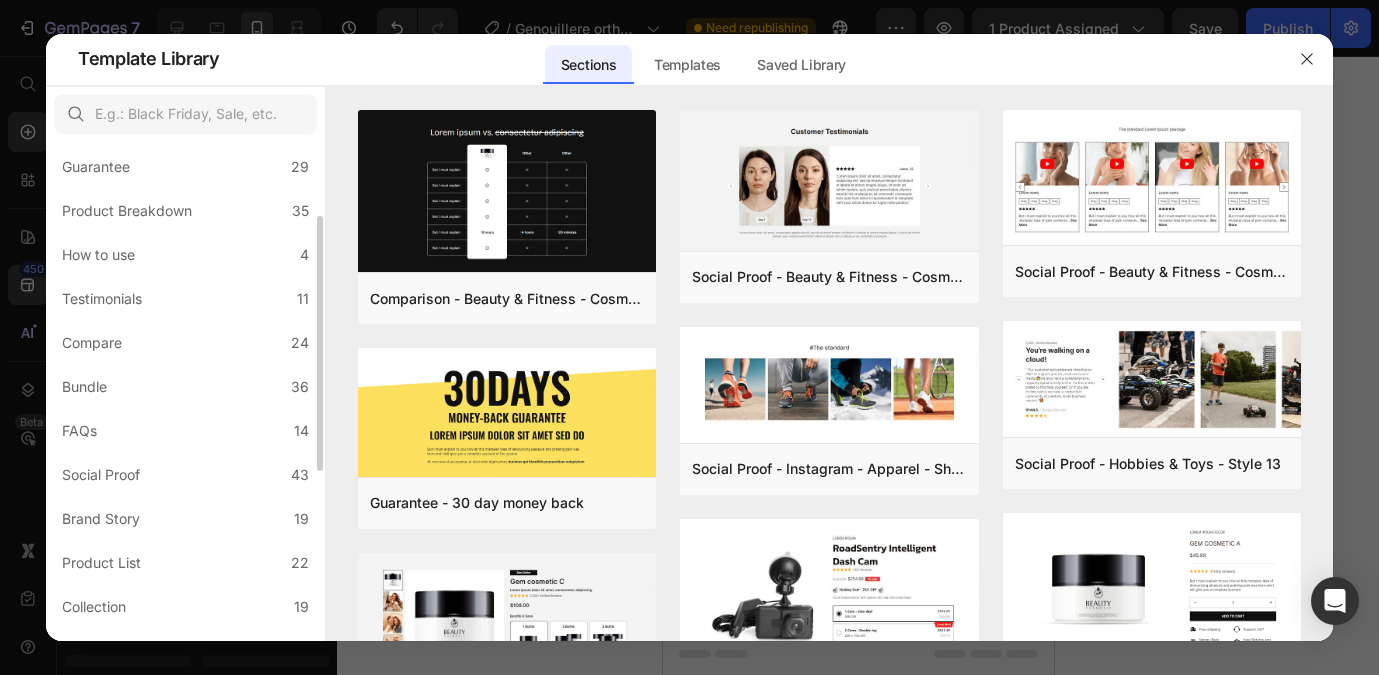 scroll, scrollTop: 237, scrollLeft: 0, axis: vertical 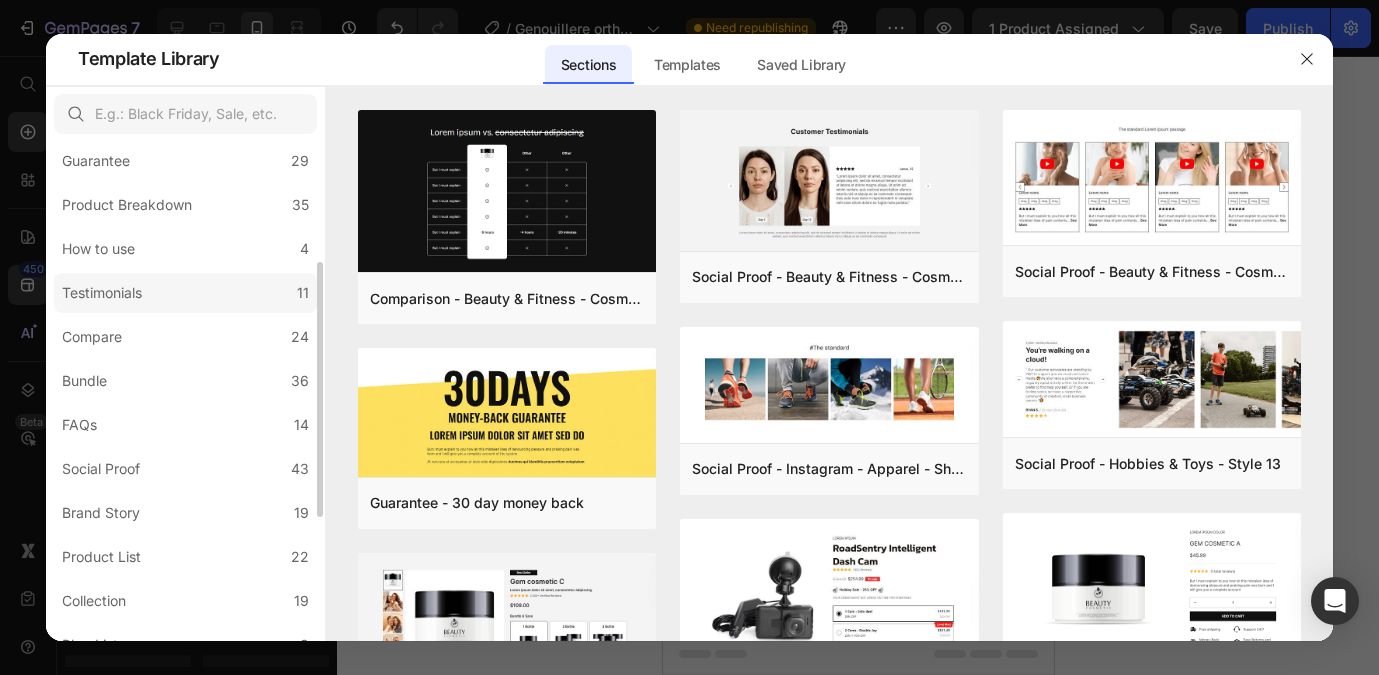 click on "Testimonials 11" 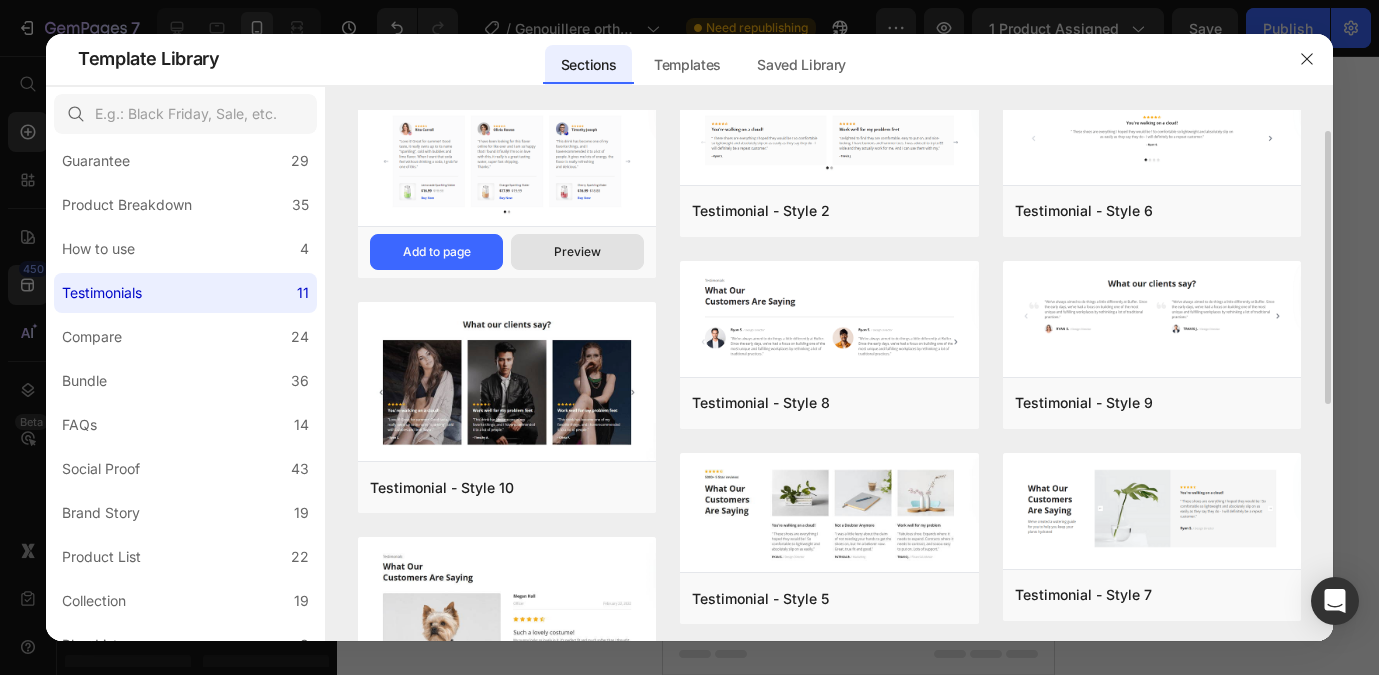 scroll, scrollTop: 28, scrollLeft: 0, axis: vertical 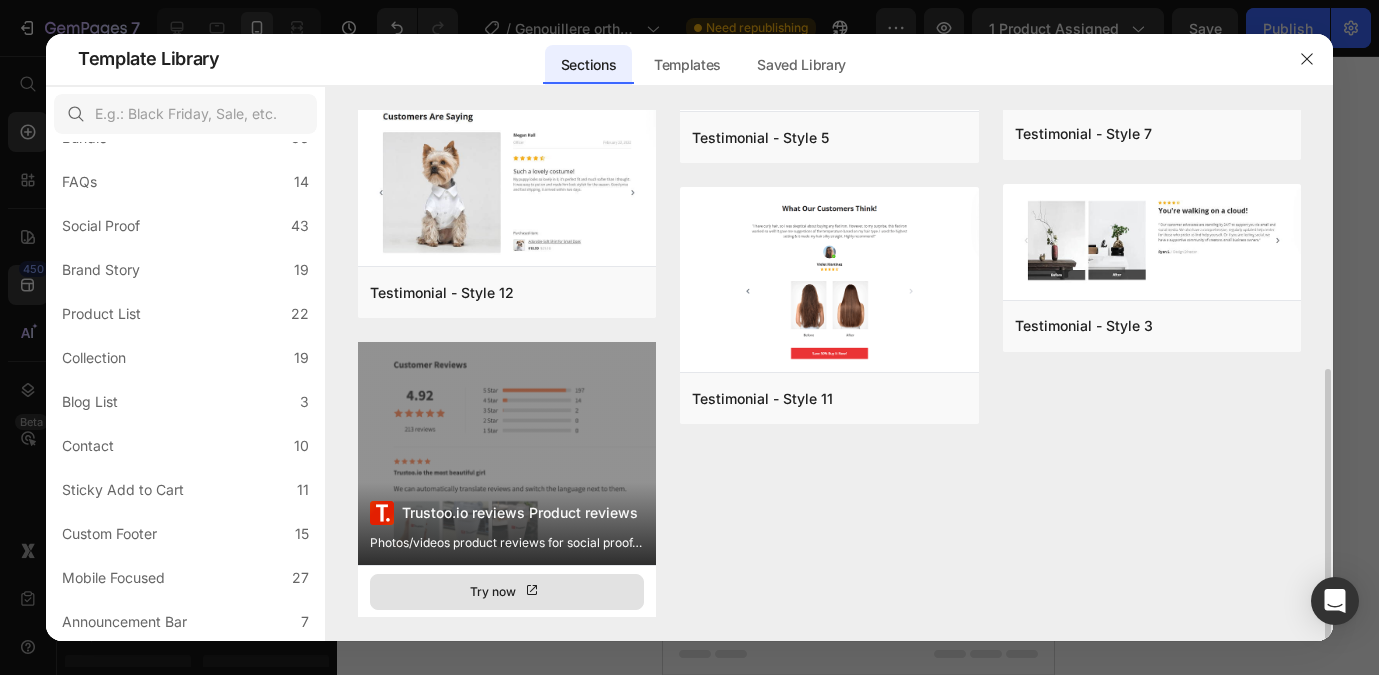 click 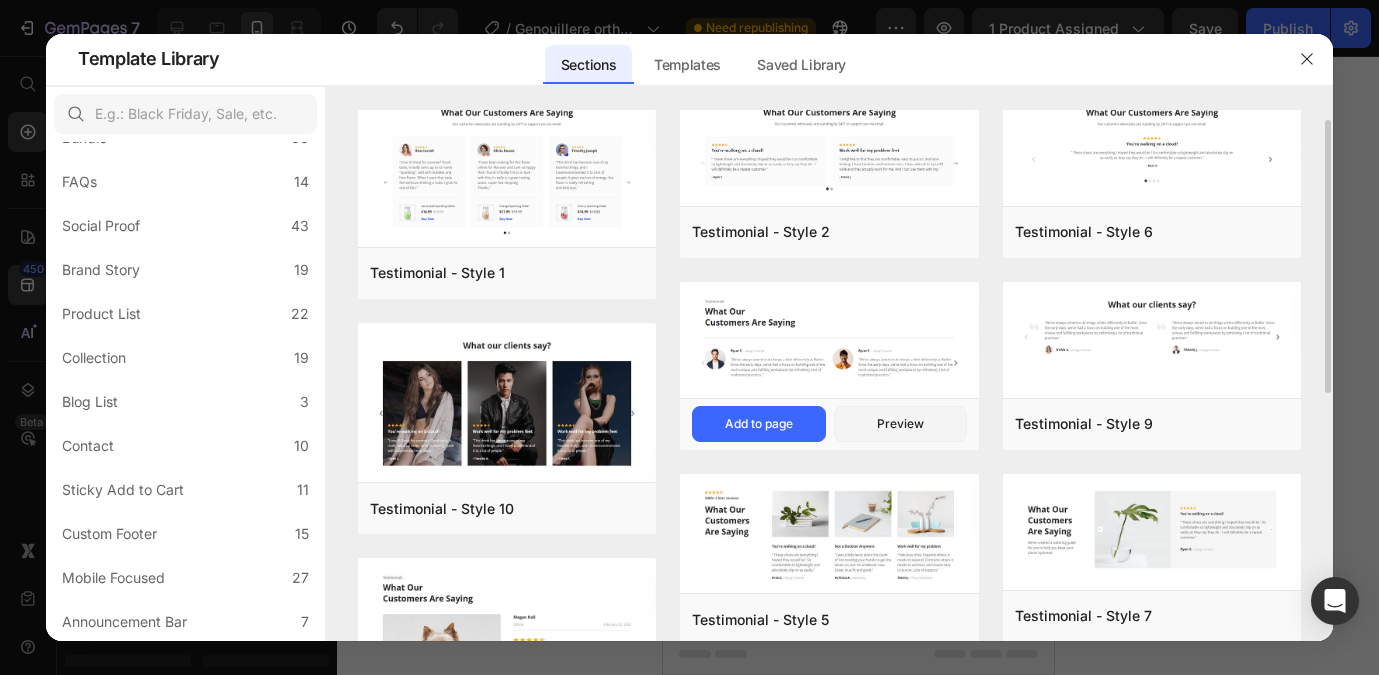 scroll, scrollTop: 0, scrollLeft: 0, axis: both 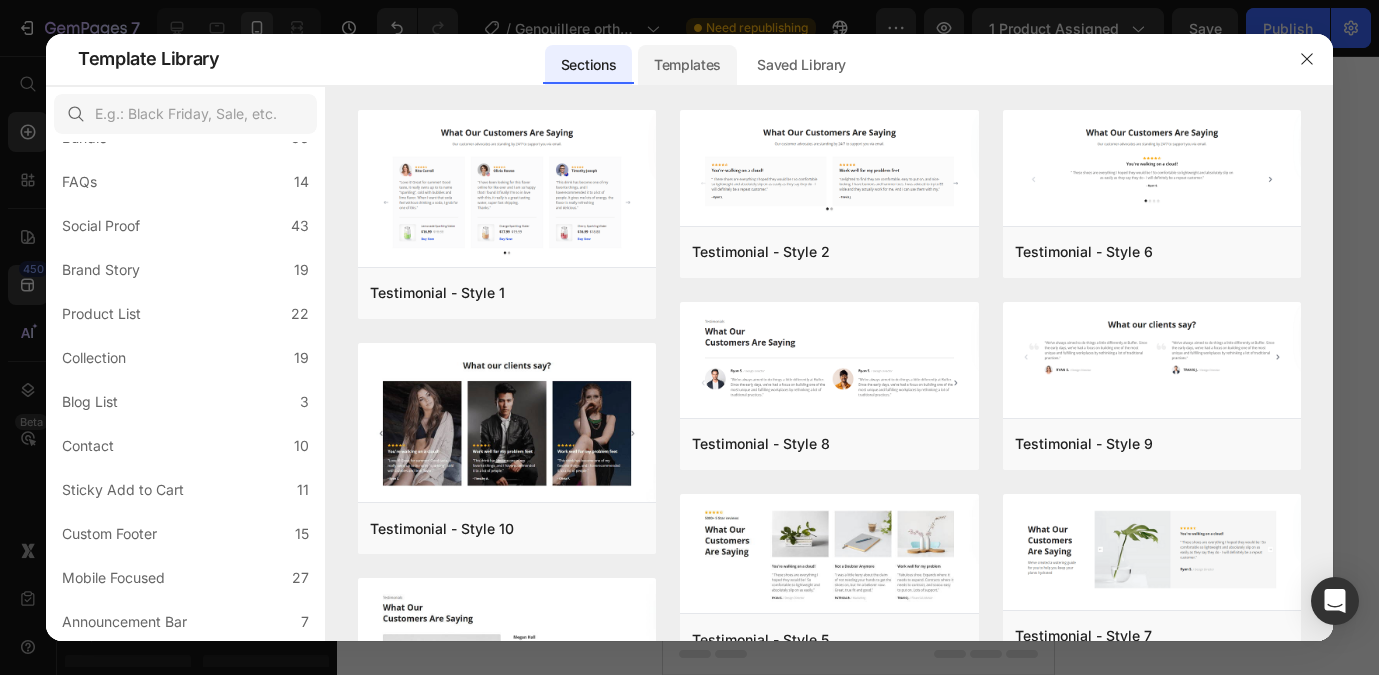 click on "Templates" 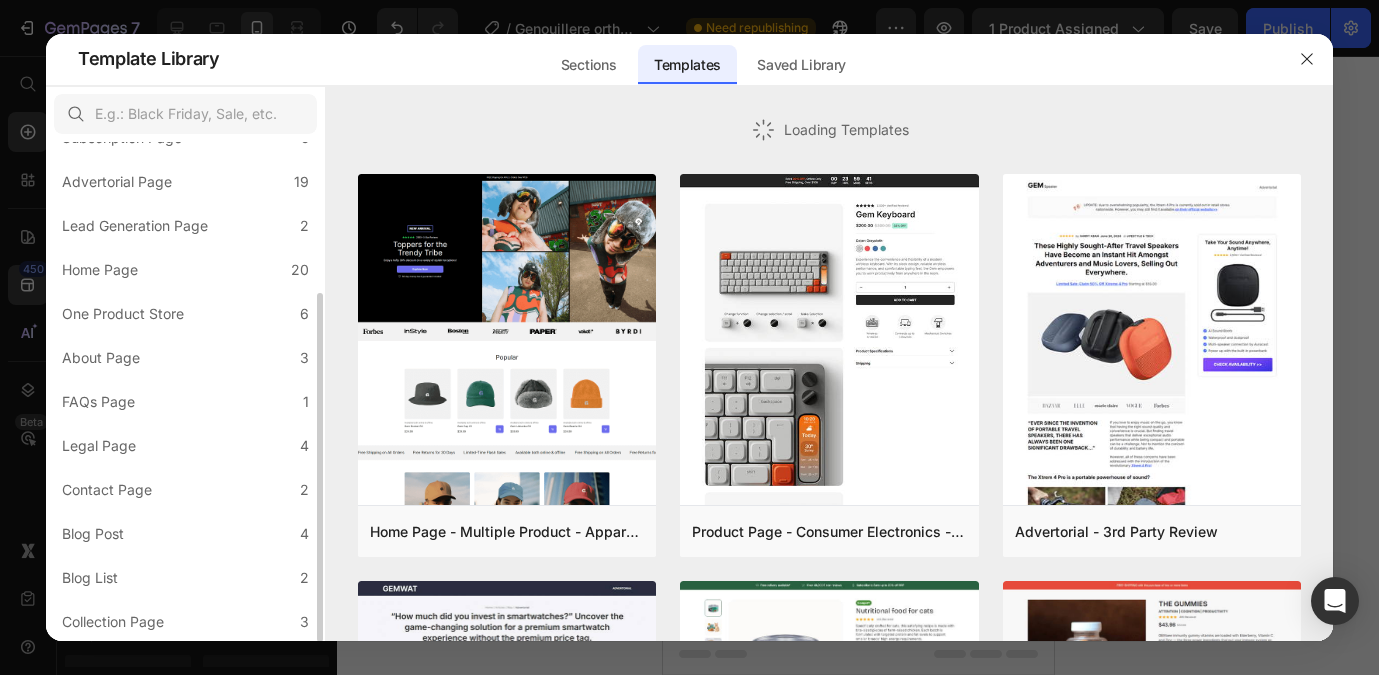 scroll, scrollTop: 216, scrollLeft: 0, axis: vertical 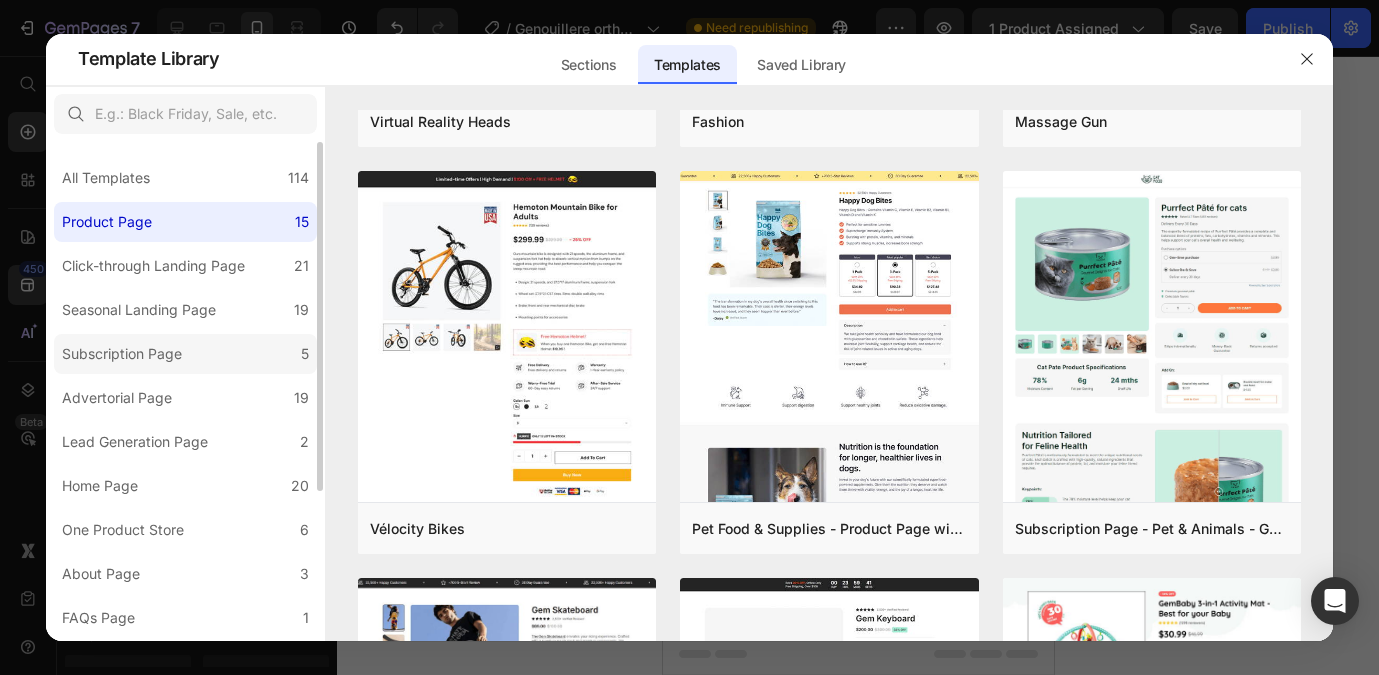 click on "Subscription Page 5" 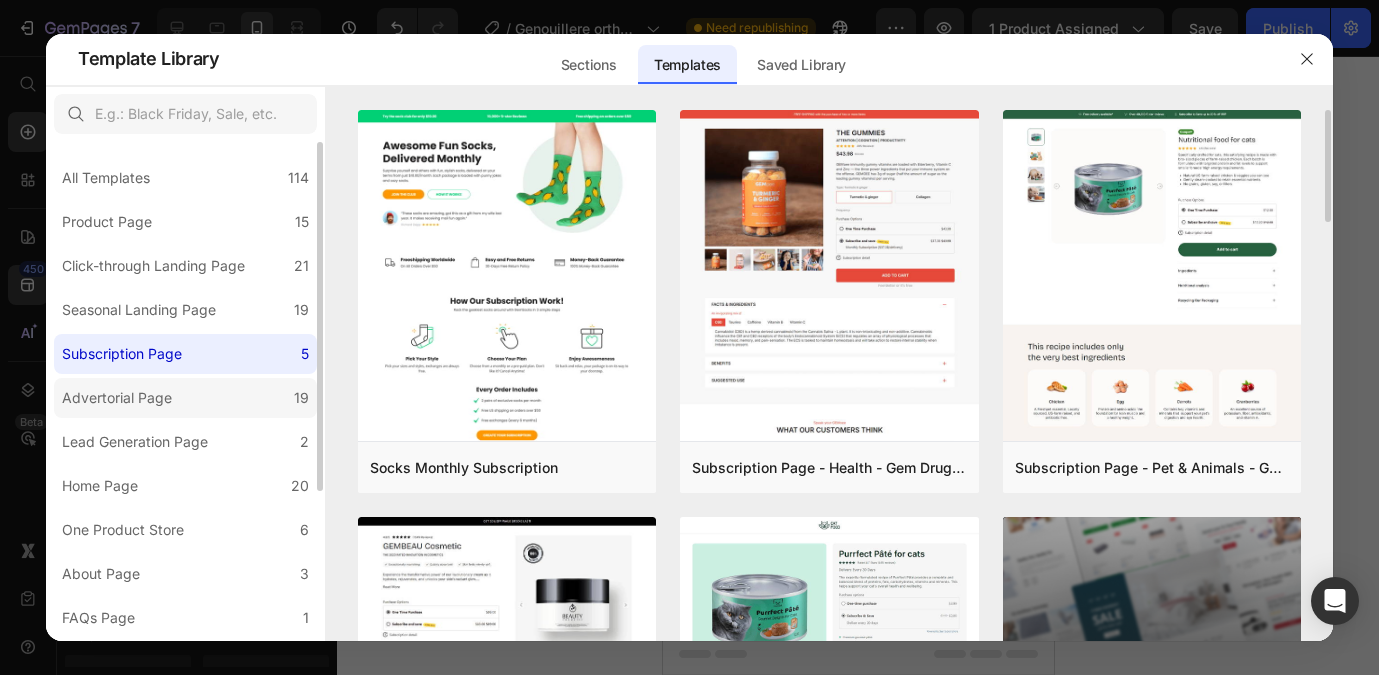 click on "Advertorial Page 19" 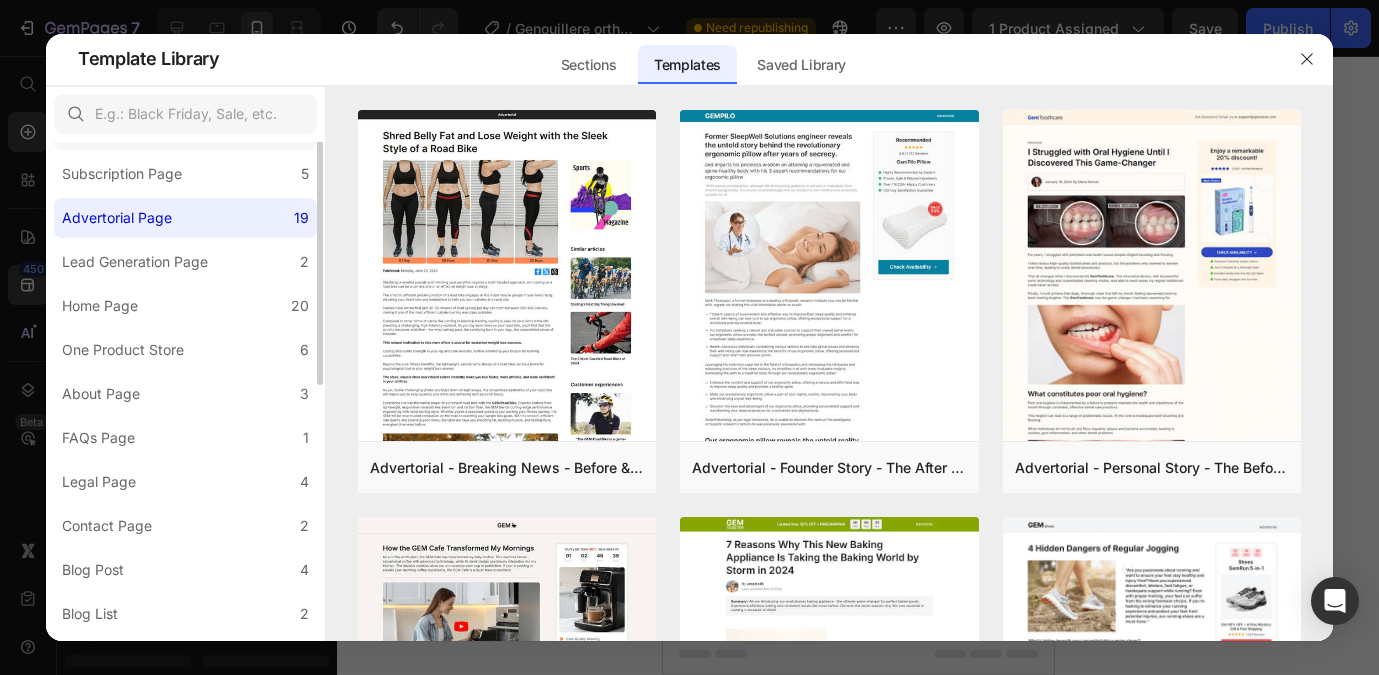 scroll, scrollTop: 216, scrollLeft: 0, axis: vertical 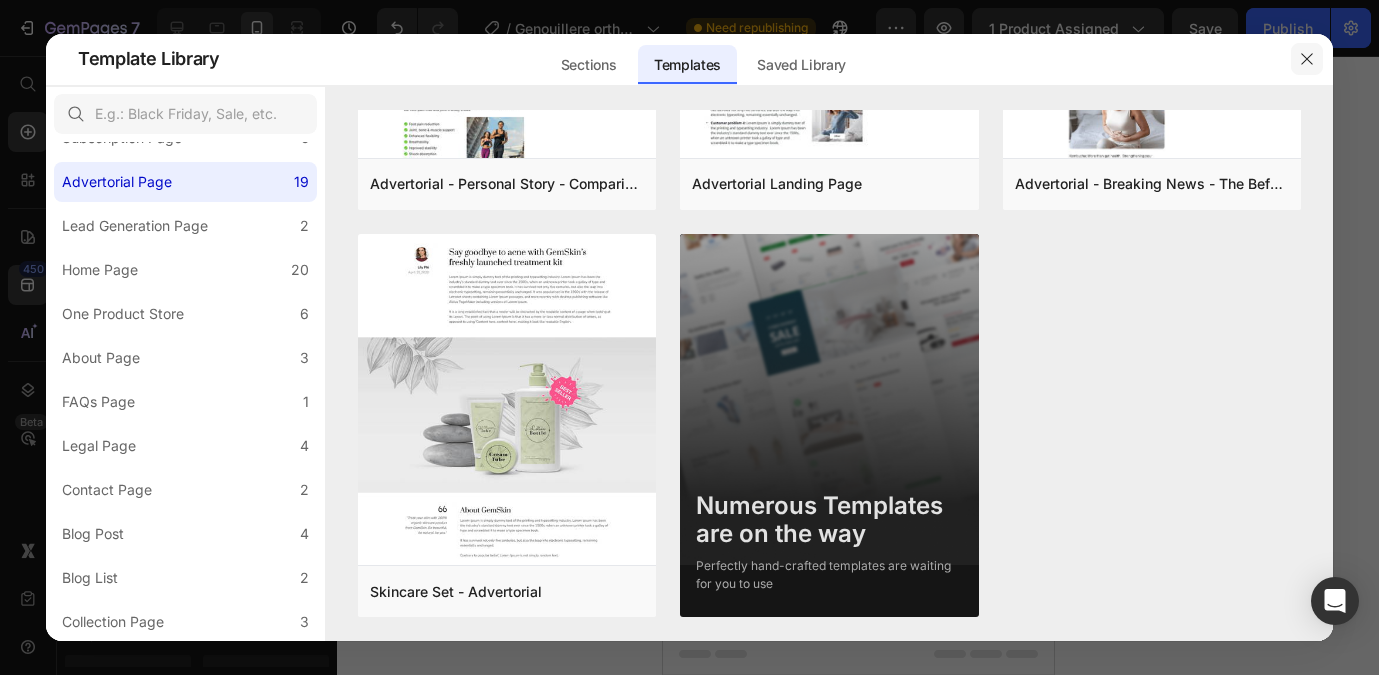 click 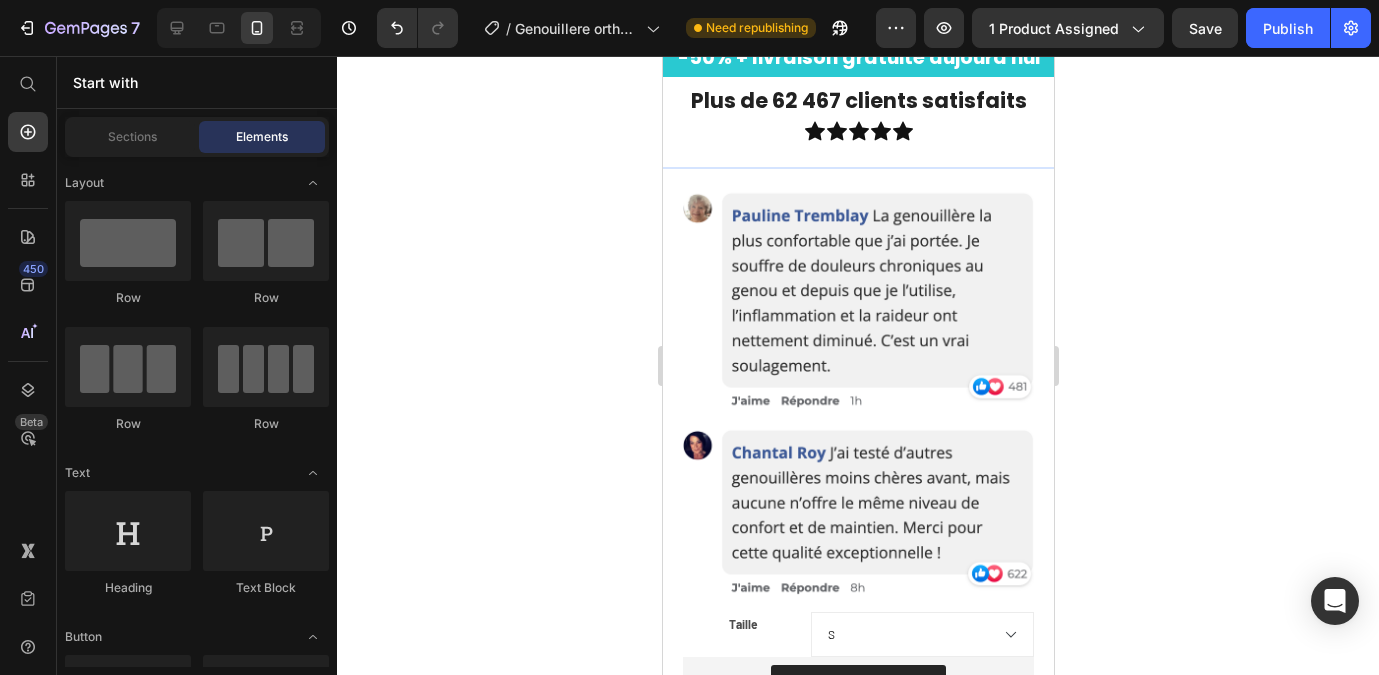 scroll, scrollTop: 49, scrollLeft: 0, axis: vertical 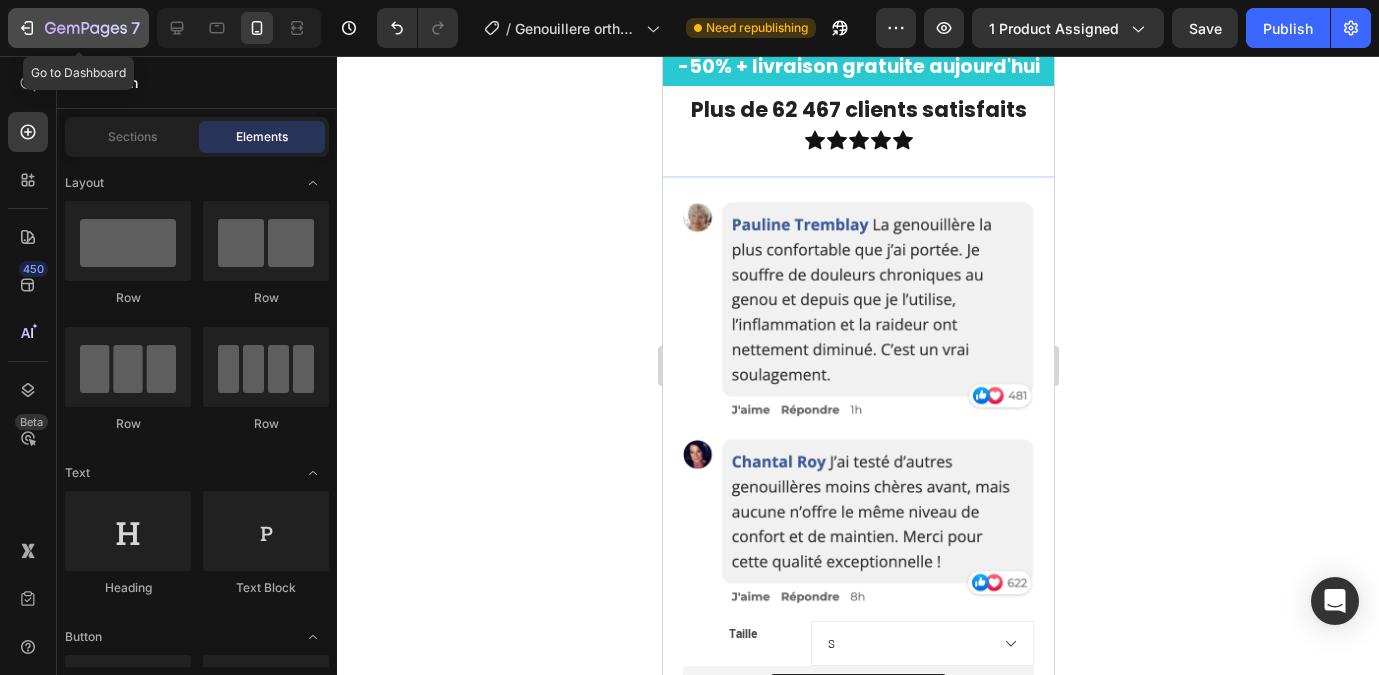 click 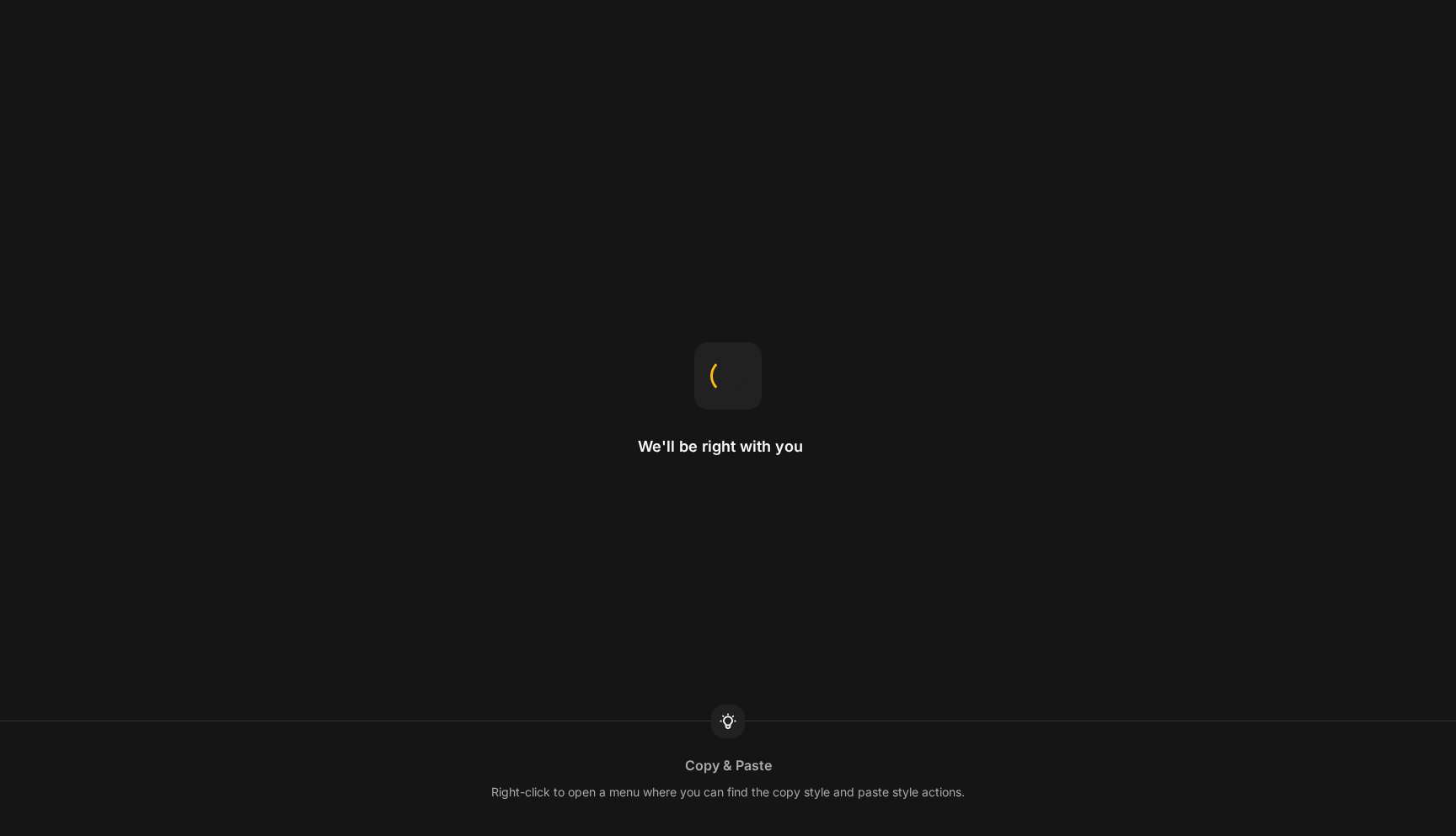scroll, scrollTop: 0, scrollLeft: 0, axis: both 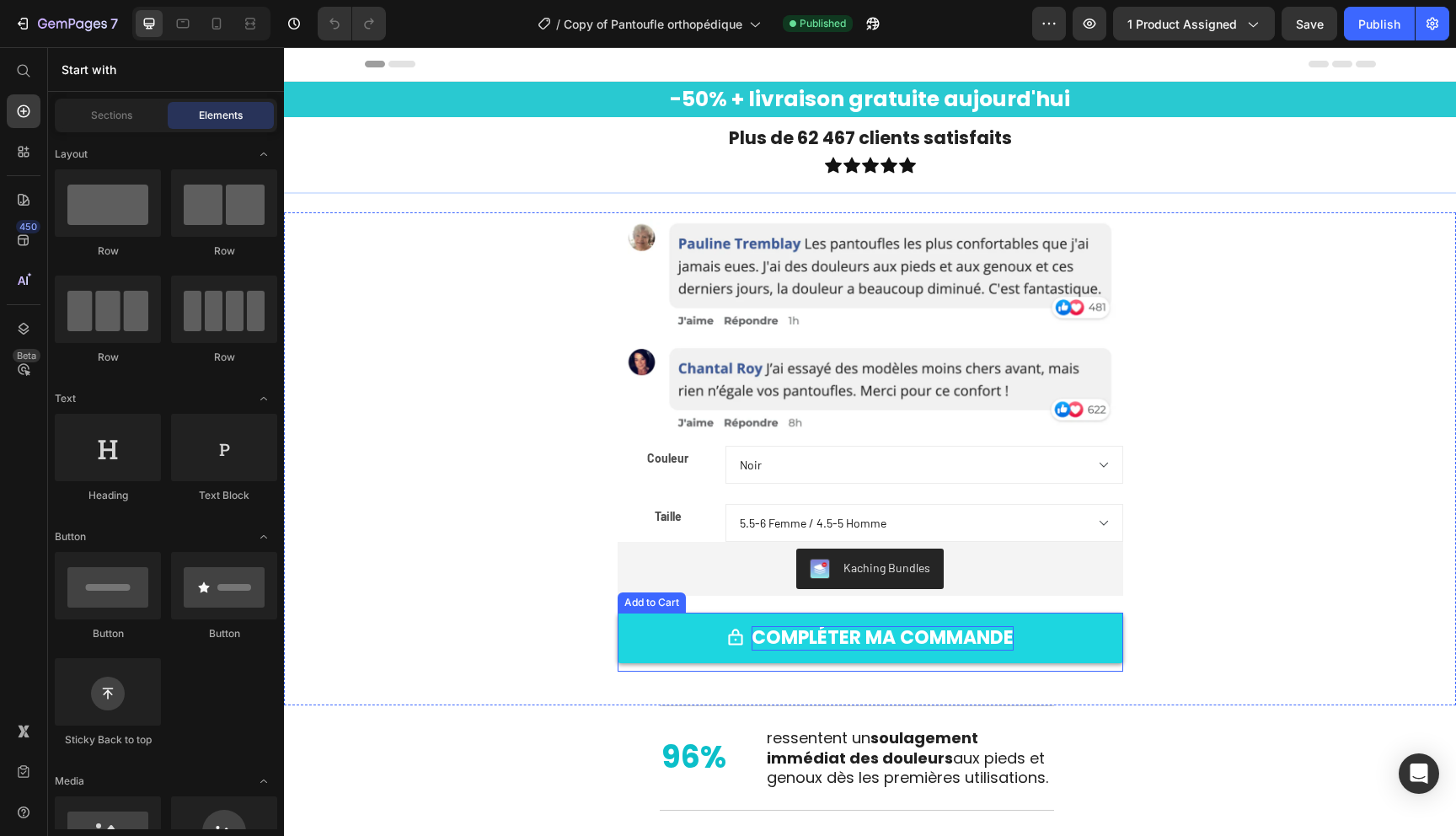 click on "COMPLÉTER MA COMMANDE" at bounding box center (882, 638) 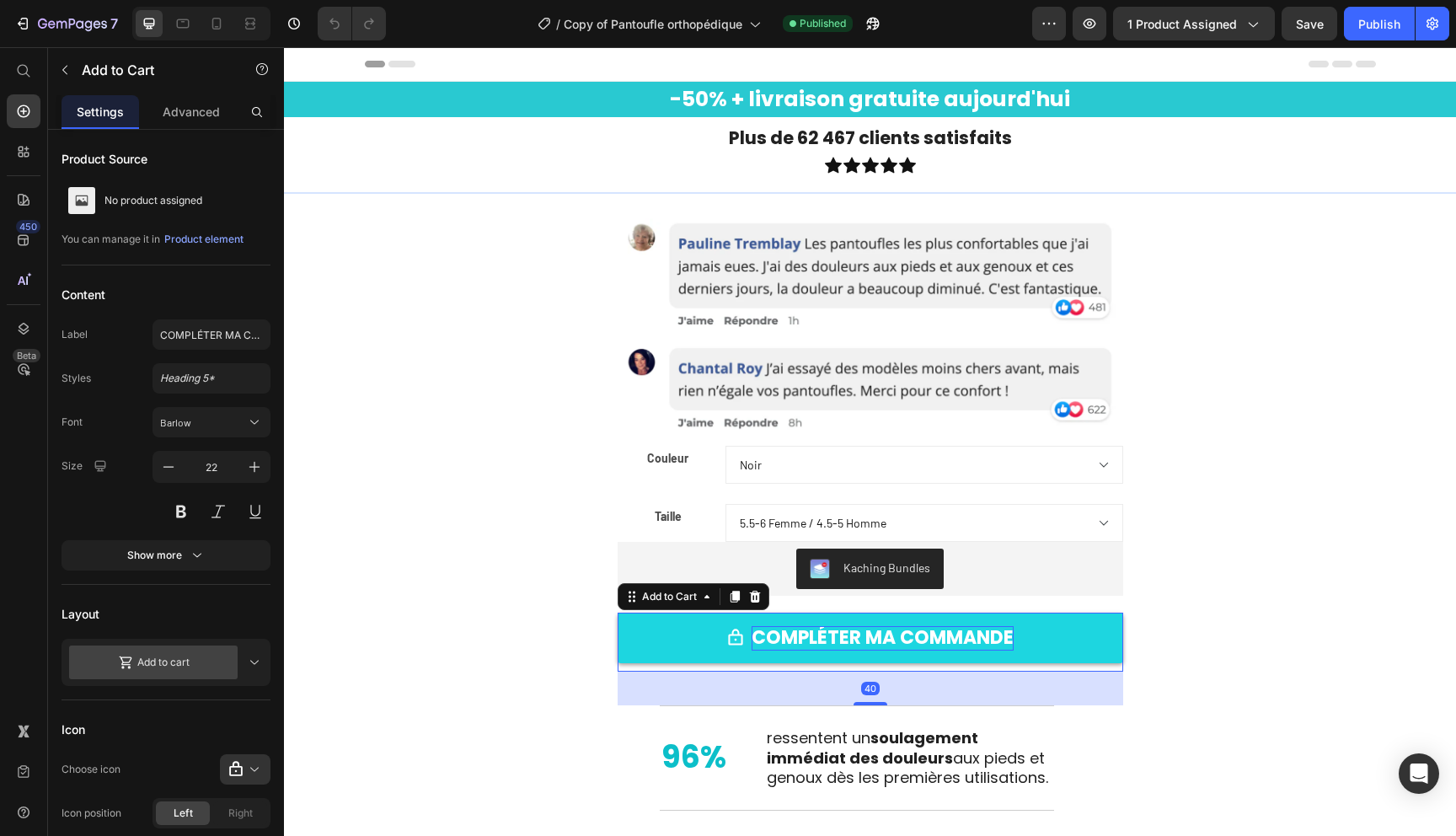 click on "COMPLÉTER MA COMMANDE" at bounding box center (882, 638) 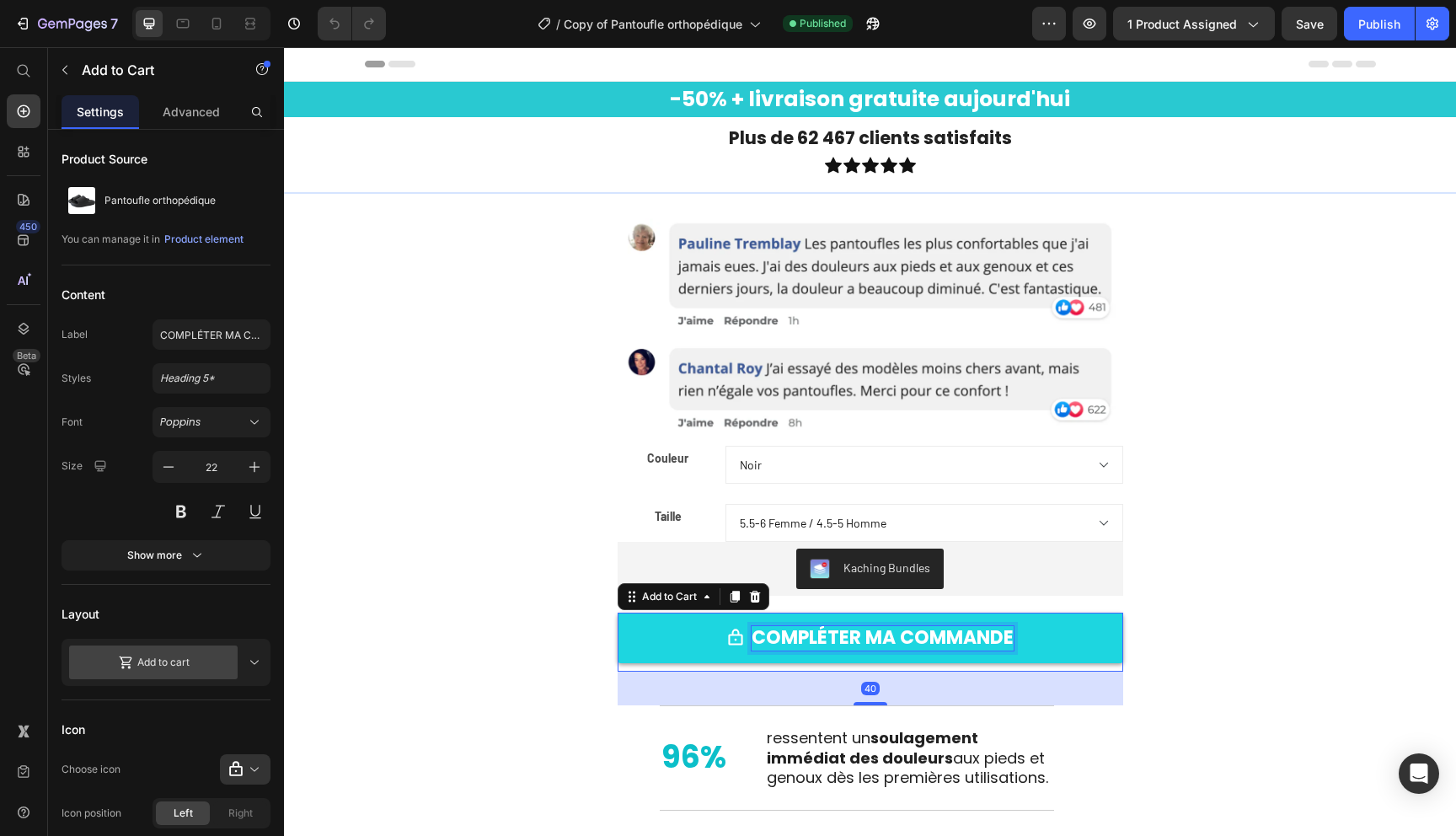 click on "COMPLÉTER MA COMMANDE" at bounding box center [882, 638] 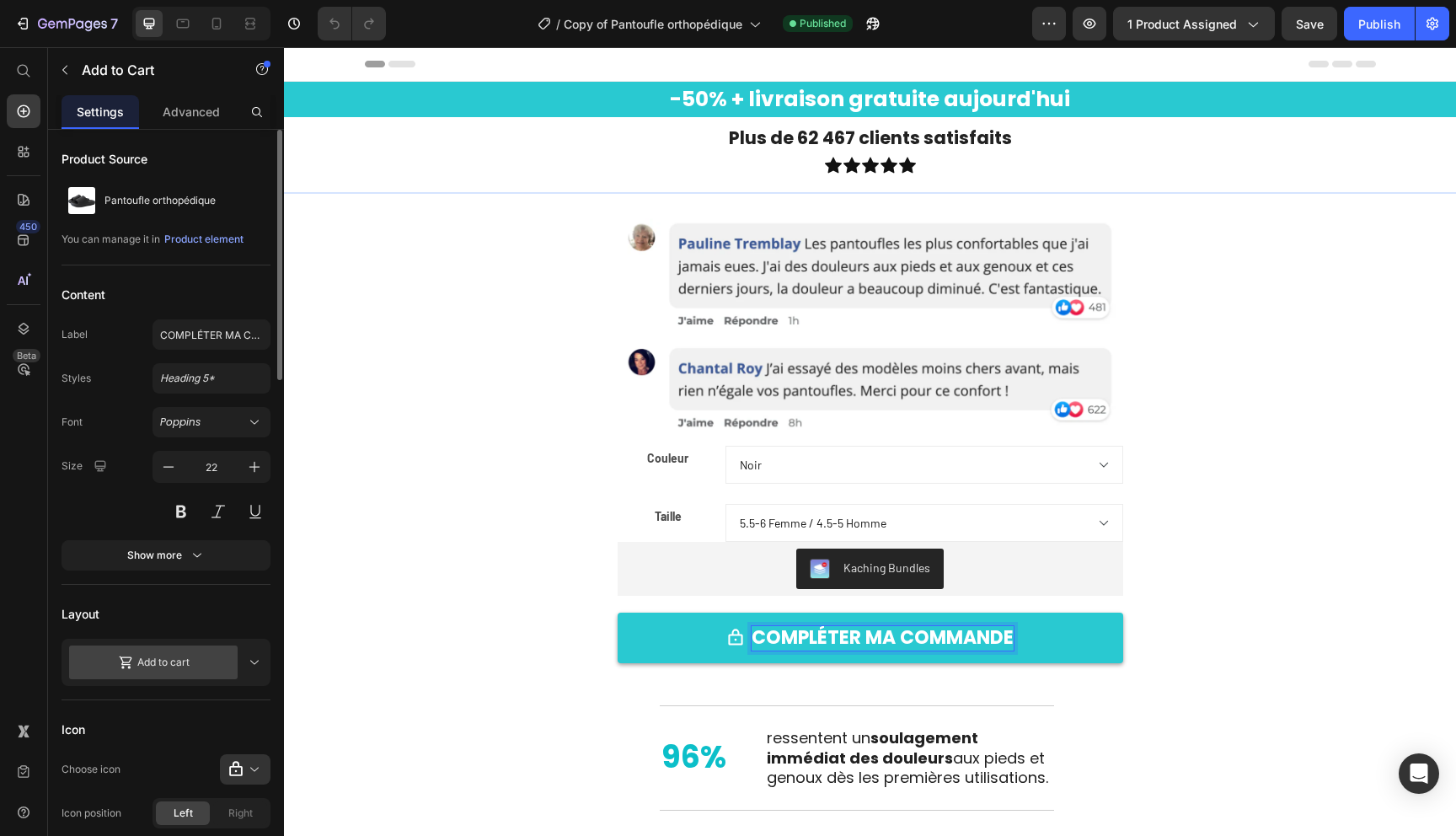 click on "Add to cart" at bounding box center (166, 662) 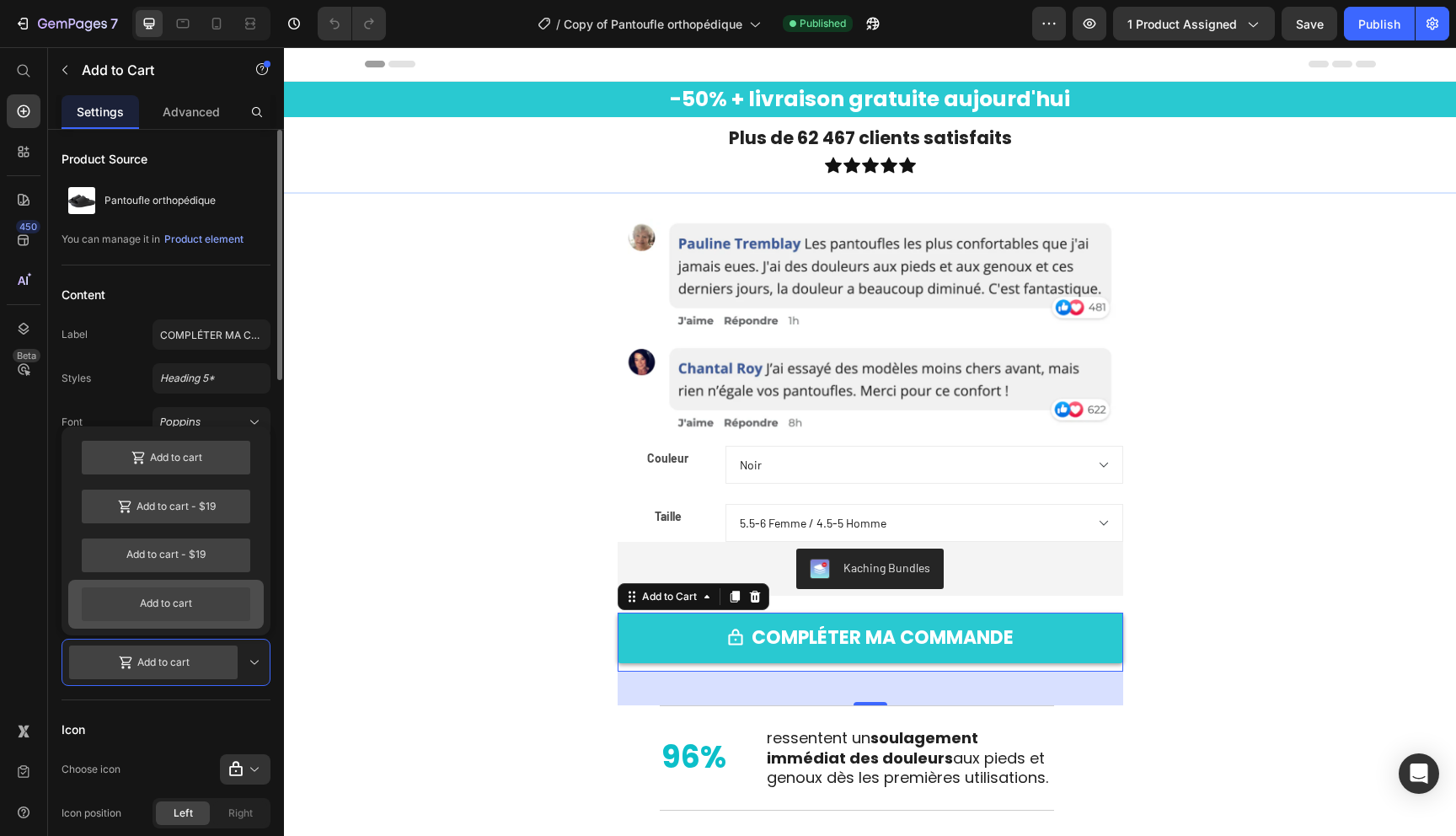 click on "Add to cart" at bounding box center [166, 604] 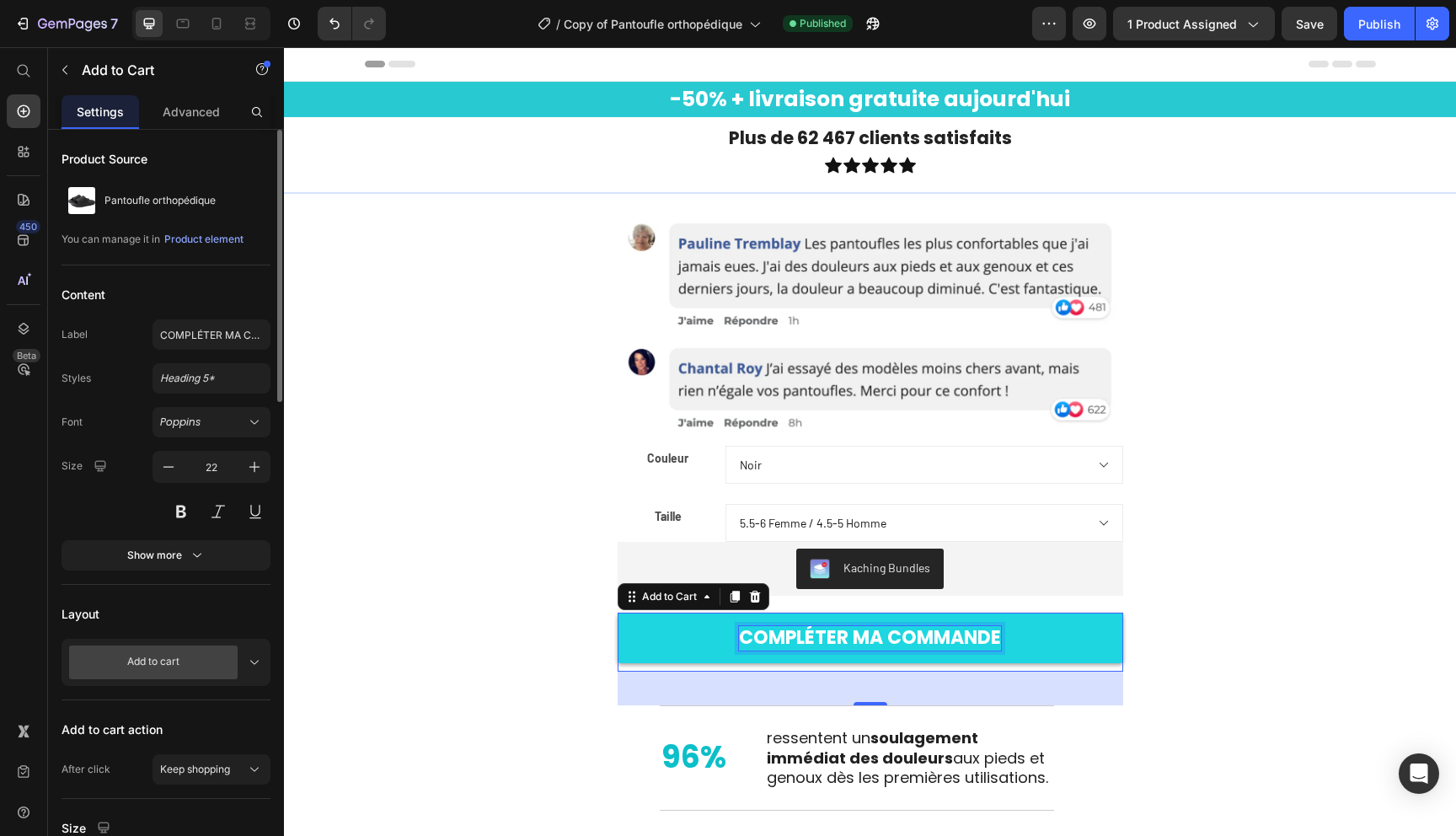 click on "COMPLÉTER MA COMMANDE" at bounding box center (870, 638) 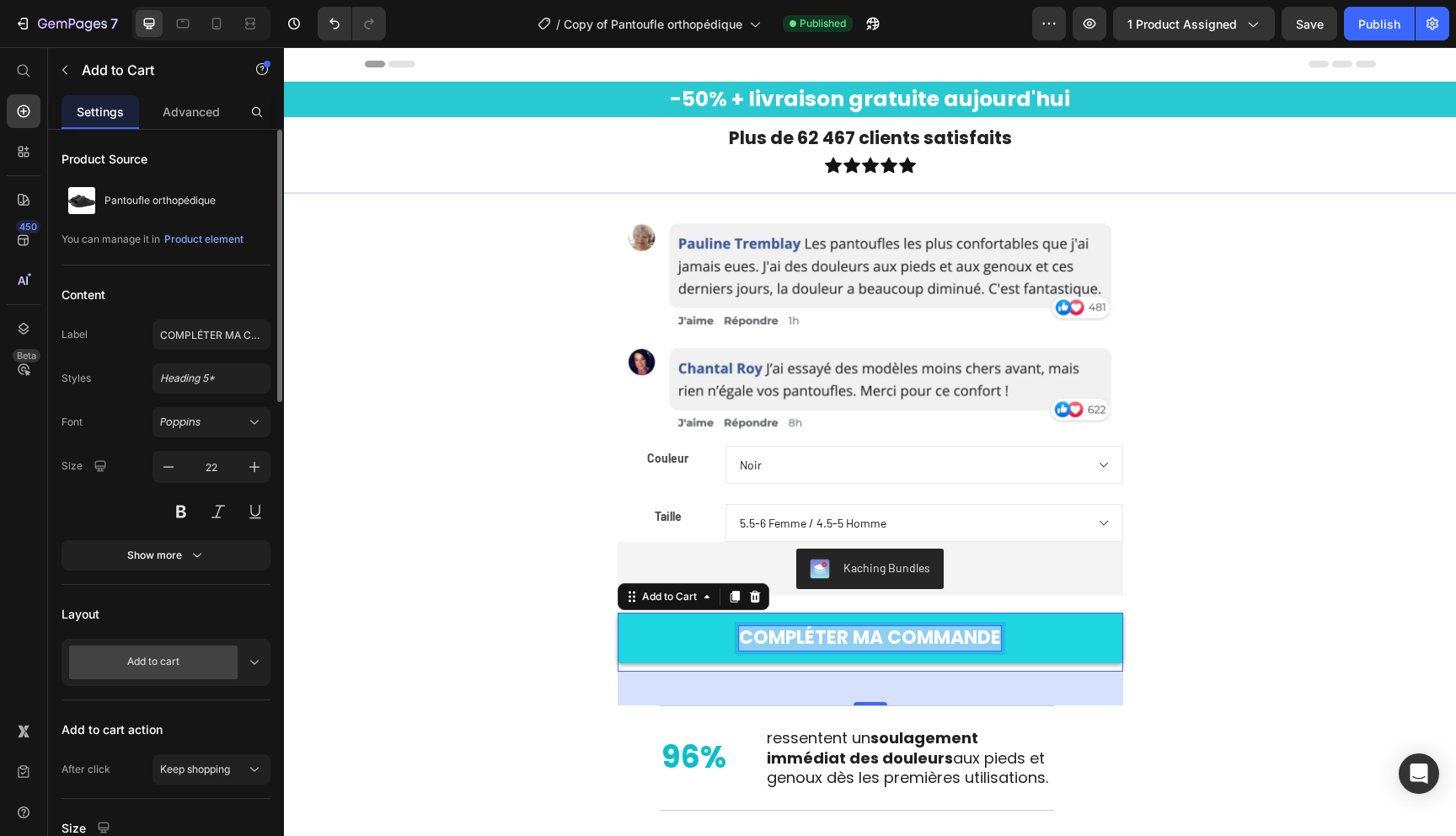 click on "COMPLÉTER MA COMMANDE" at bounding box center [870, 638] 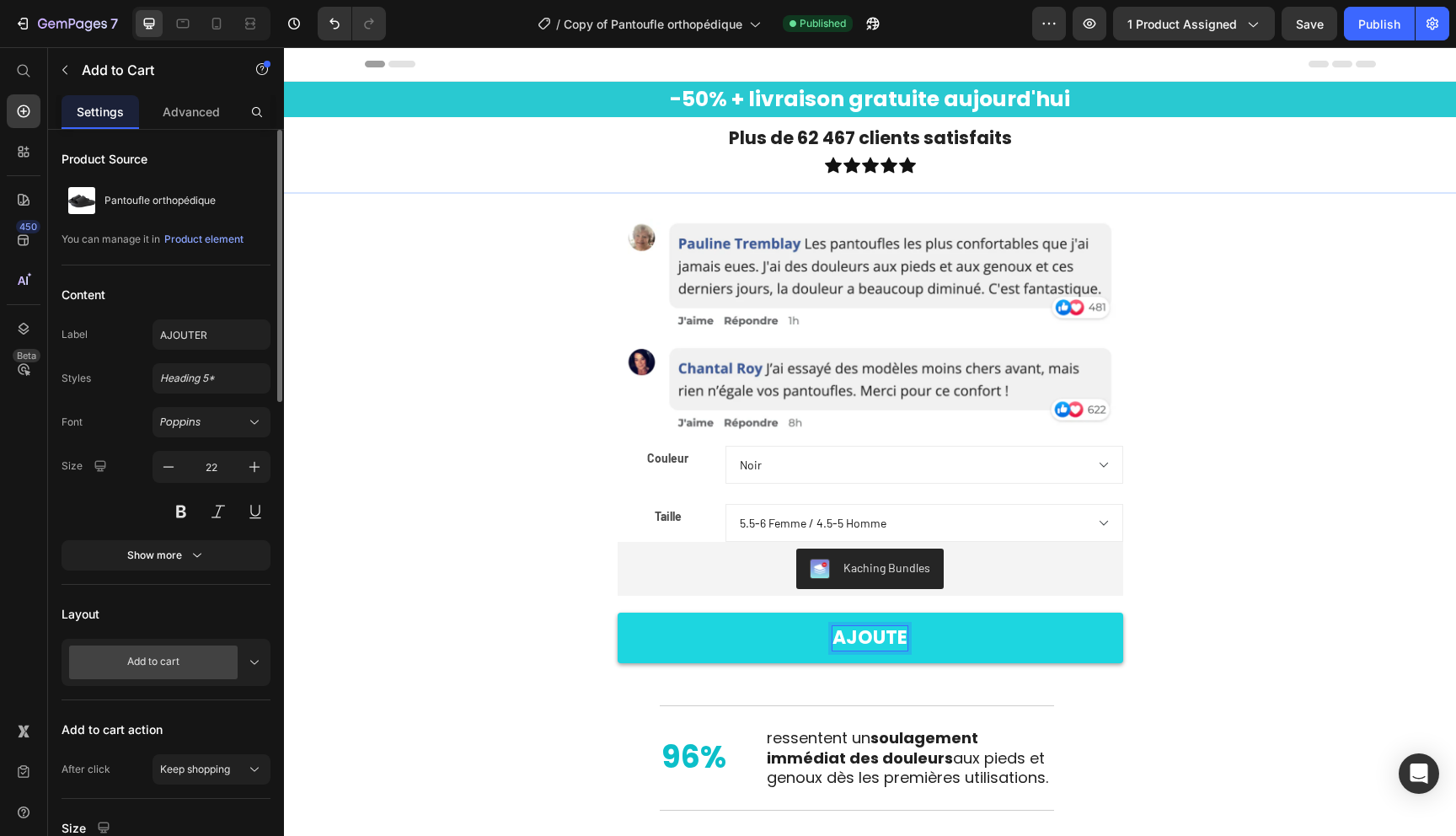 click on "AJOUTE" at bounding box center (870, 638) 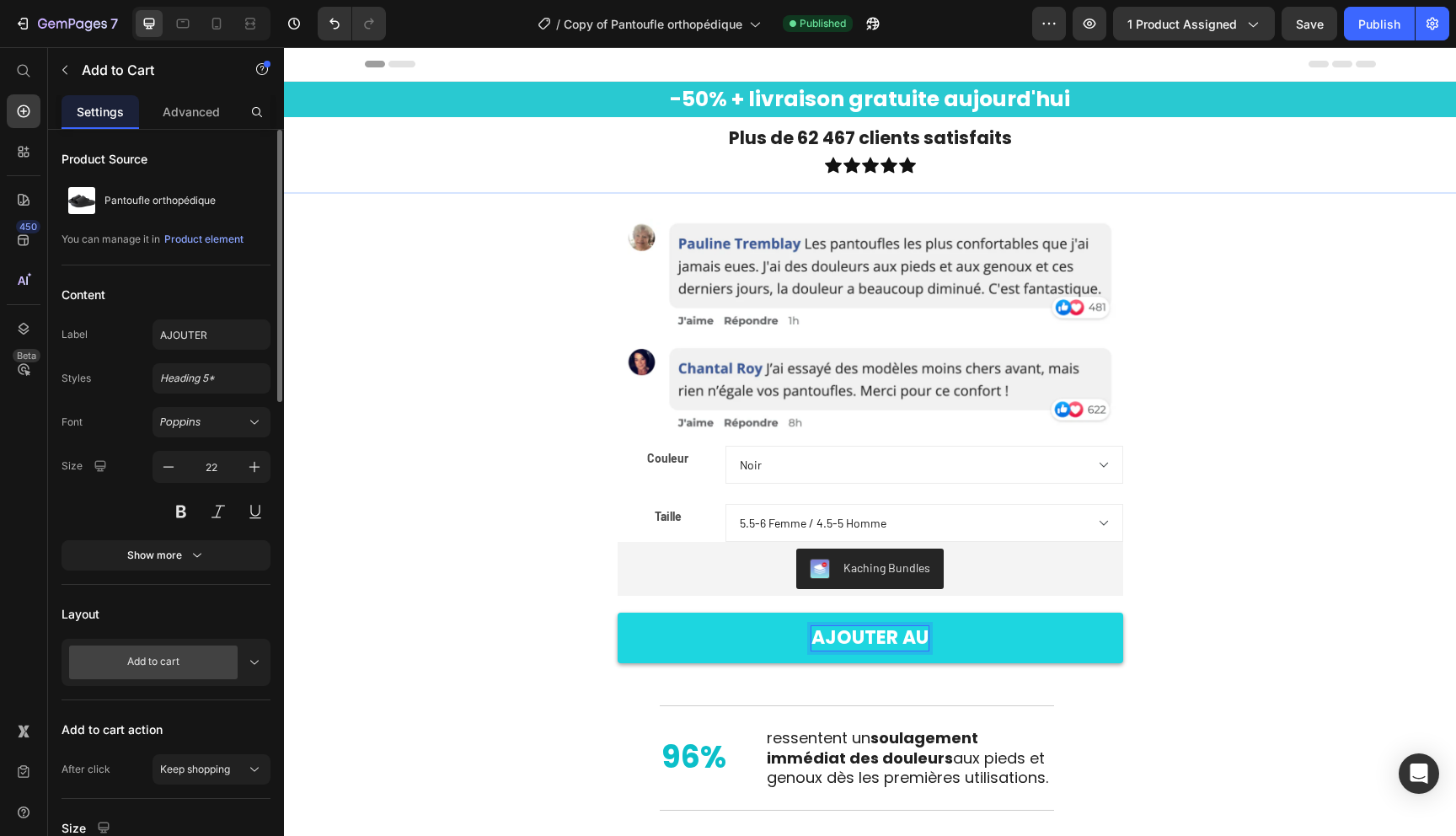 click on "AJOUTER AU" at bounding box center [870, 638] 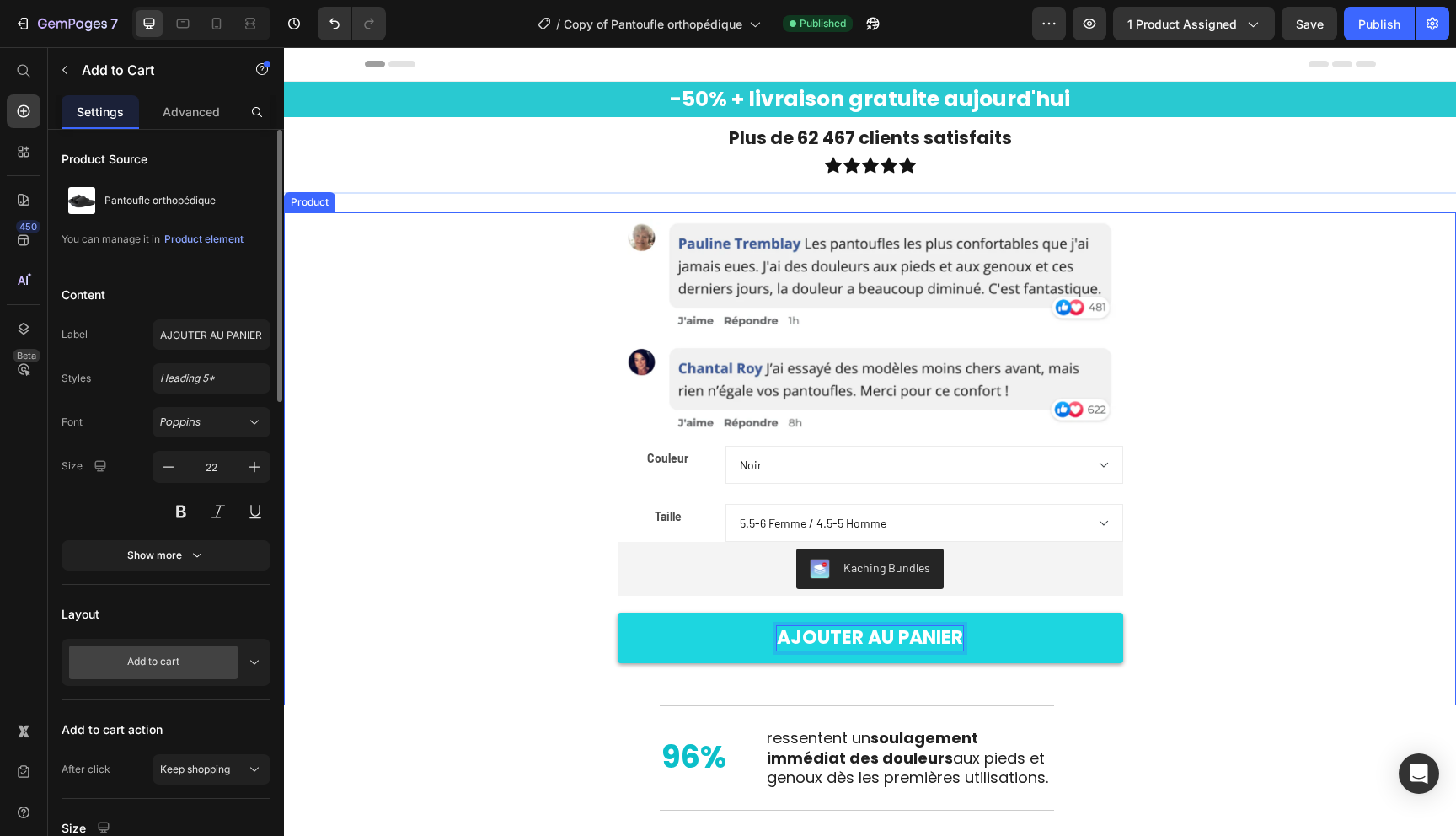 click on "Image Couleur Noir Rose Beige Bleu Taille 5.5-6 Femme / 4.5-5 Homme 6.5-7.5 Femme / 5.5-6.5 Homme 8-8.5 Femme / 7-7.5 Homme 9-9.5 Femme / 8-9 Homme 10-11 Femme / 9.5-10 Homme 11.5-12 Femme / 10.5-11 Homme Product Variants & Swatches Row Kaching Bundles Kaching Bundles AJOUTER AU PANIER Add to Cart   40 Product" at bounding box center [870, 571] 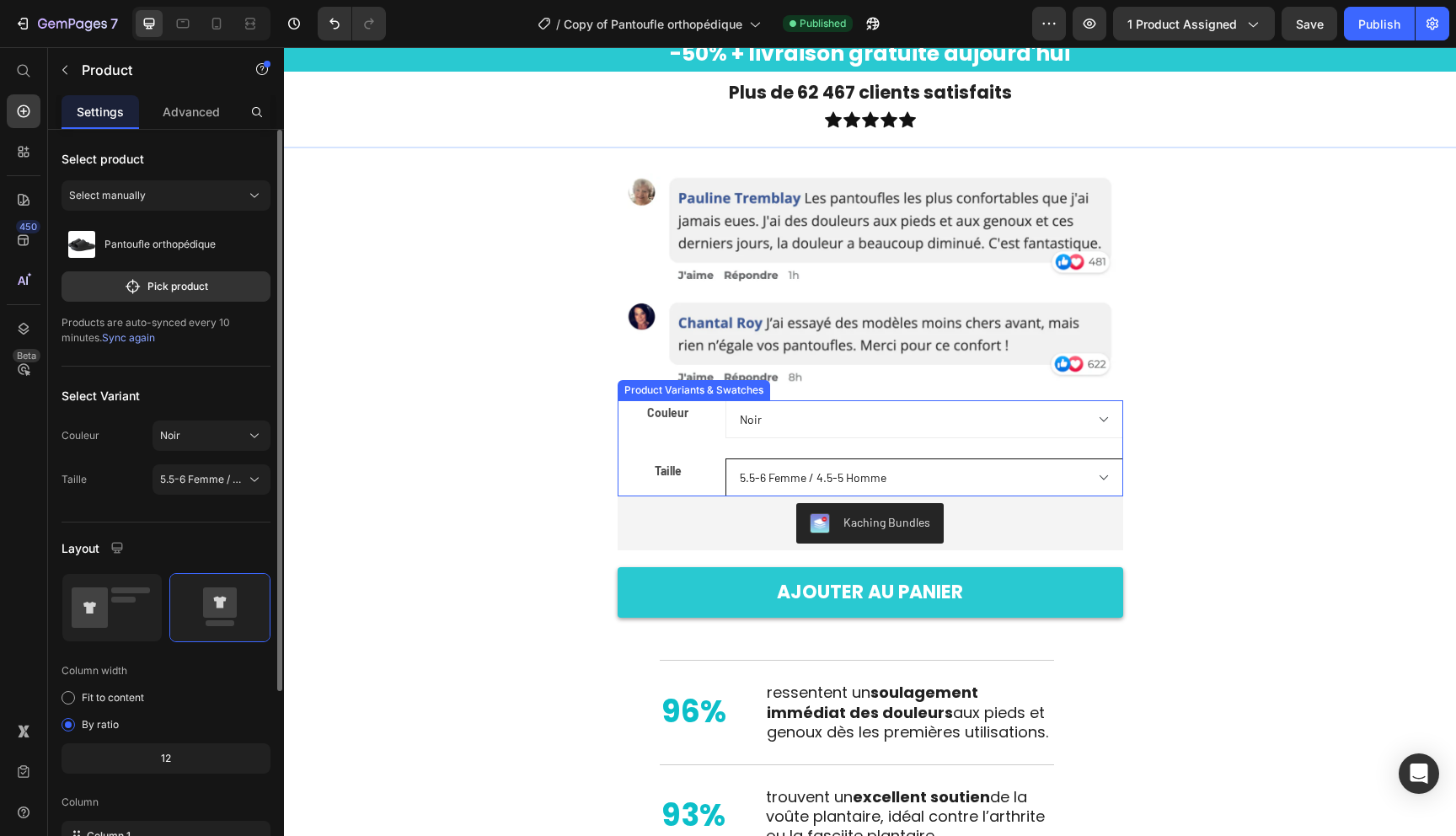 scroll, scrollTop: 0, scrollLeft: 0, axis: both 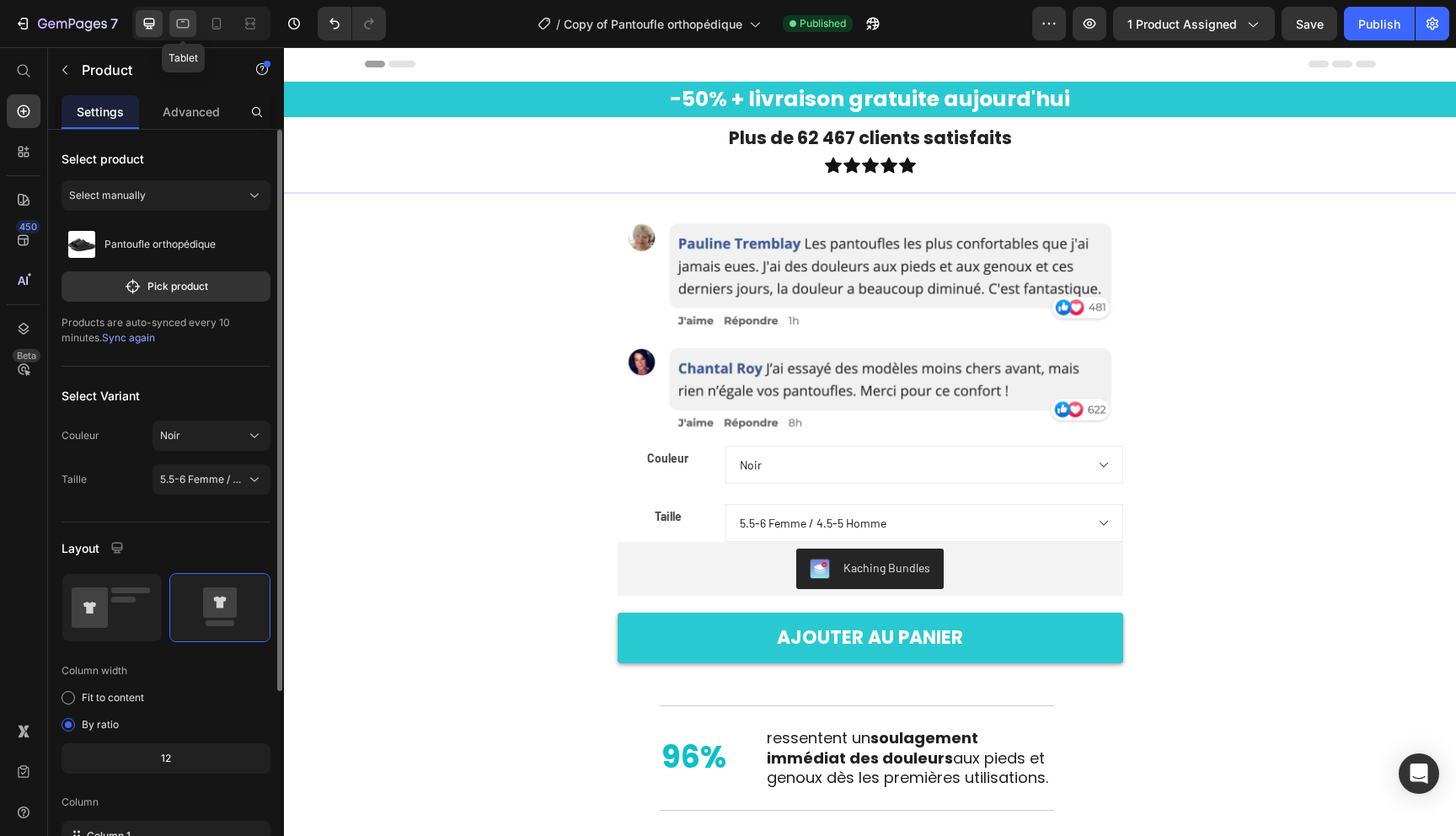 click 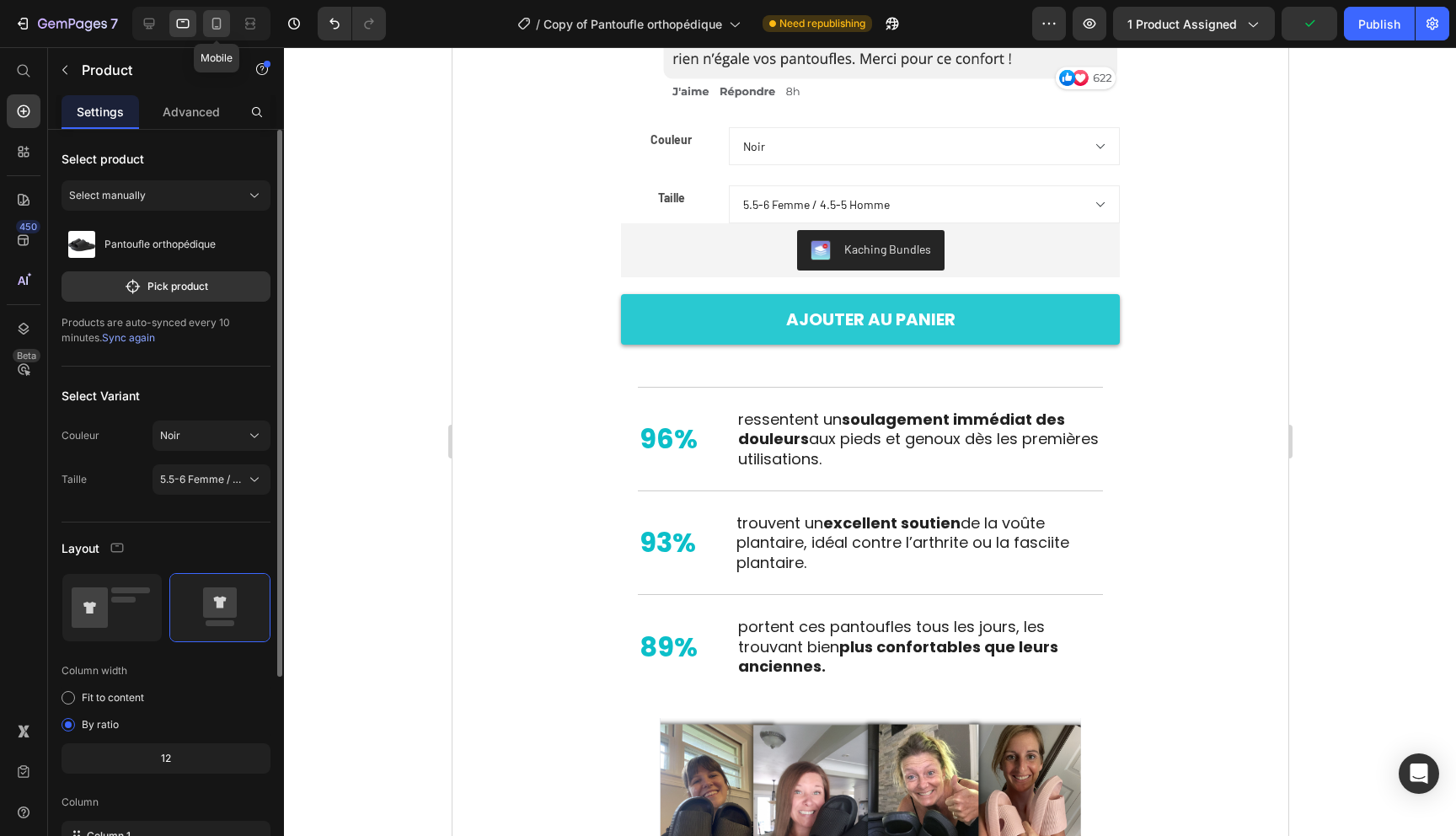 click 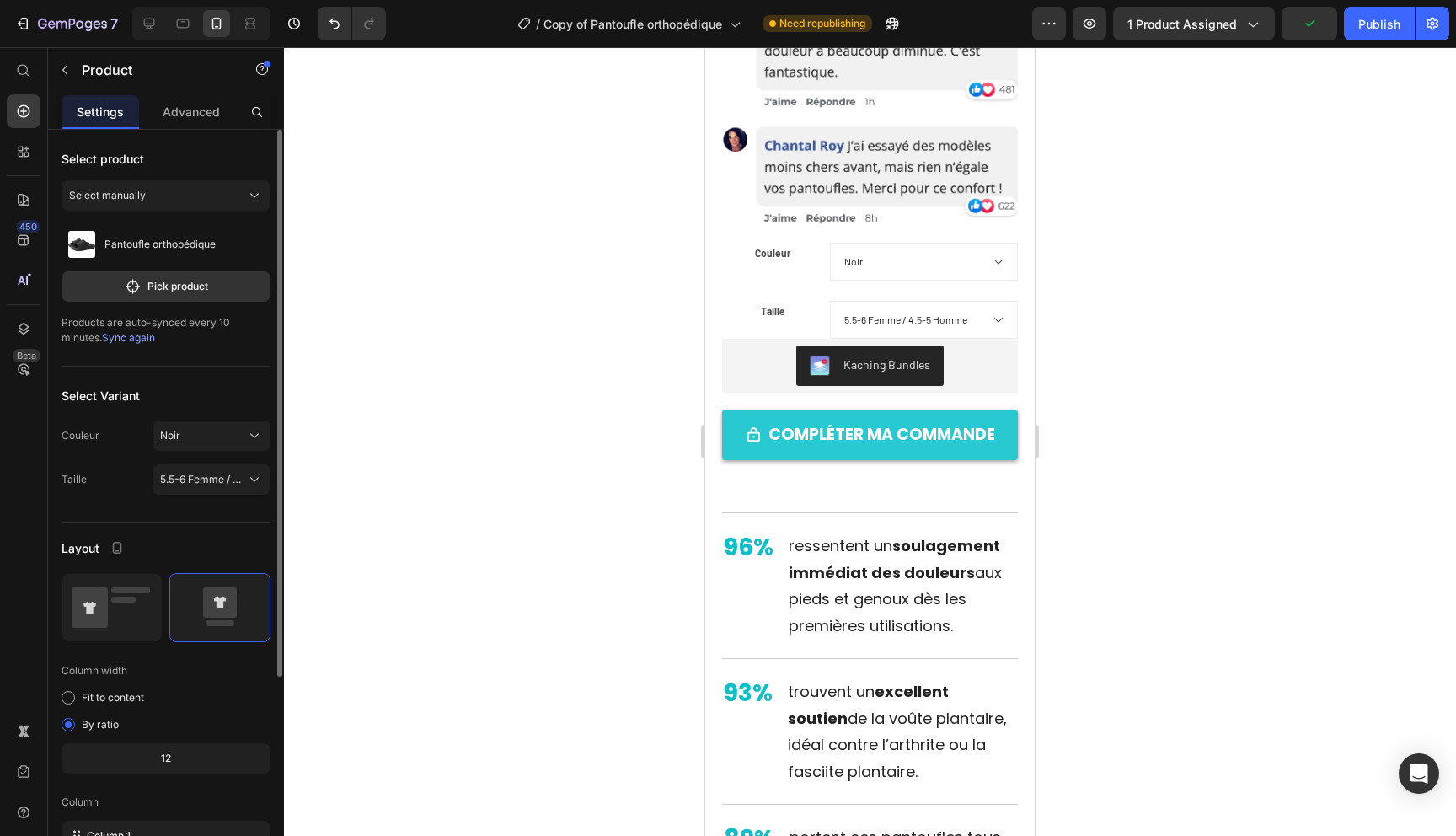 scroll, scrollTop: 260, scrollLeft: 0, axis: vertical 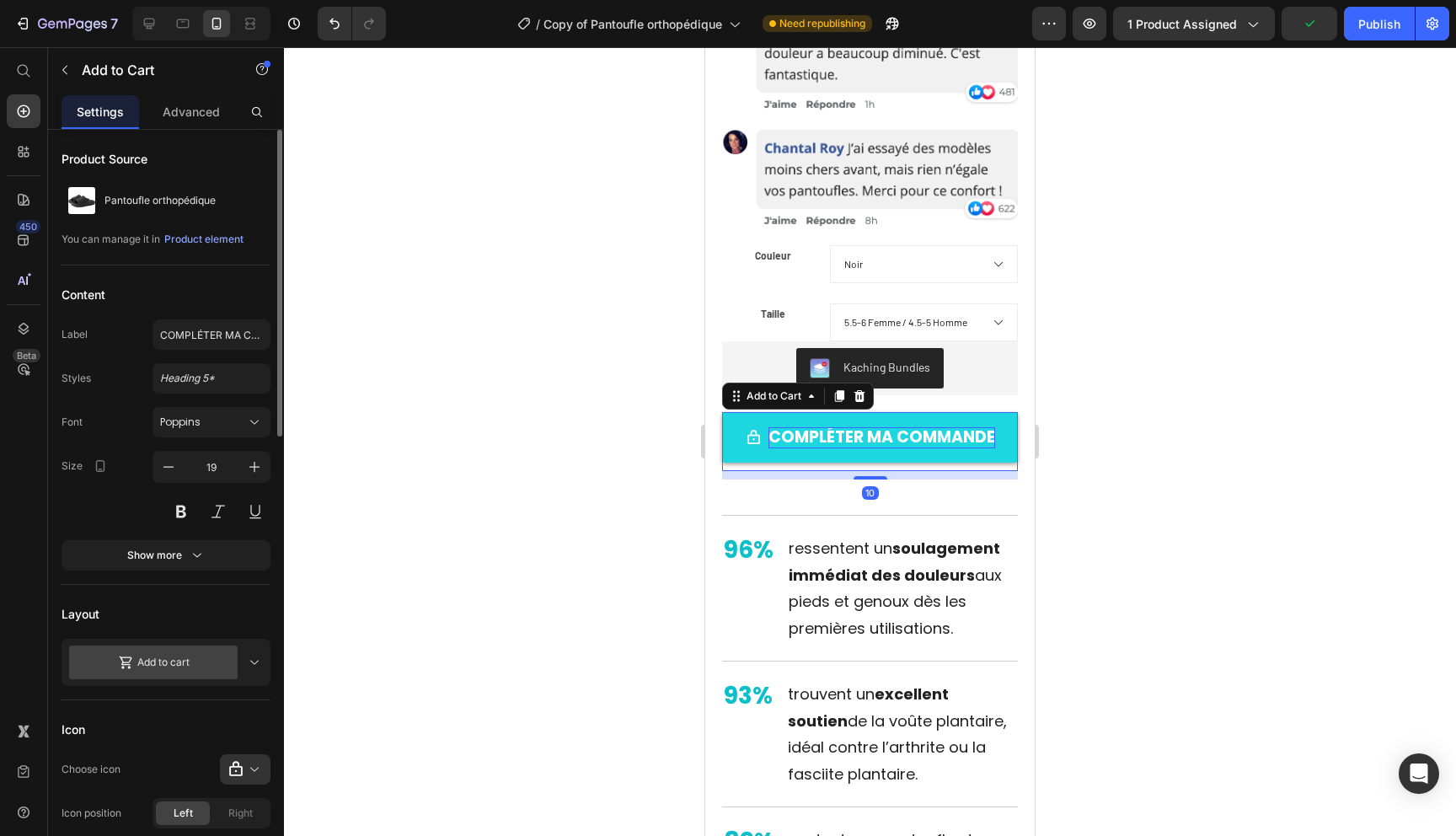 click on "COMPLÉTER MA COMMANDE" at bounding box center (881, 437) 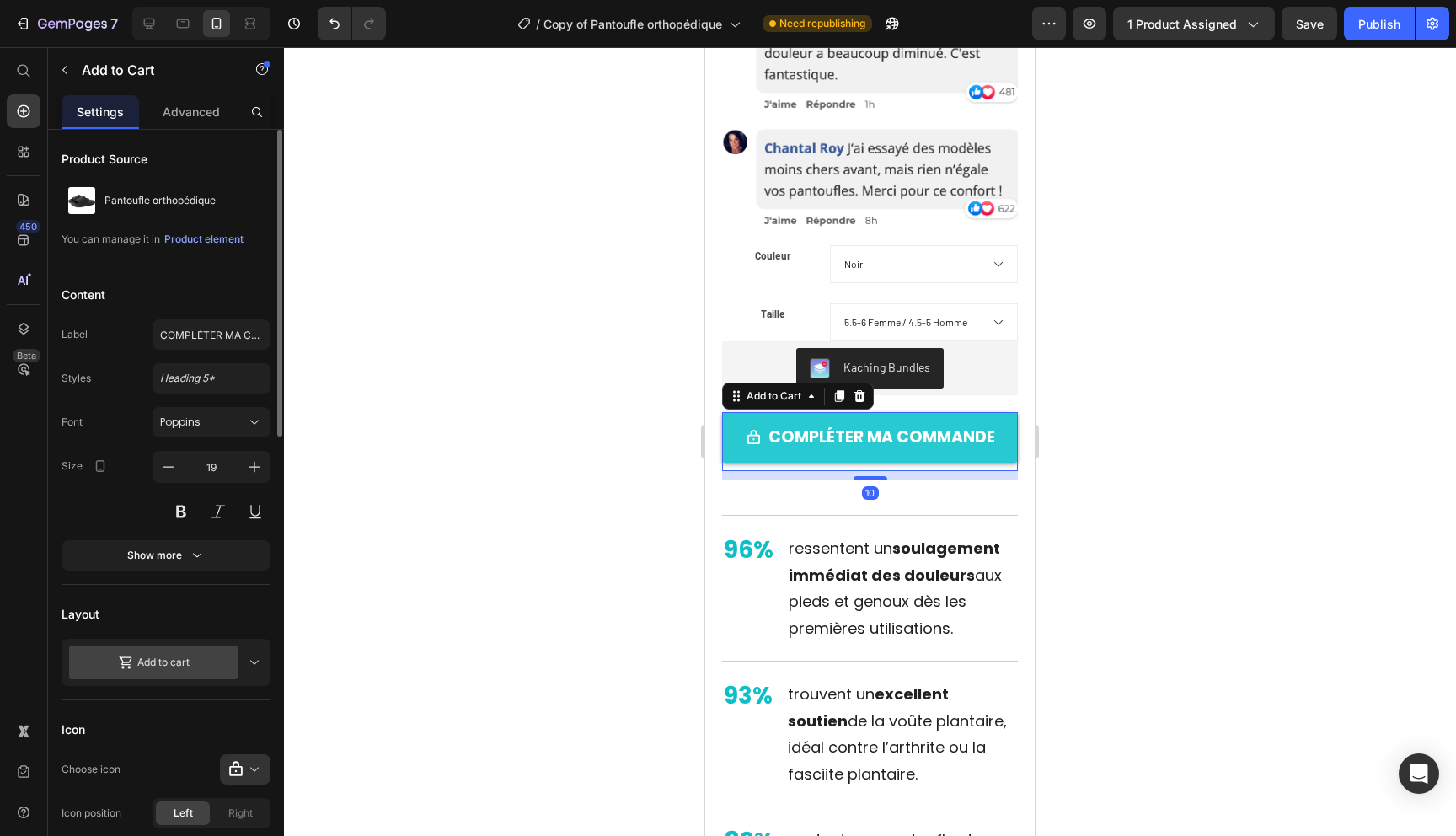 click on "Add to cart" at bounding box center (156, 662) 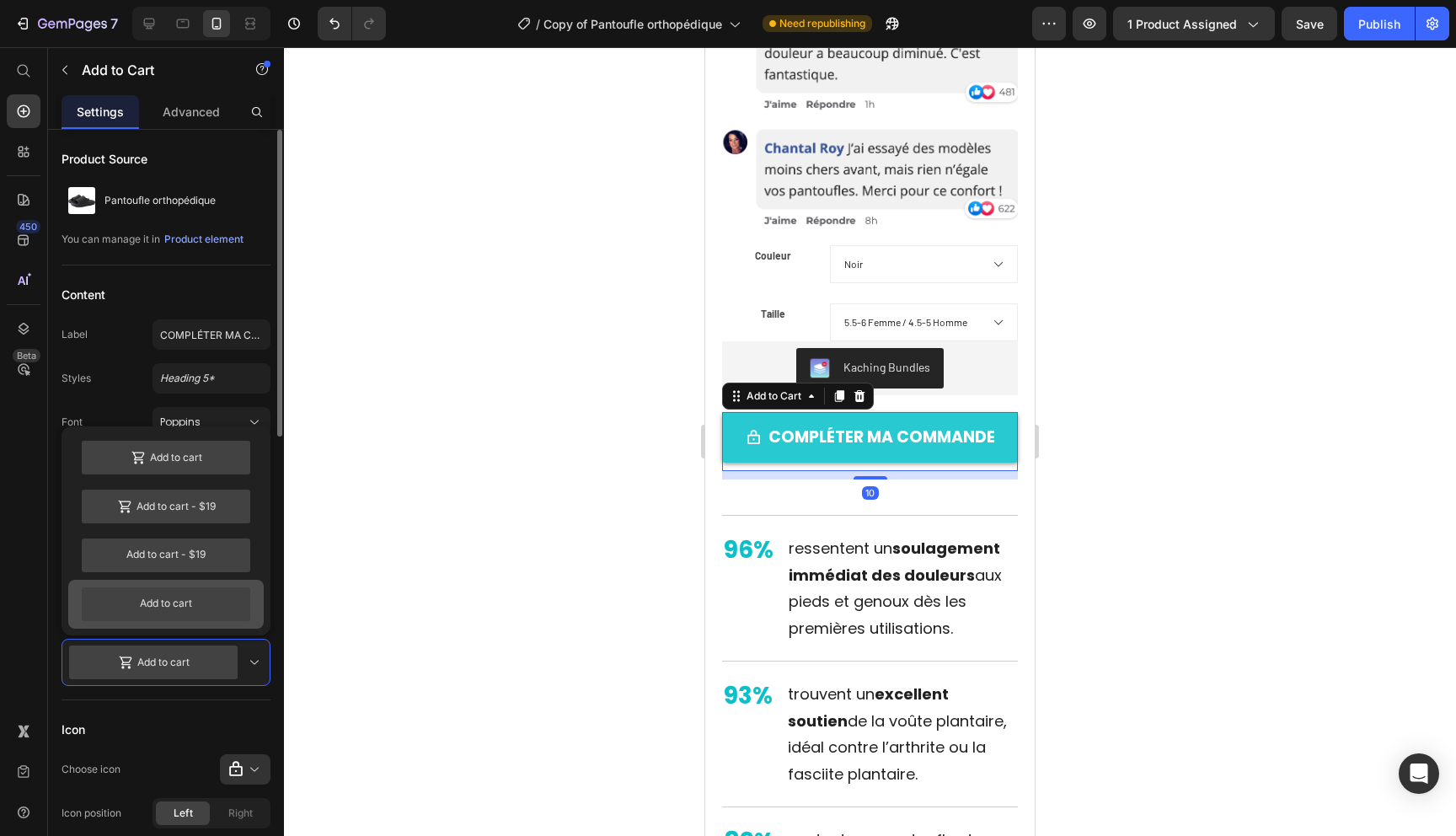 click on "Add to cart" at bounding box center [166, 604] 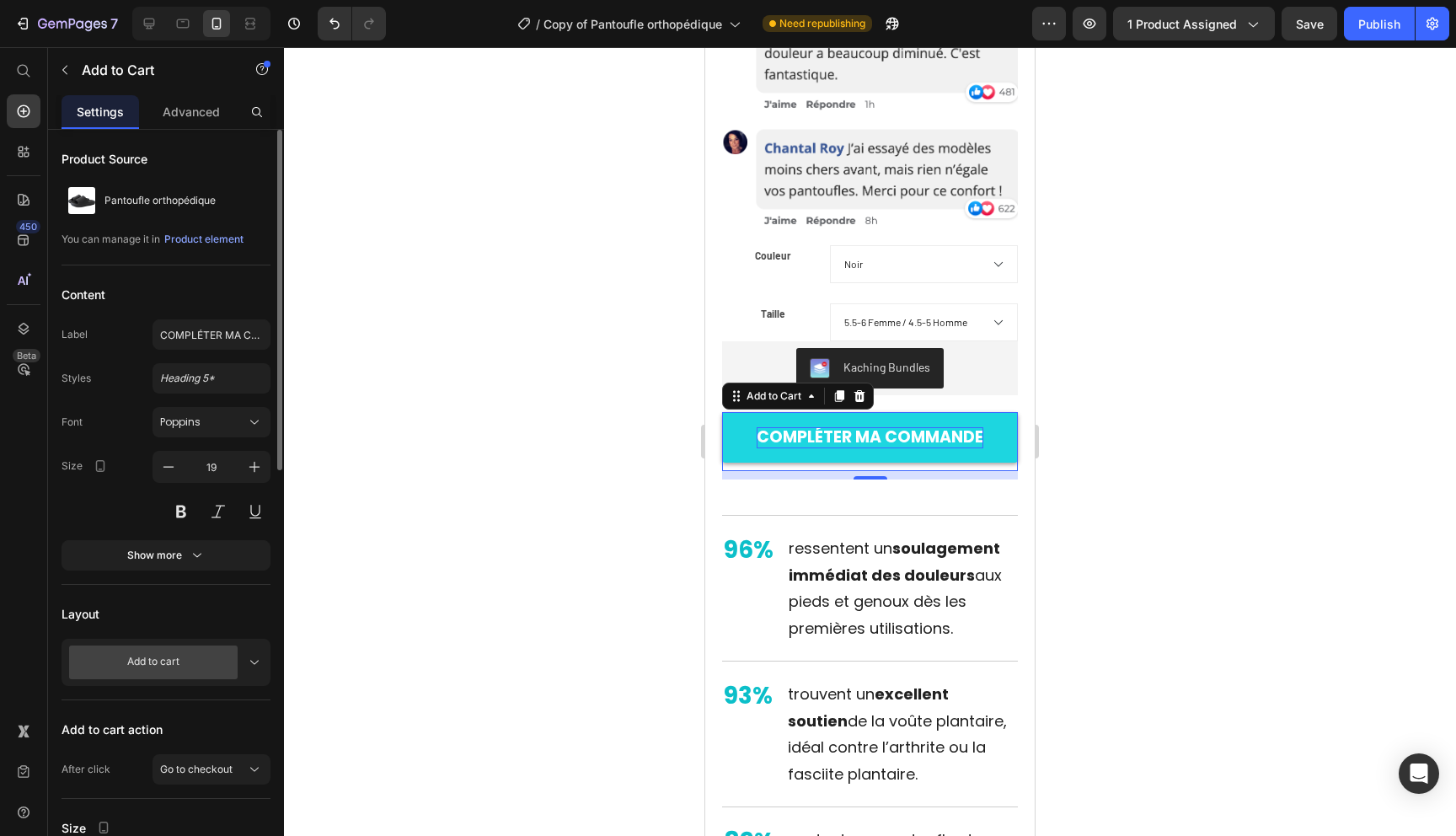 click on "COMPLÉTER MA COMMANDE" at bounding box center (870, 437) 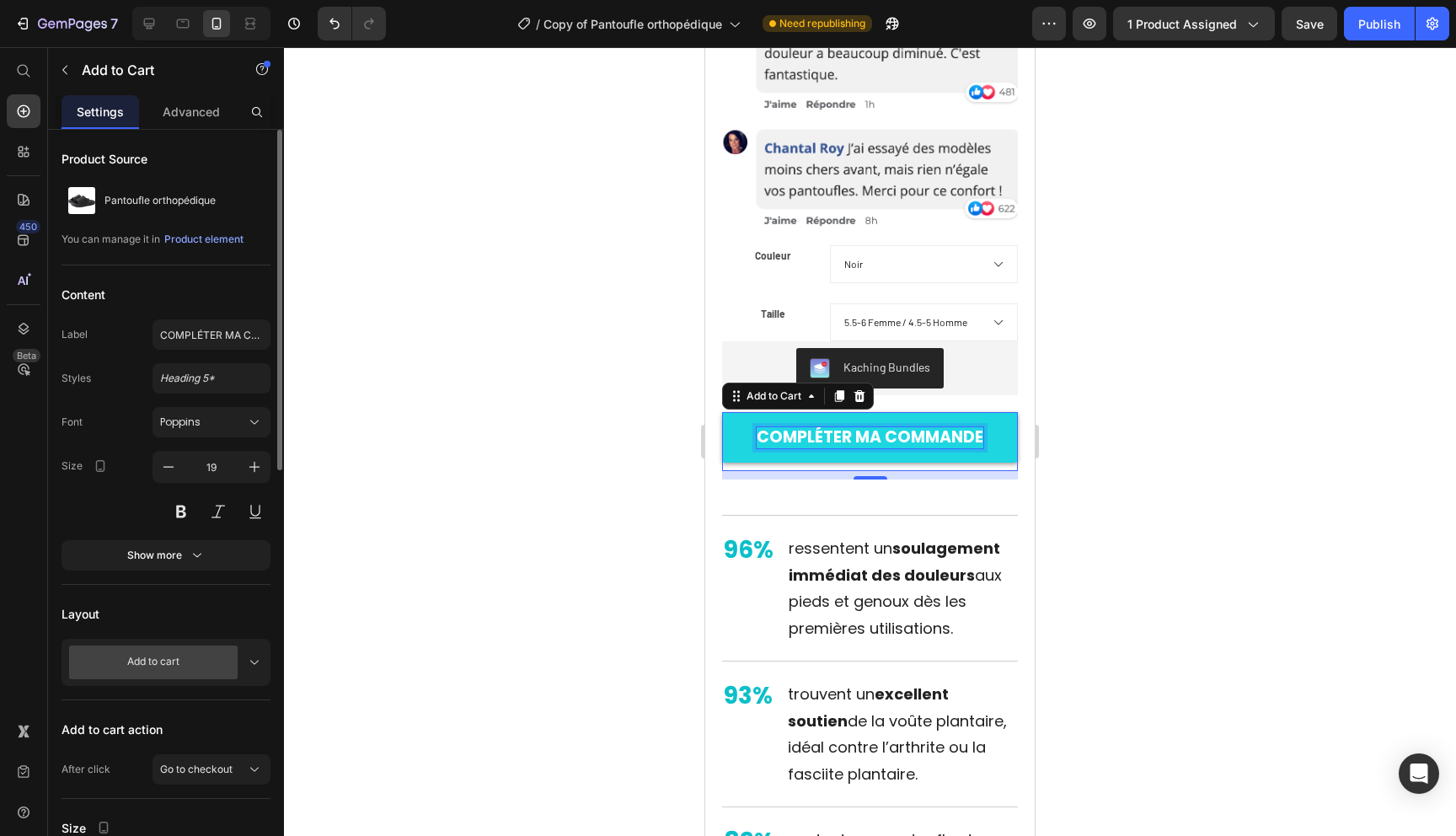 click on "COMPLÉTER MA COMMANDE" at bounding box center (870, 437) 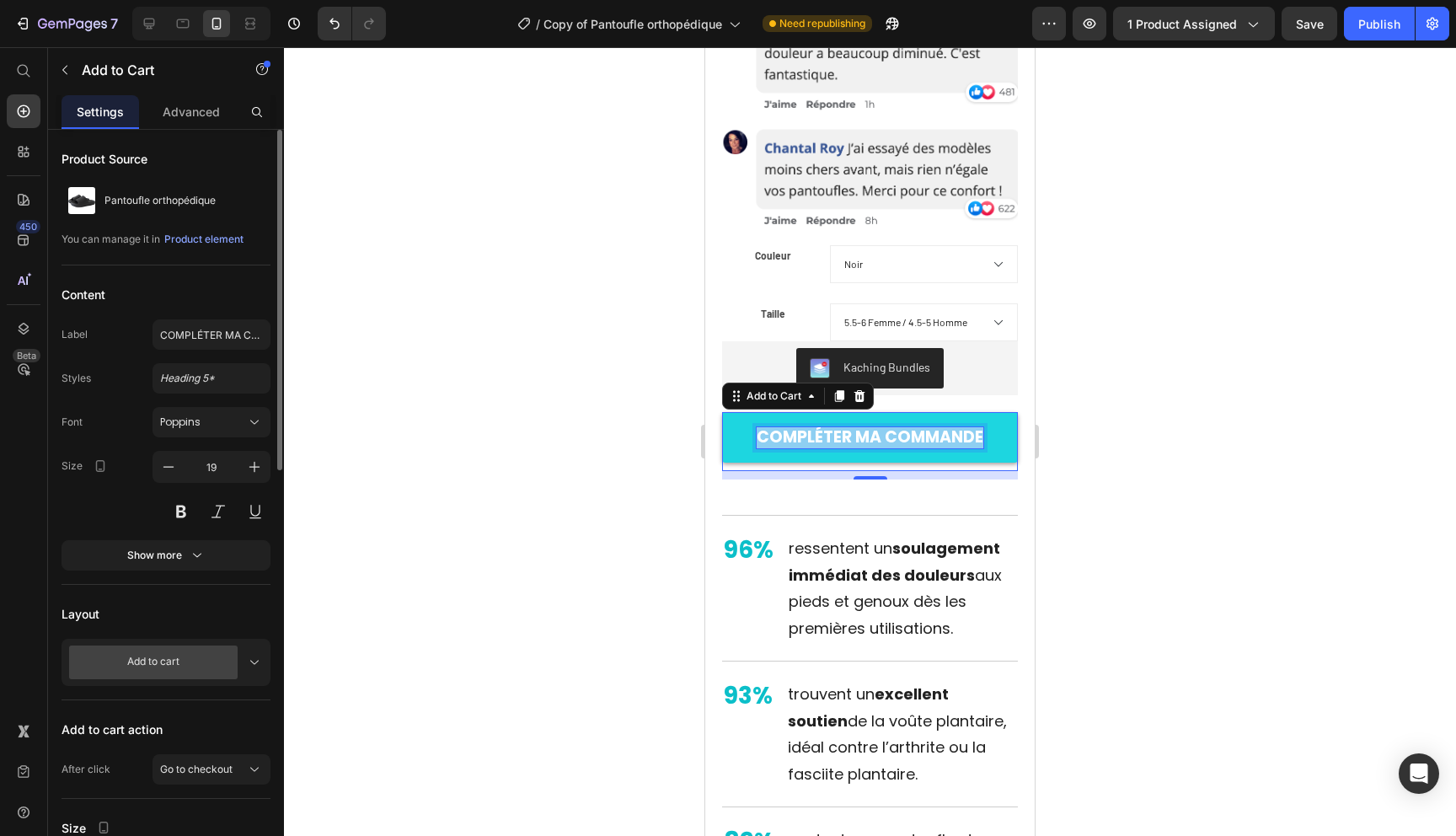 click on "COMPLÉTER MA COMMANDE" at bounding box center (870, 437) 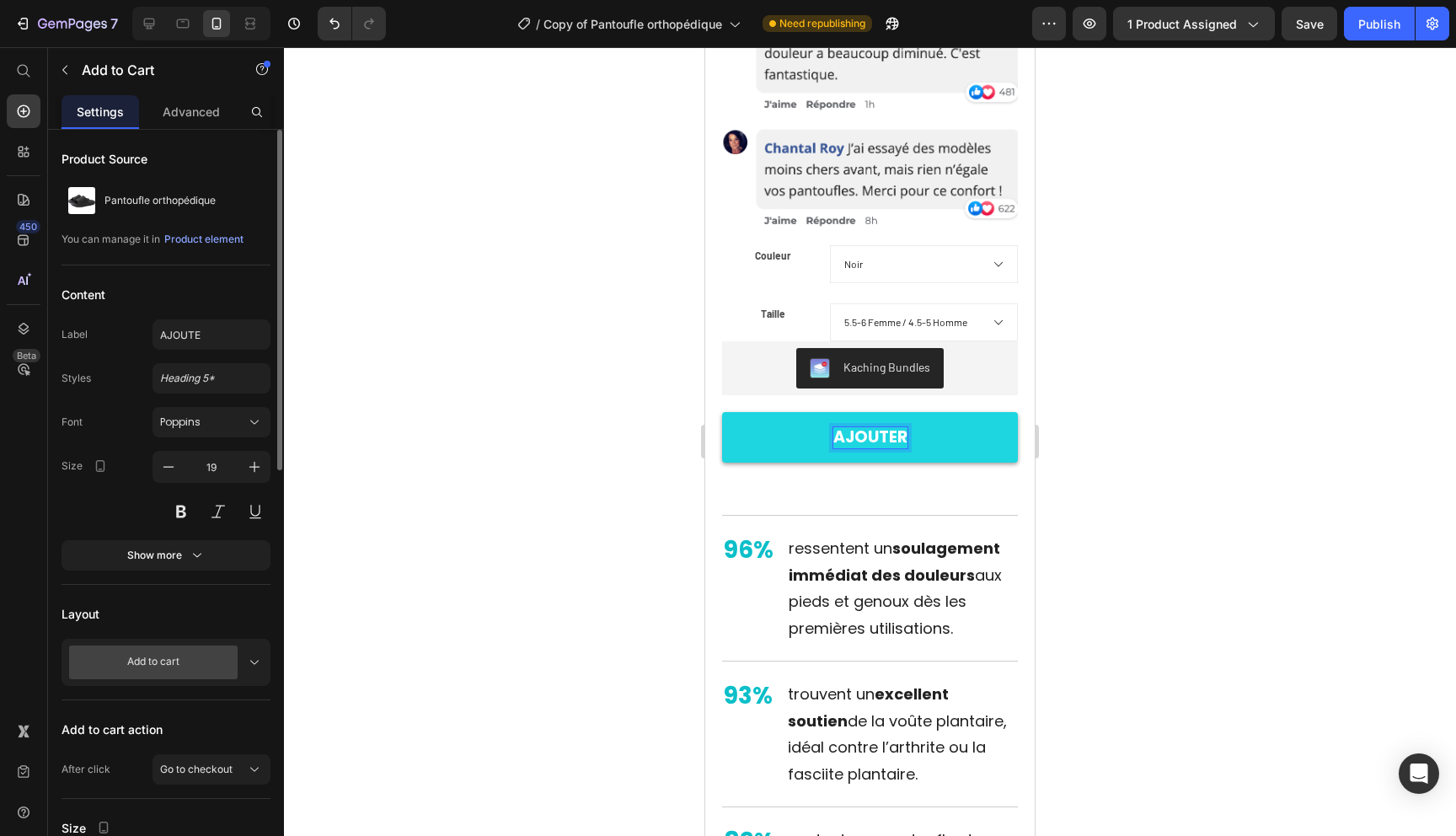 click on "AJOUTER" at bounding box center (870, 437) 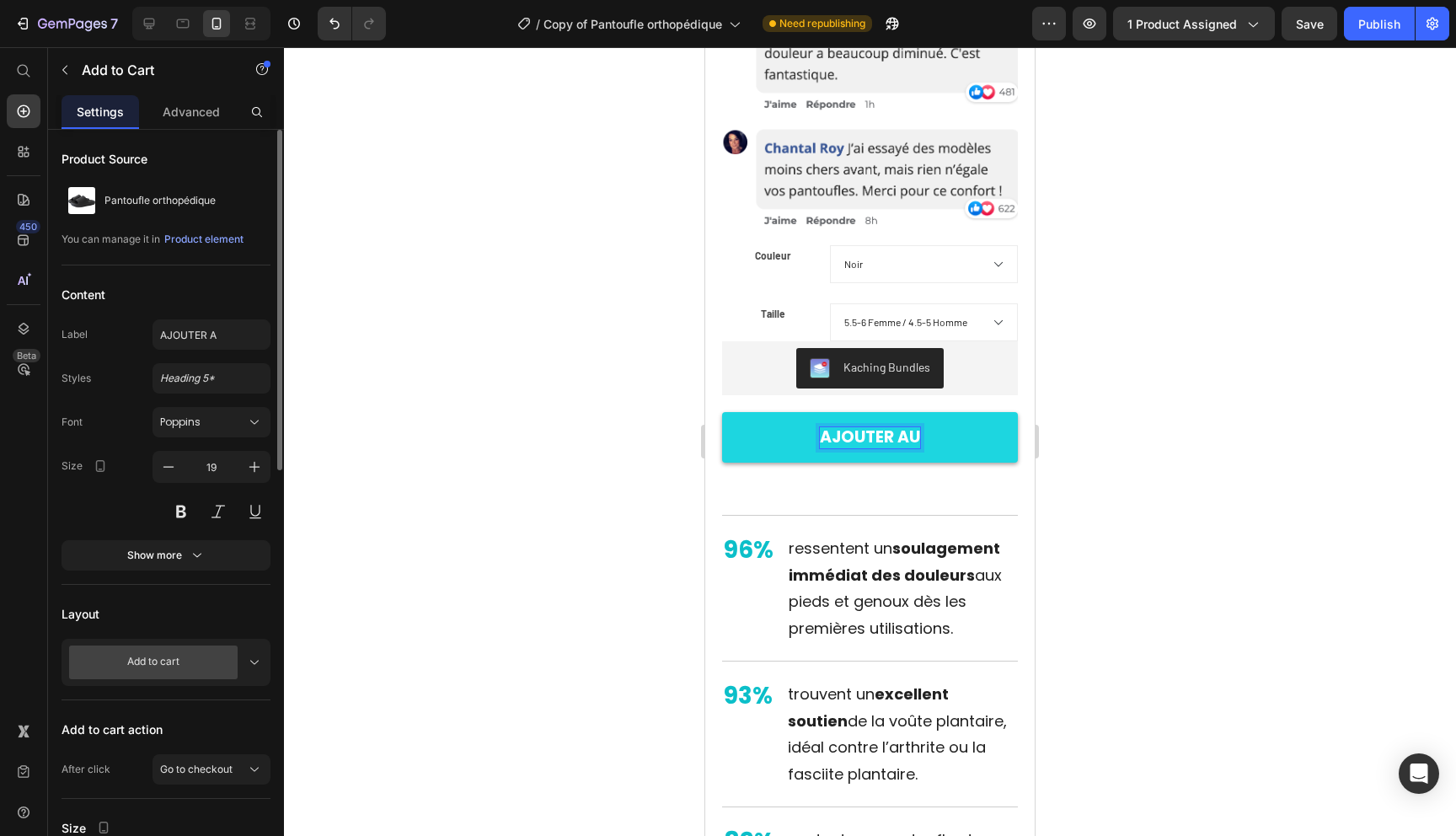 click on "AJOUTER AU" at bounding box center [870, 437] 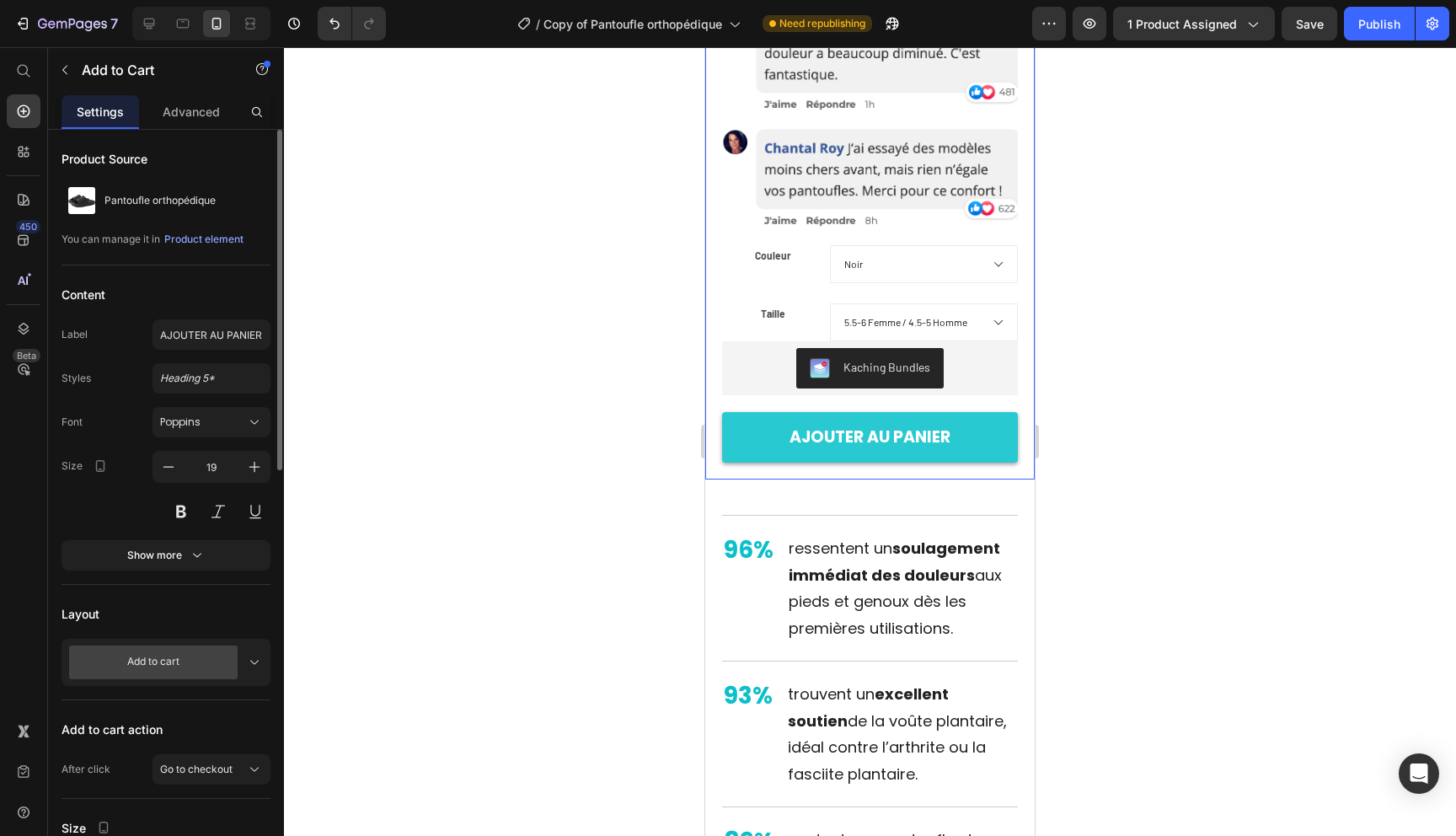 click 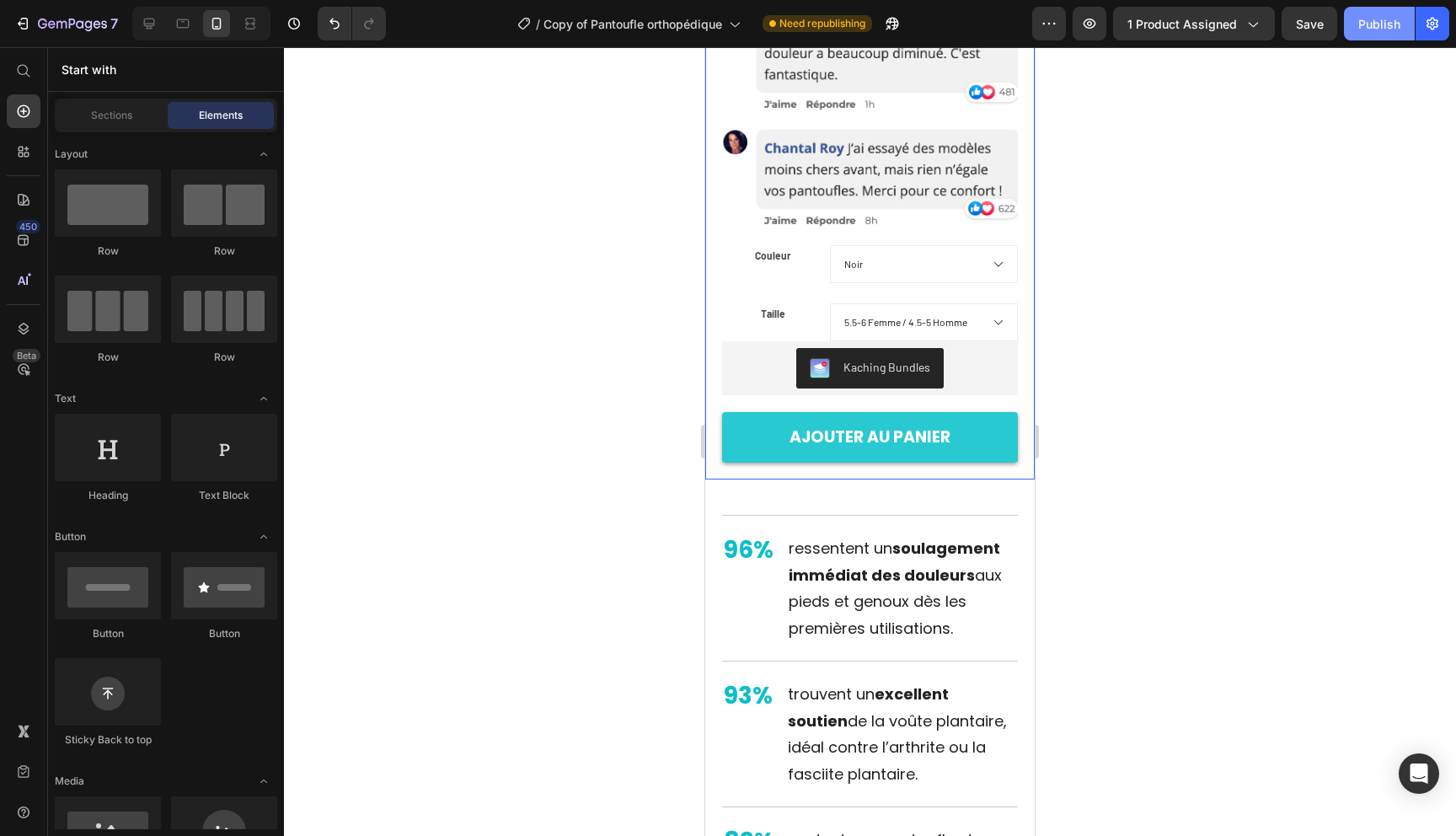 click on "Publish" at bounding box center [1379, 24] 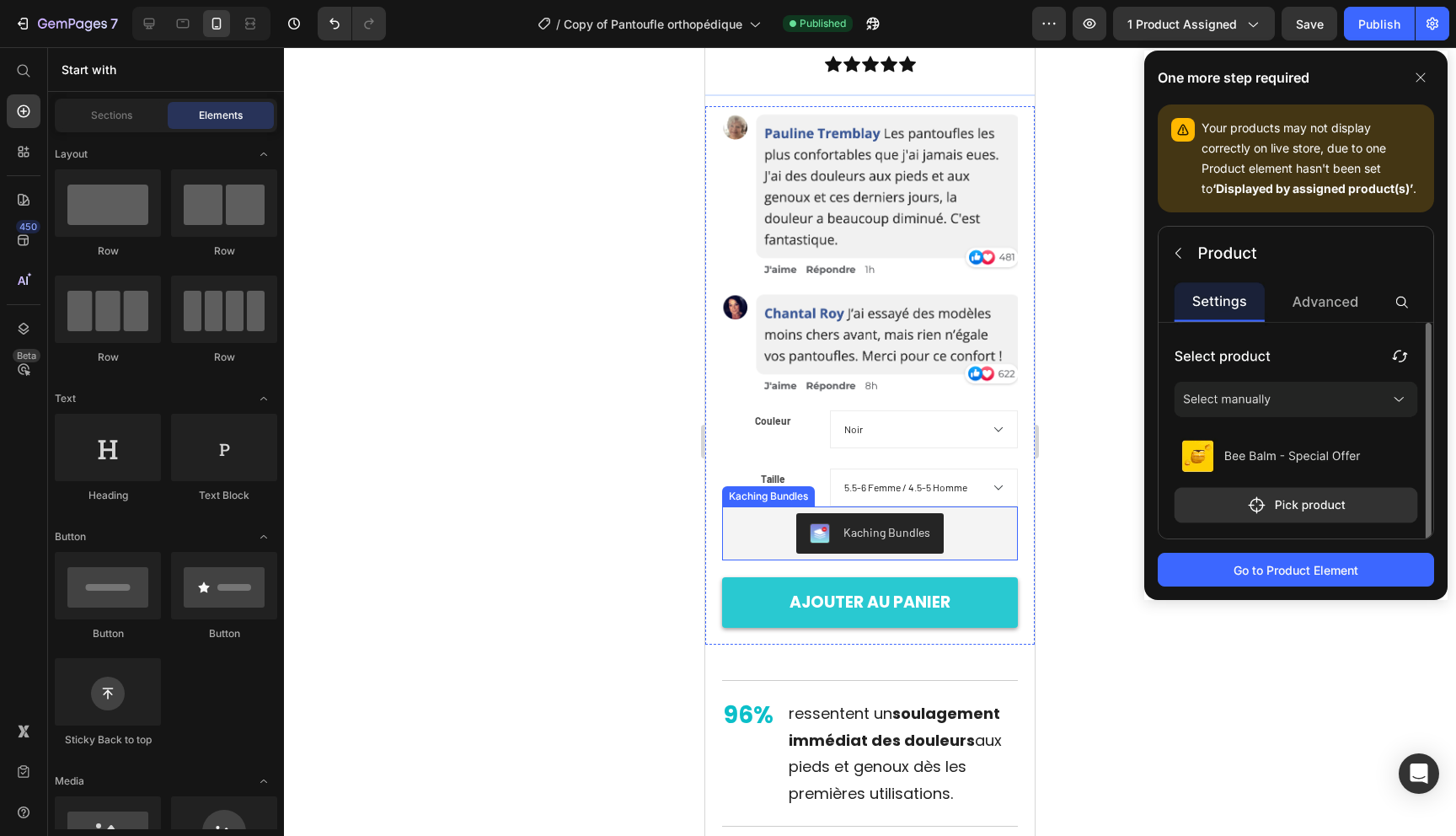 scroll, scrollTop: 0, scrollLeft: 0, axis: both 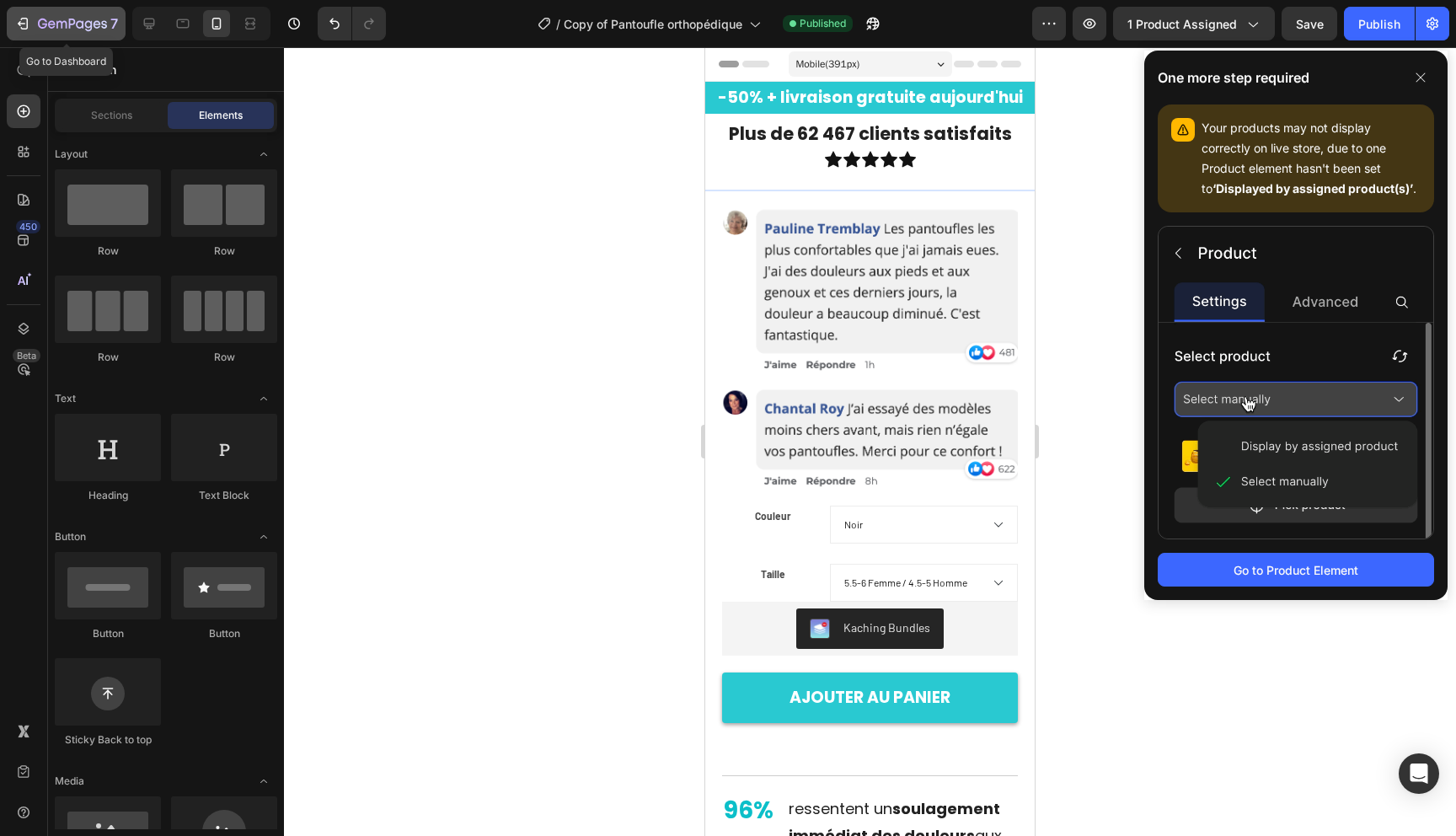click 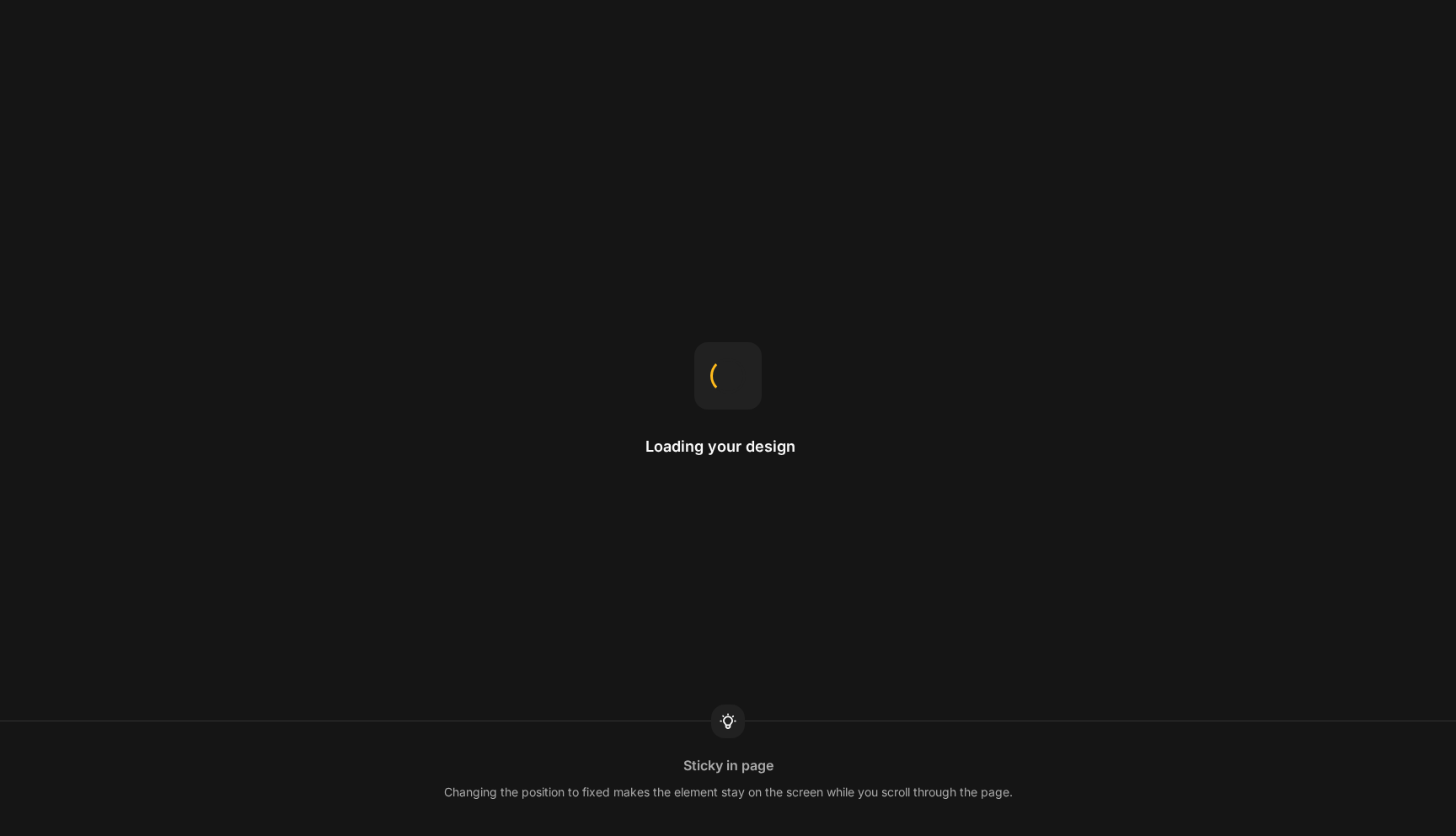 scroll, scrollTop: 0, scrollLeft: 0, axis: both 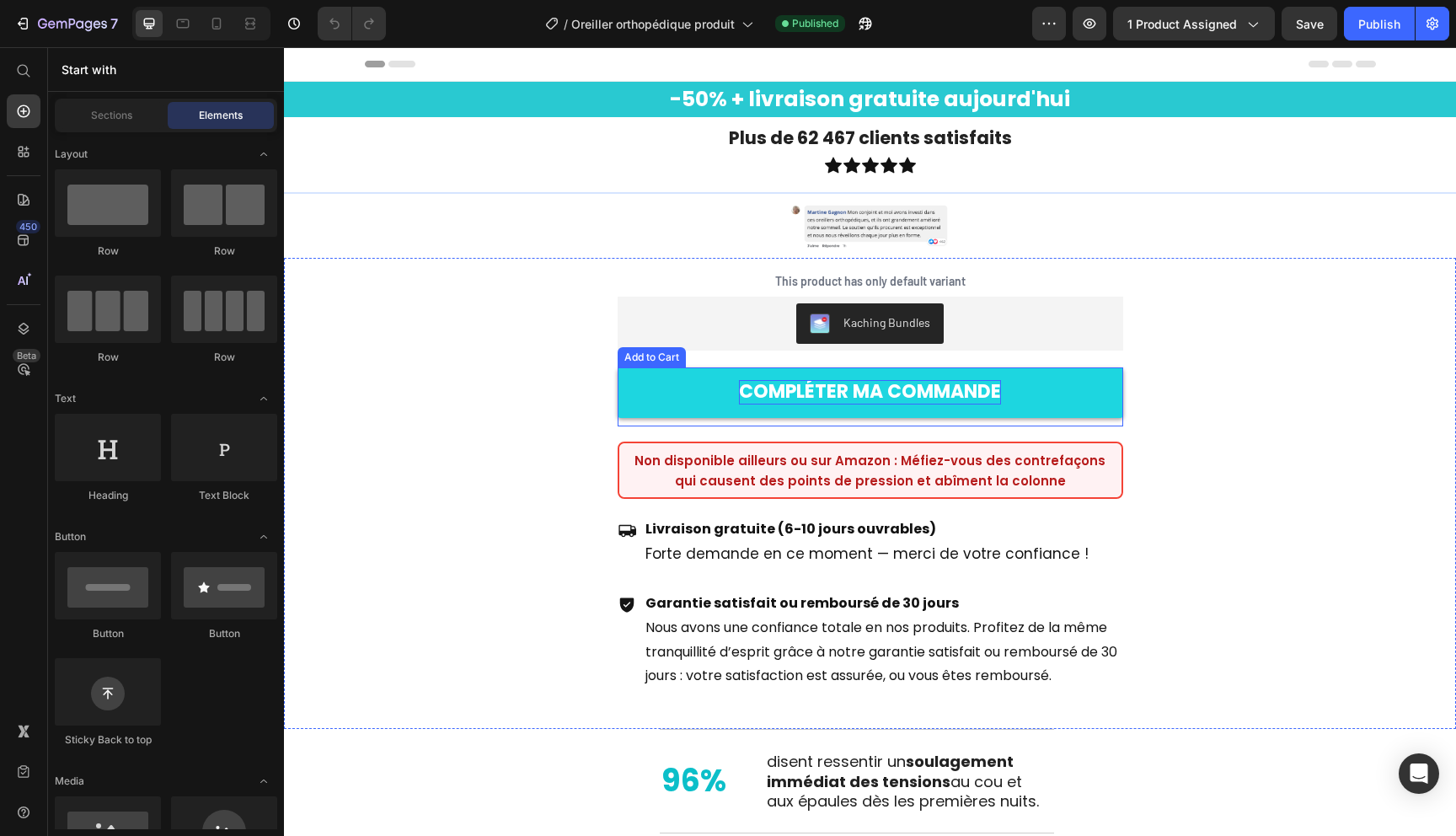 click on "COMPLÉTER MA COMMANDE" at bounding box center [870, 392] 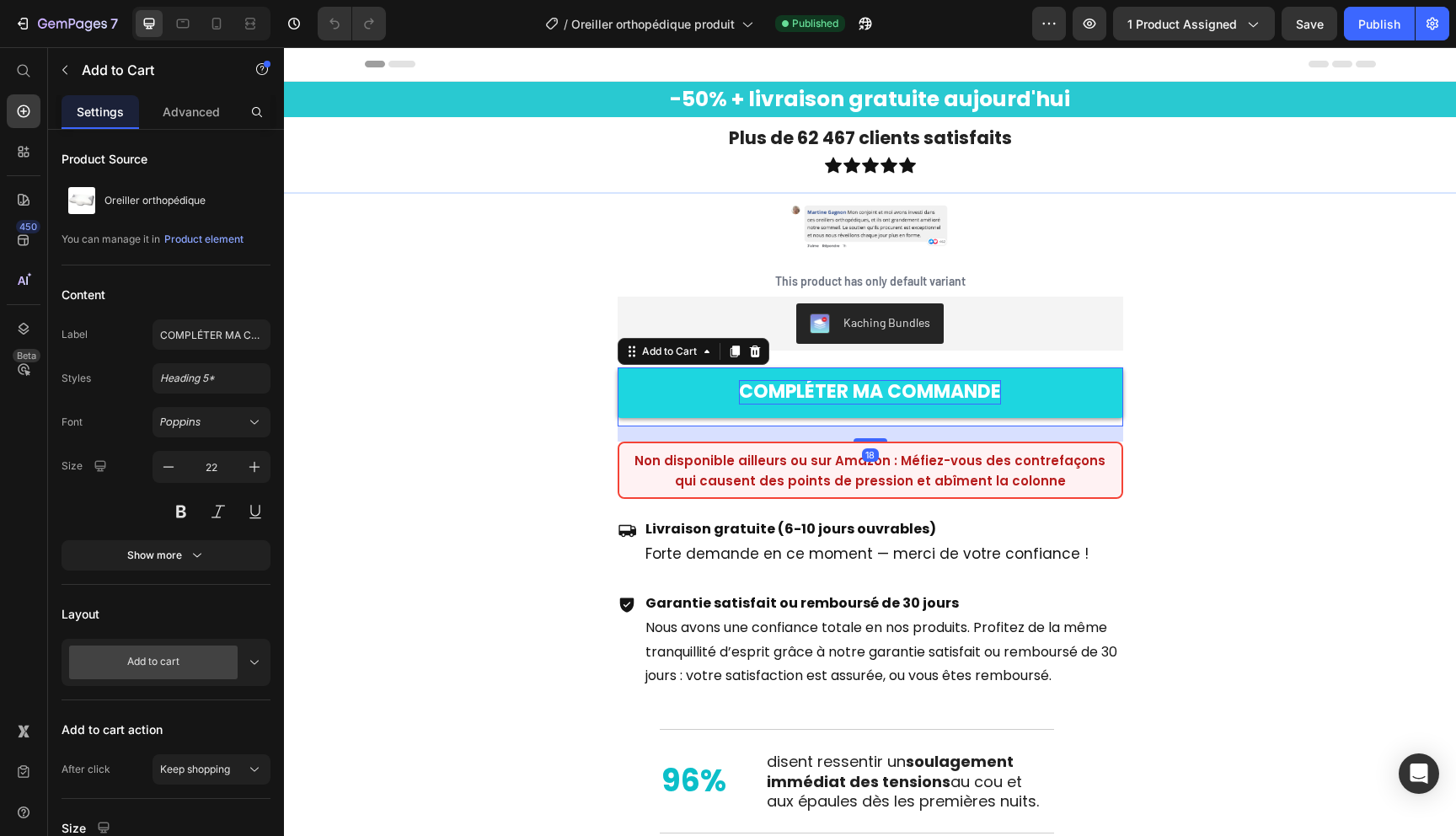 click on "COMPLÉTER MA COMMANDE" at bounding box center [870, 392] 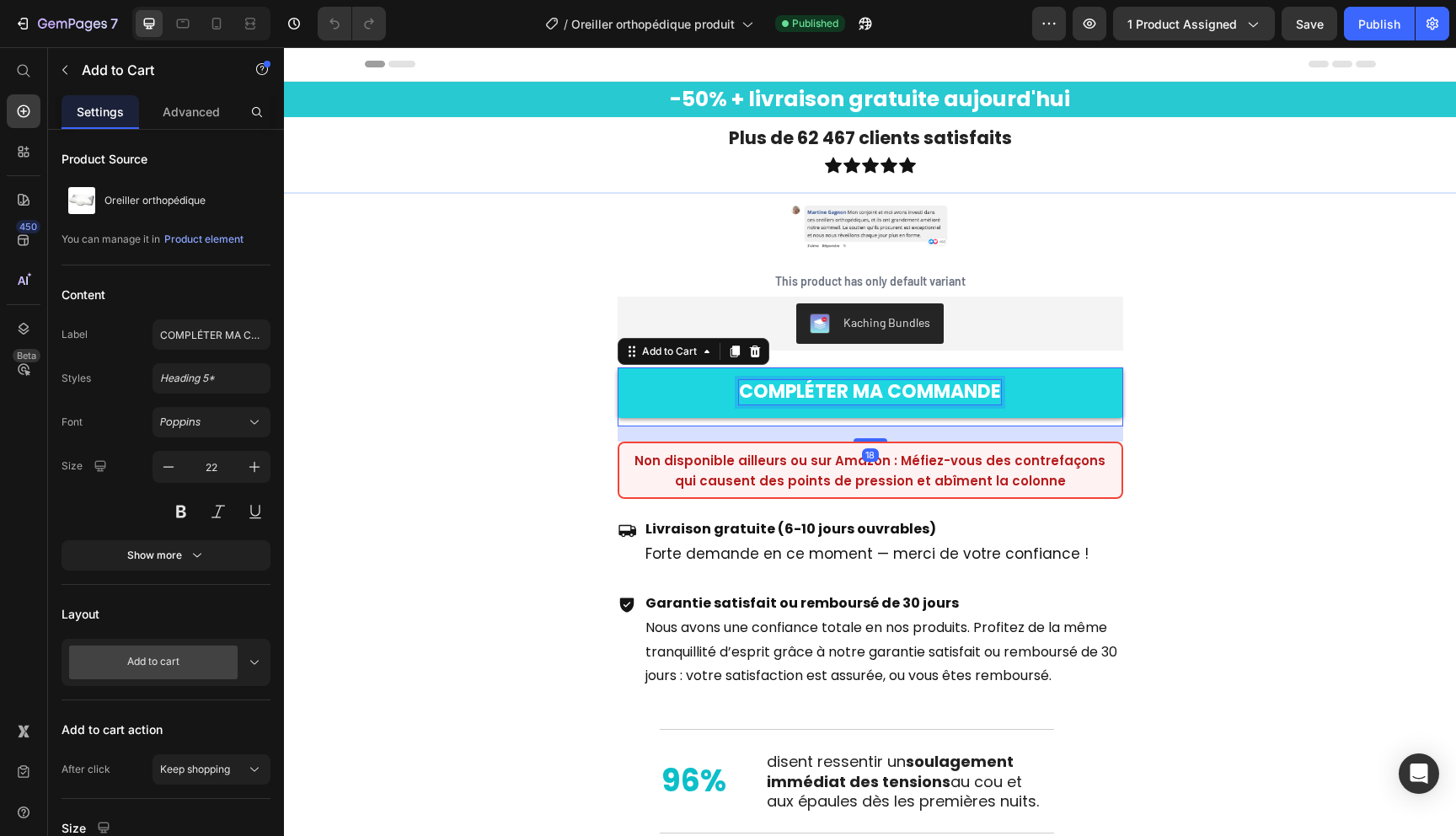 click on "COMPLÉTER MA COMMANDE" at bounding box center [870, 392] 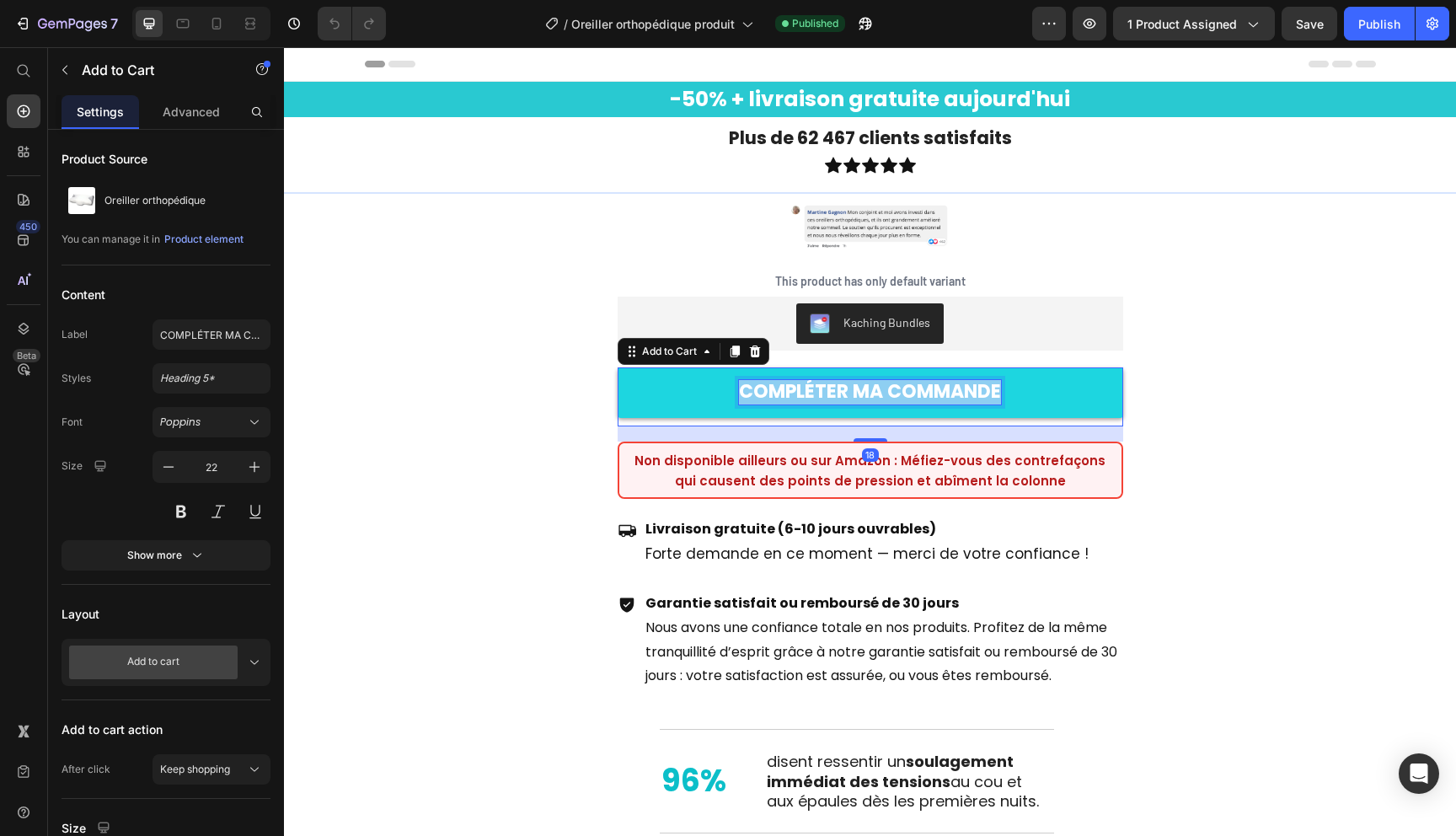 click on "COMPLÉTER MA COMMANDE" at bounding box center [870, 392] 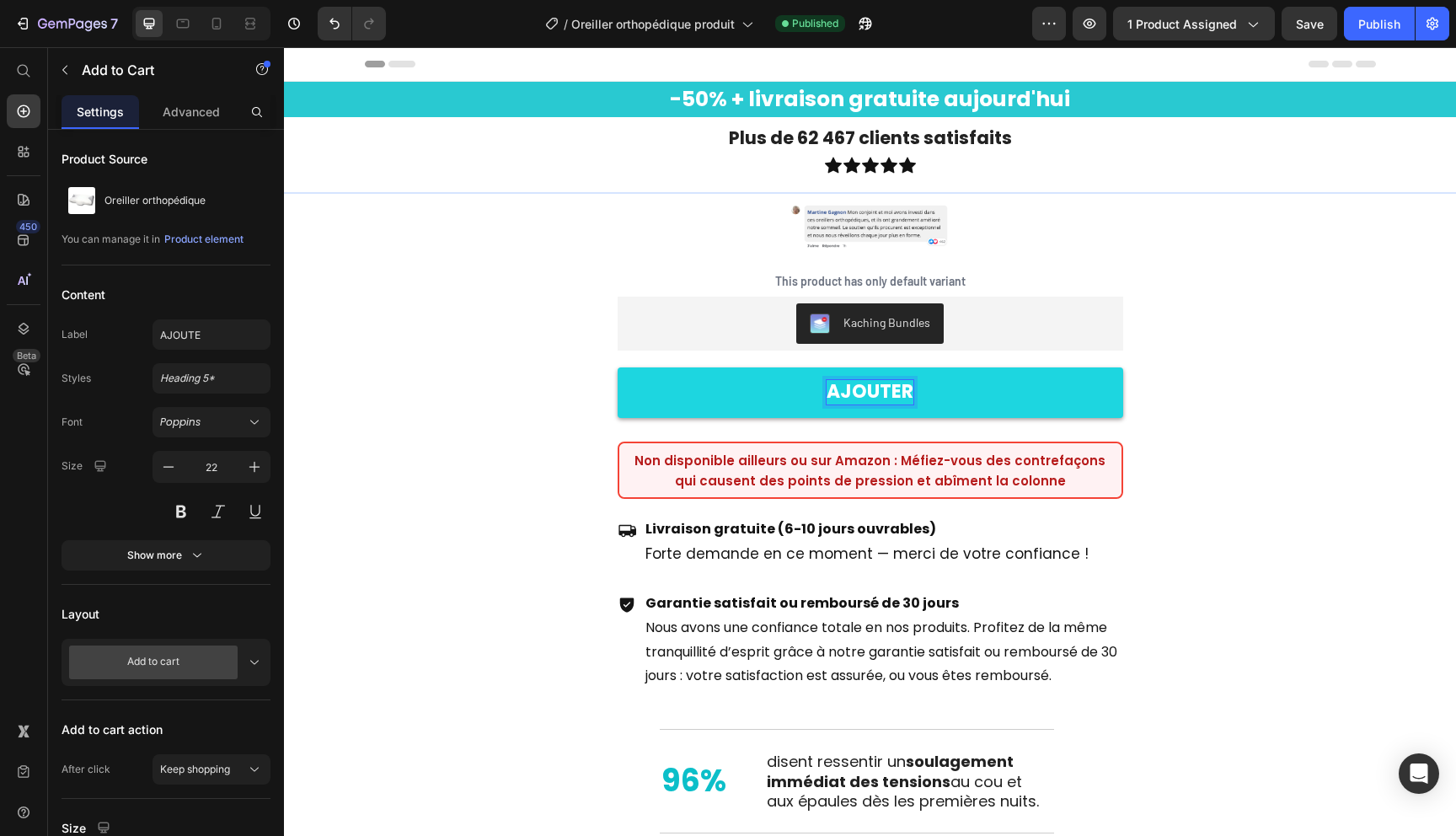 click on "AJOUTER" at bounding box center [870, 393] 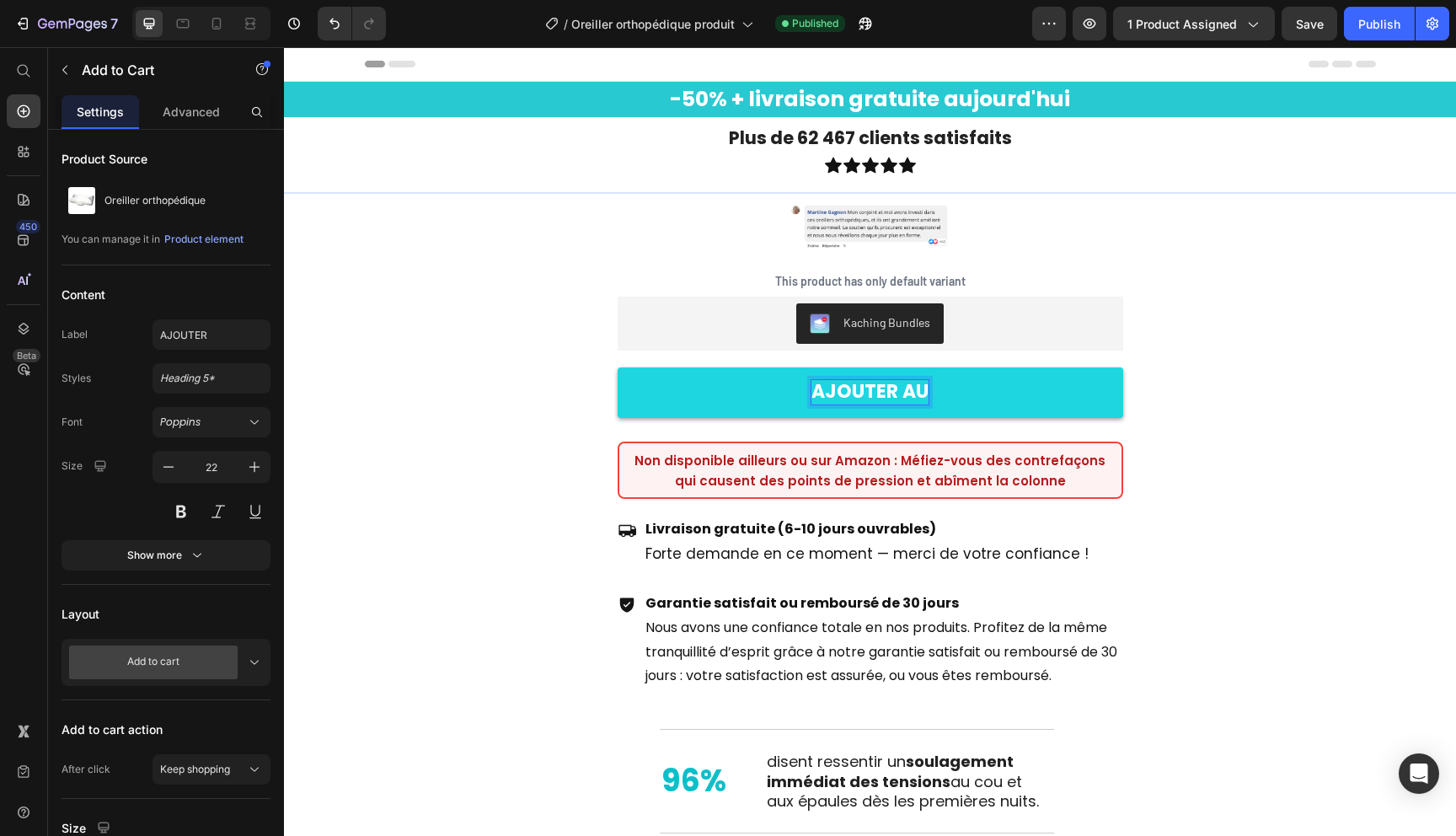 click on "AJOUTER AU" at bounding box center (870, 393) 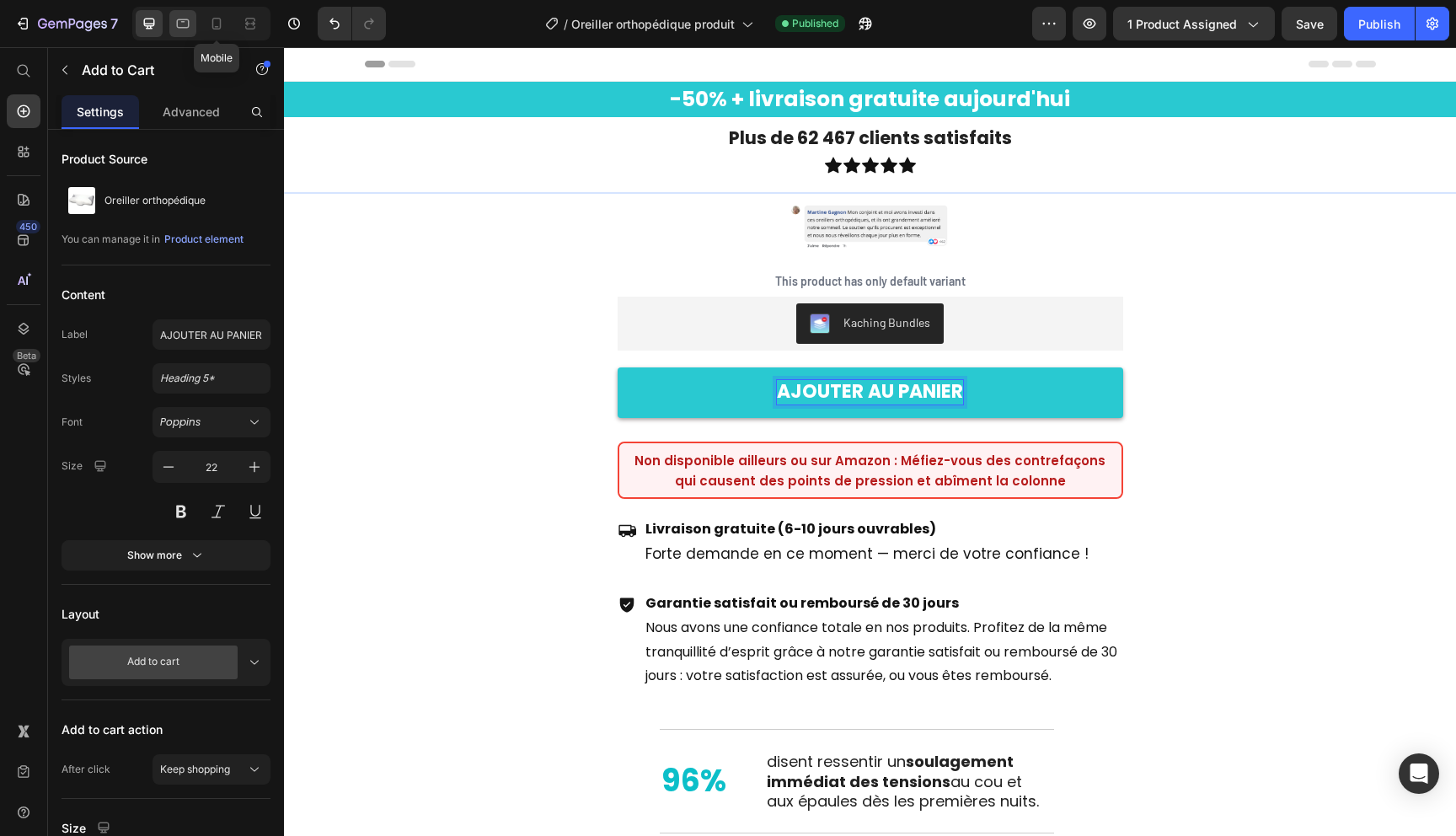 click 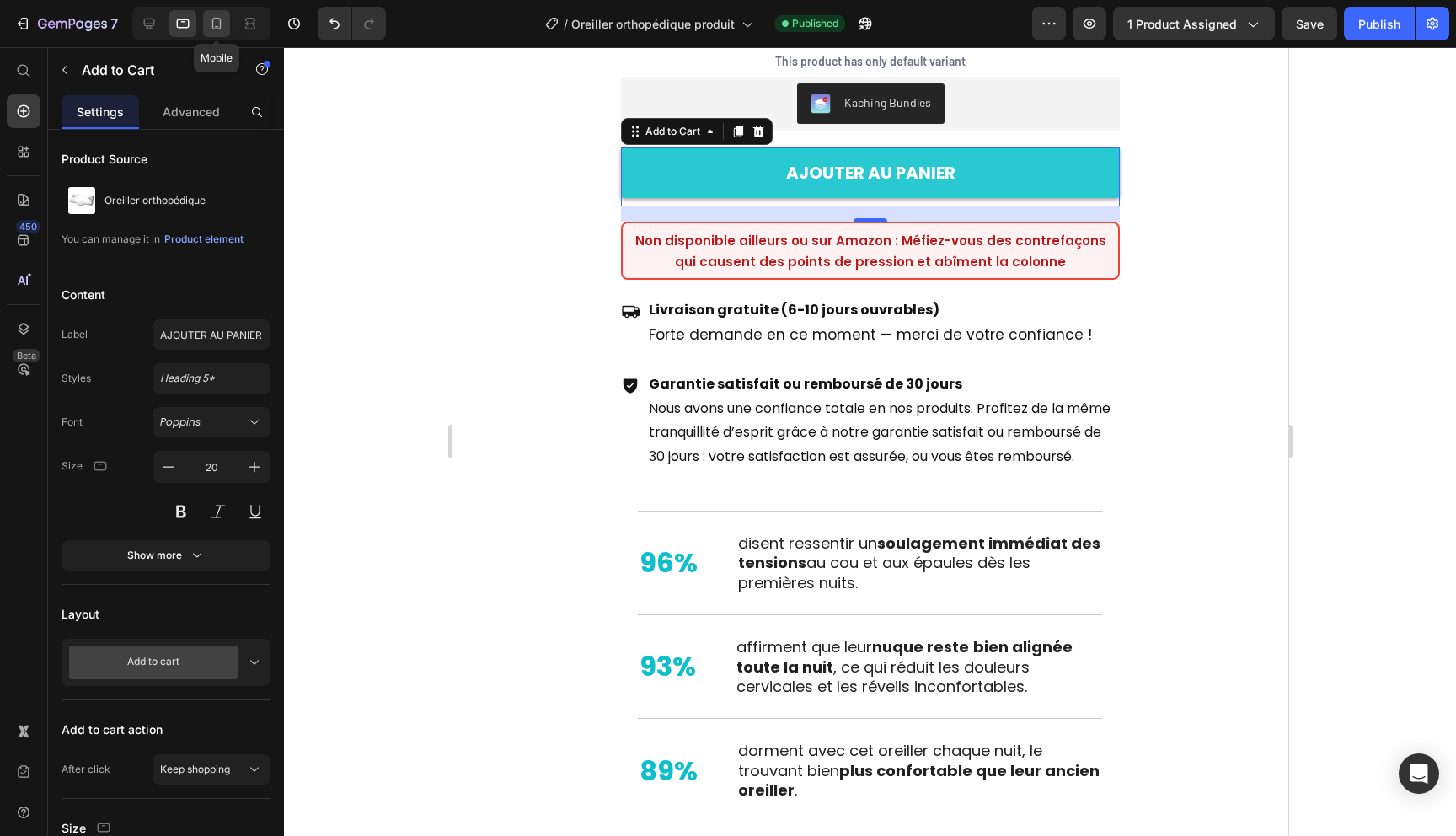 scroll, scrollTop: 364, scrollLeft: 0, axis: vertical 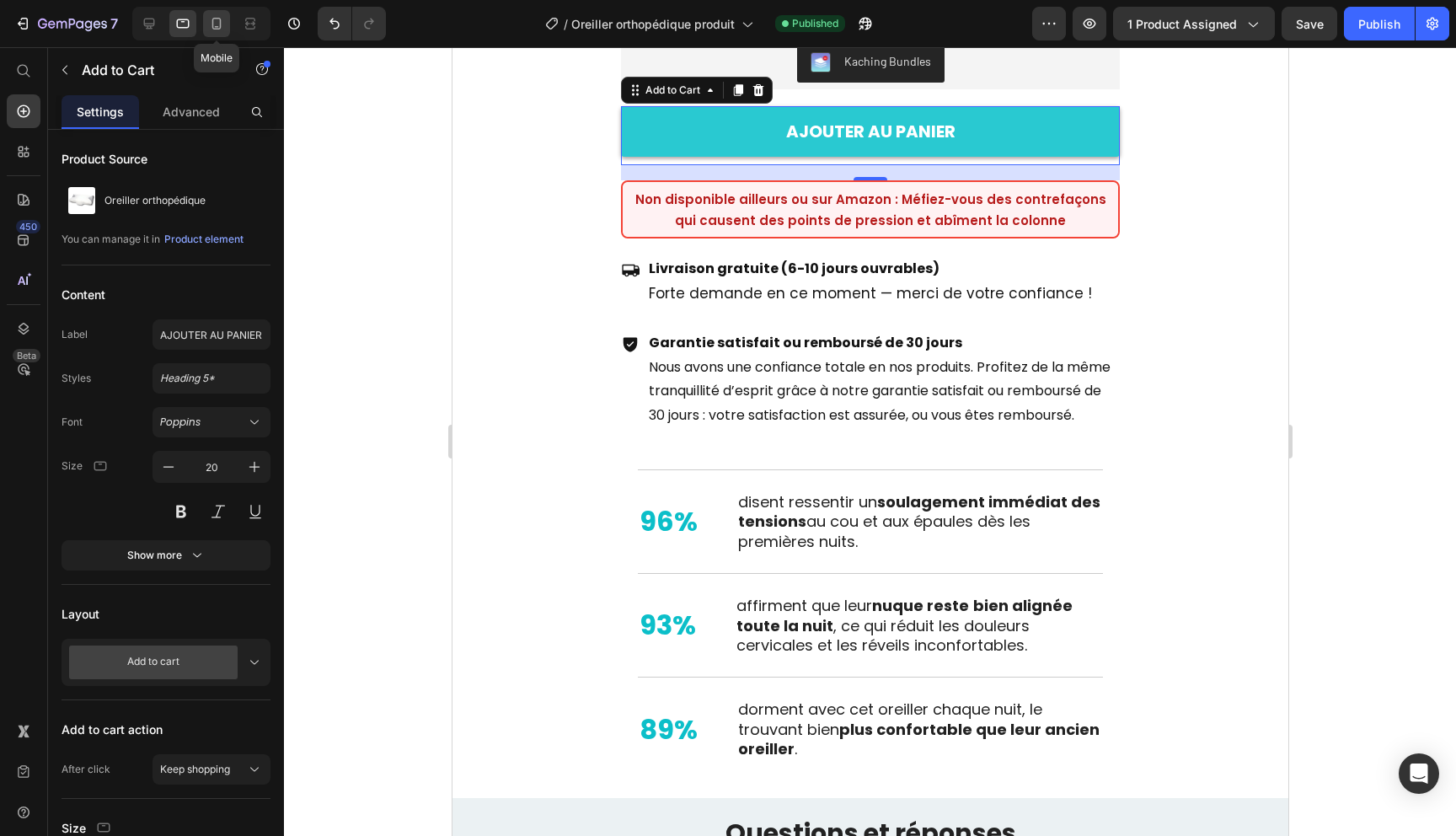 click 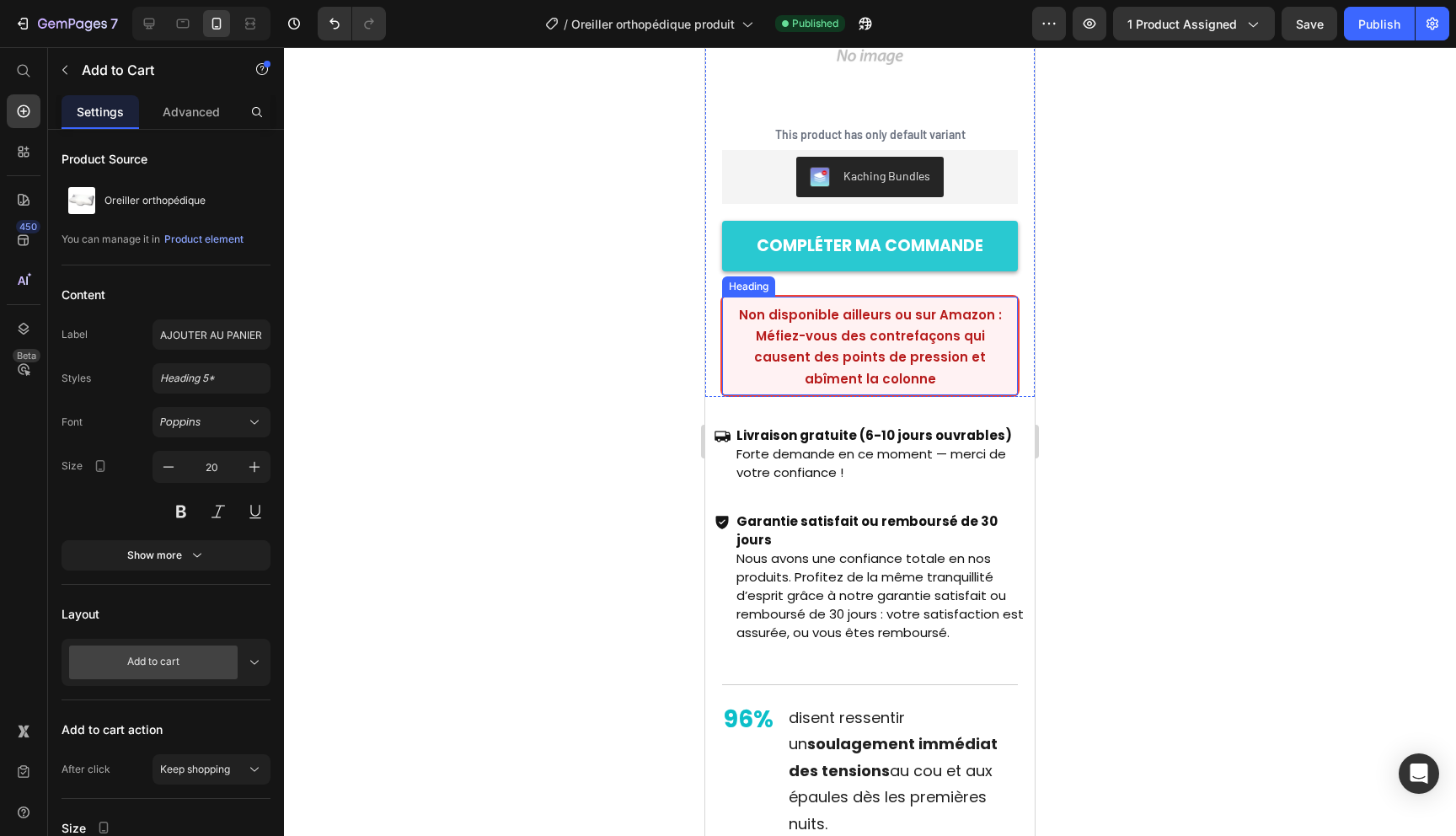 scroll, scrollTop: 255, scrollLeft: 0, axis: vertical 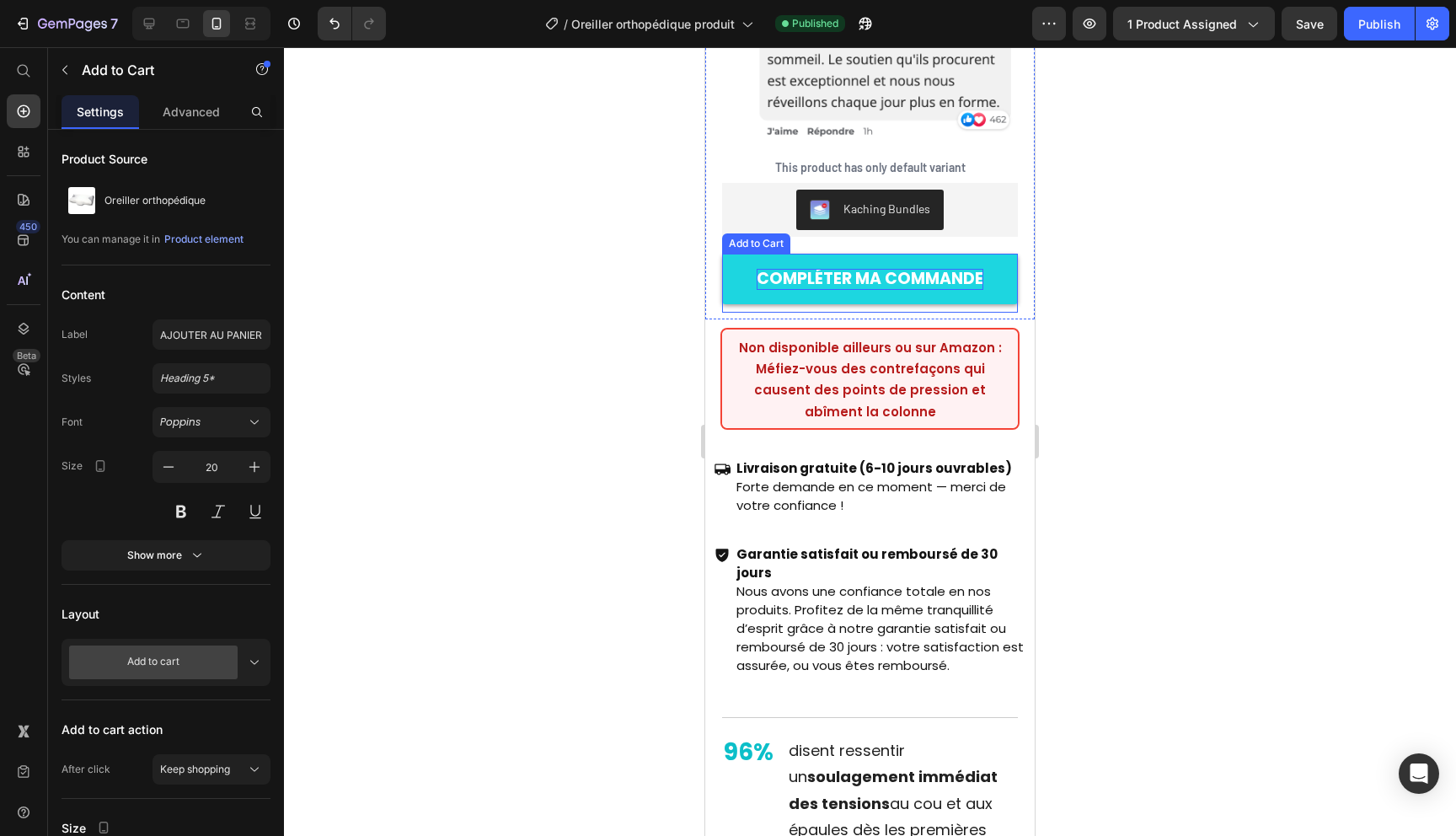 click on "COMPLÉTER MA COMMANDE" at bounding box center [870, 279] 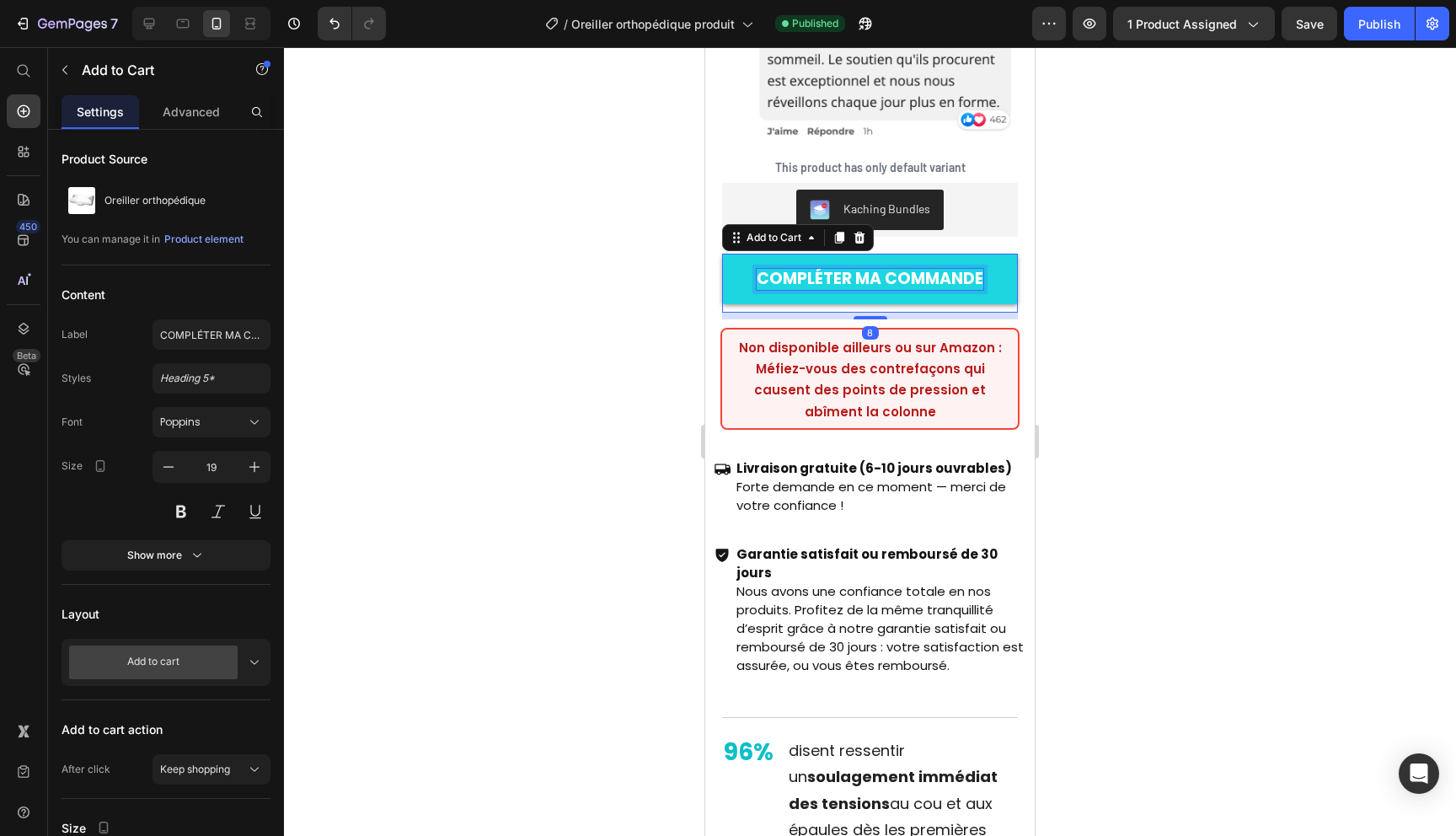 click on "COMPLÉTER MA COMMANDE" at bounding box center (870, 279) 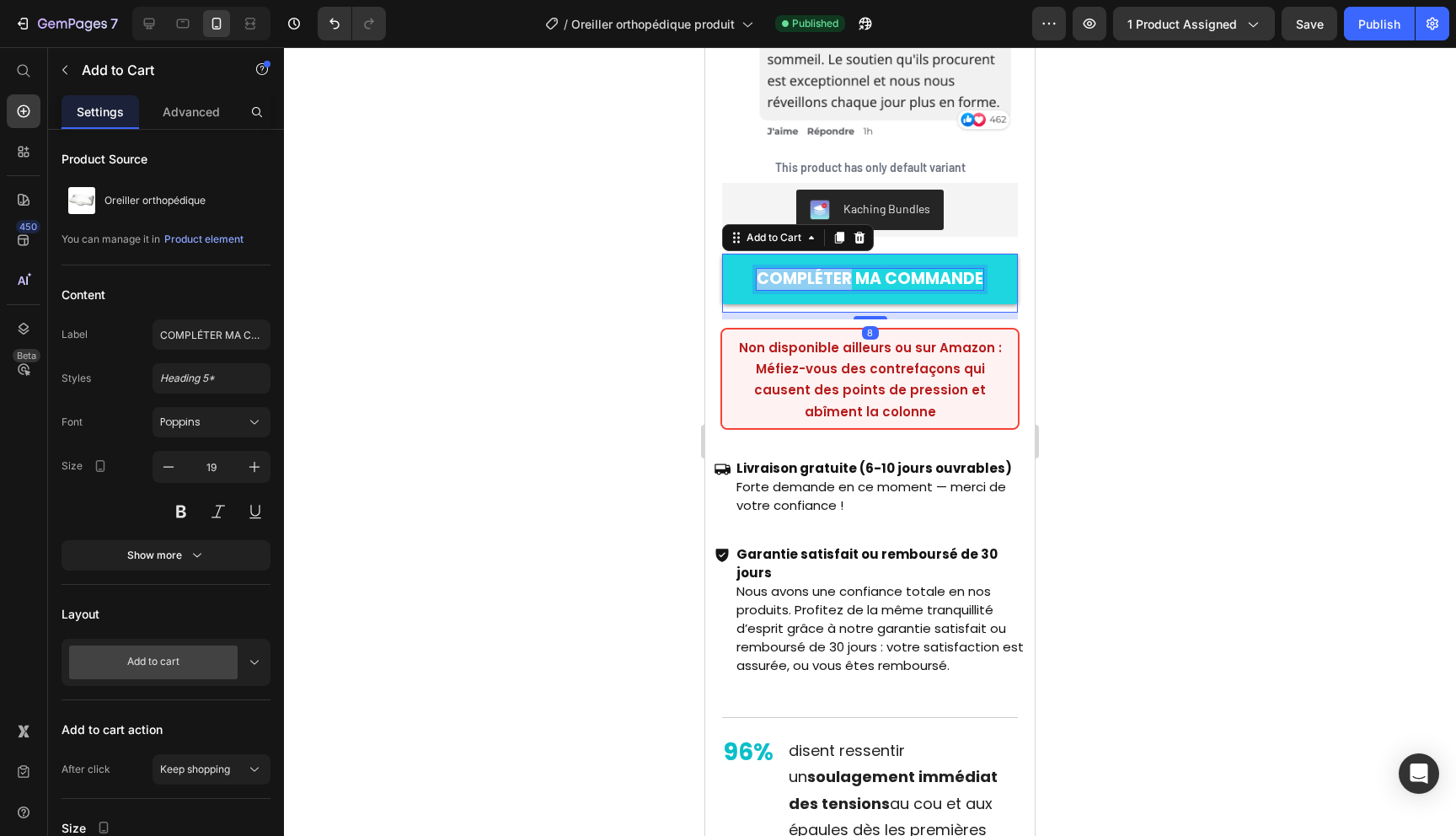 click on "COMPLÉTER MA COMMANDE" at bounding box center [870, 279] 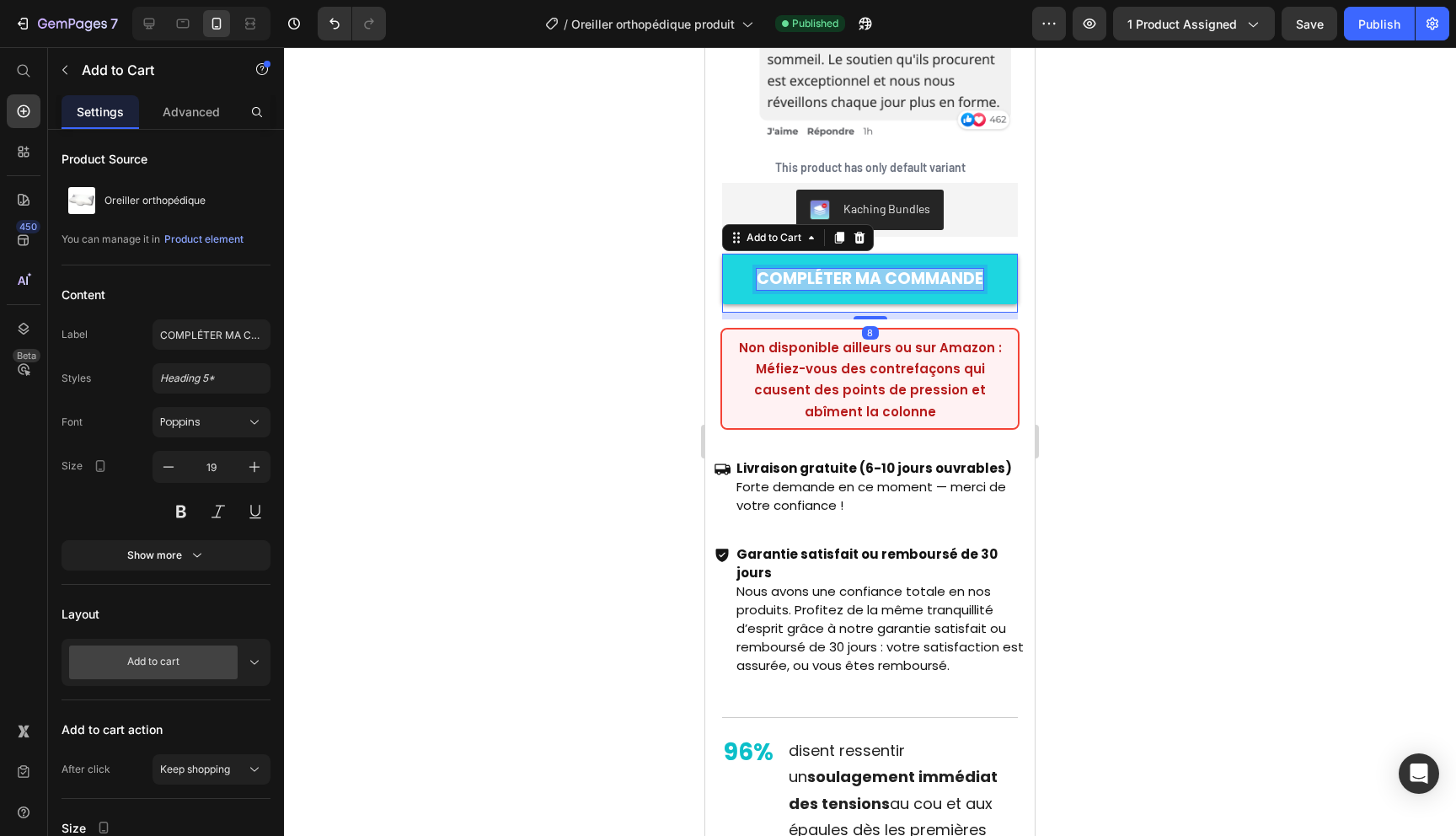 click on "COMPLÉTER MA COMMANDE" at bounding box center [870, 279] 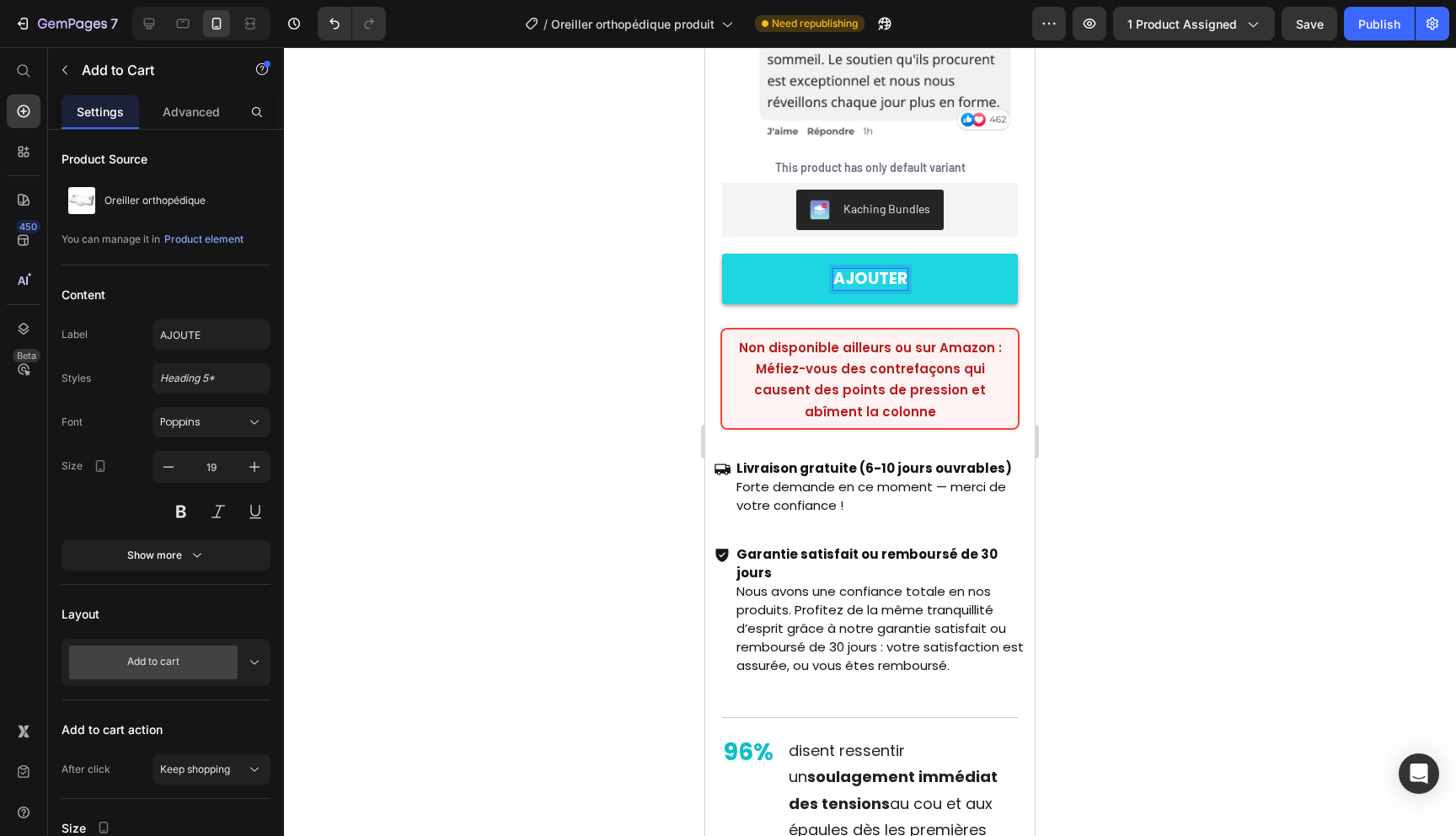 click on "AJOUTER" at bounding box center [870, 279] 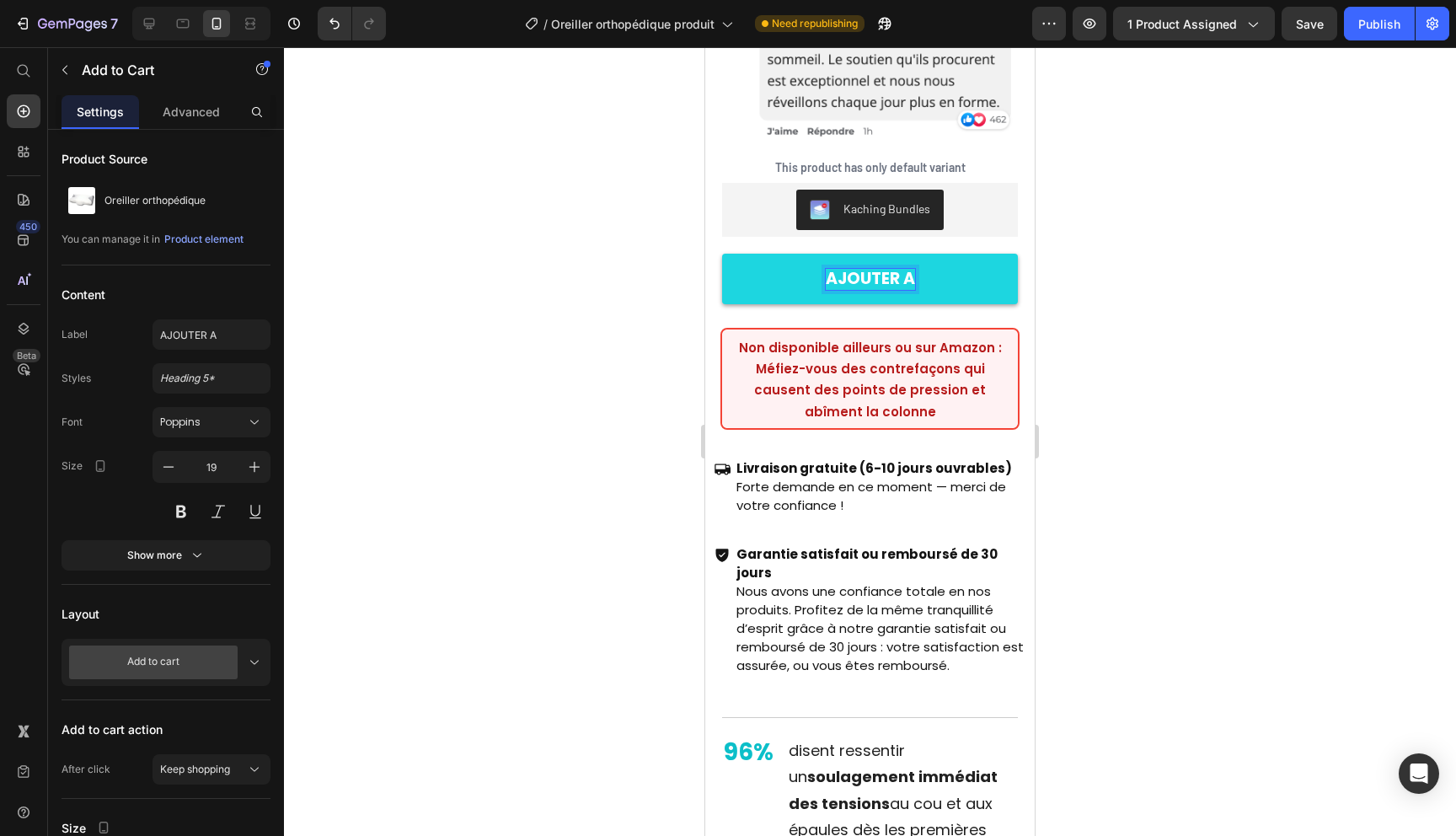 click on "AJOUTER A" at bounding box center (870, 279) 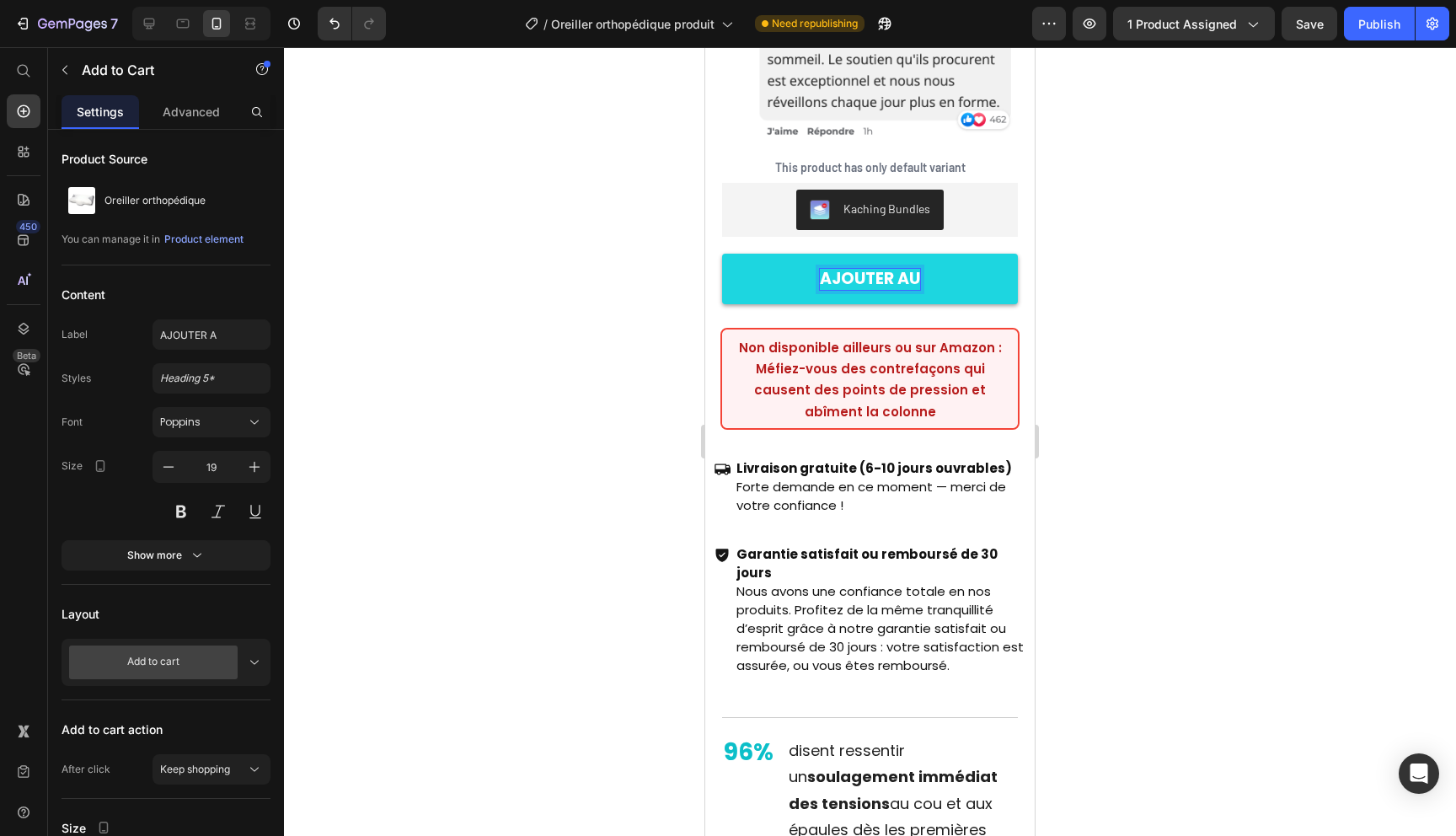 click on "AJOUTER AU" at bounding box center (870, 279) 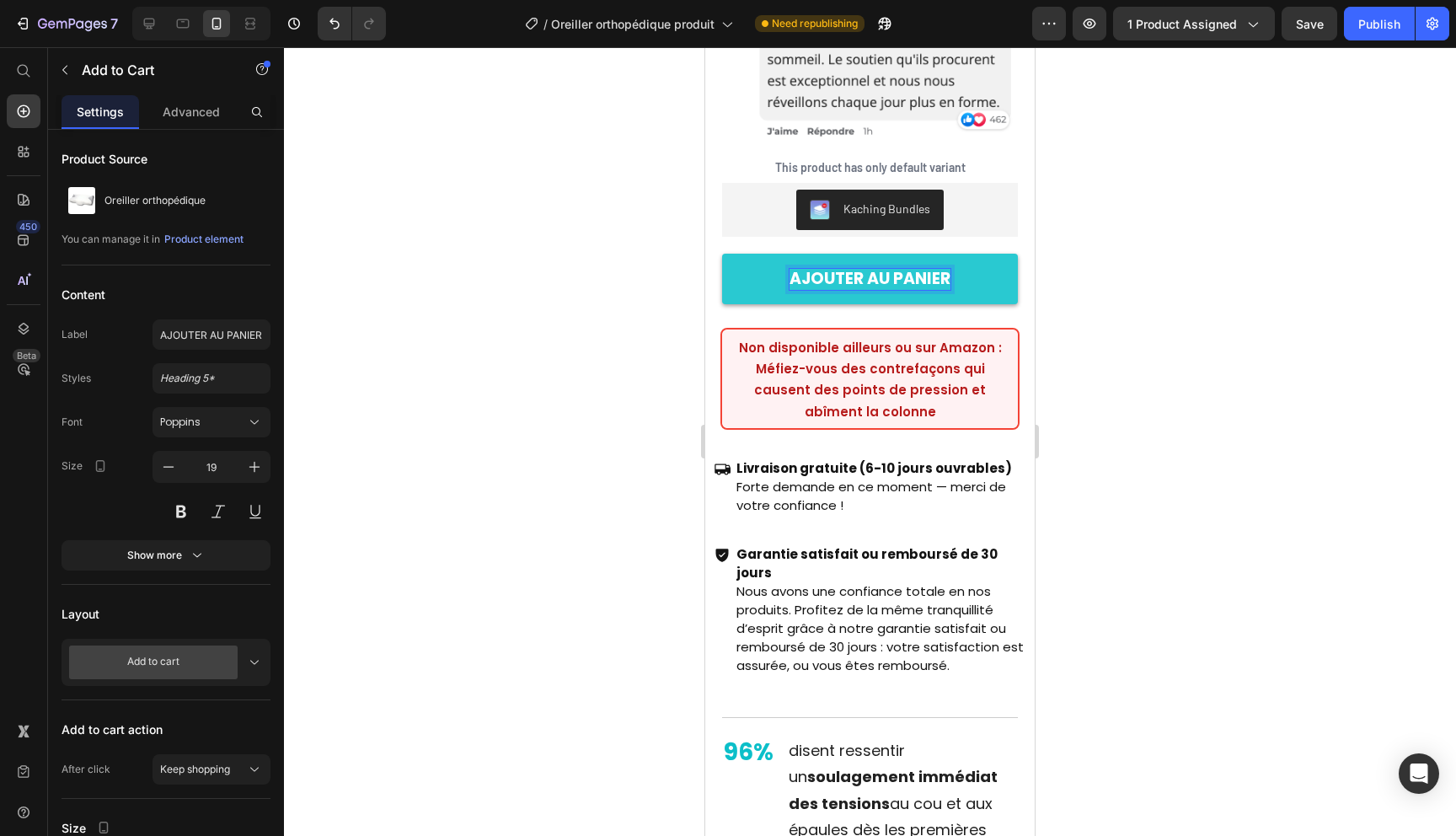 click 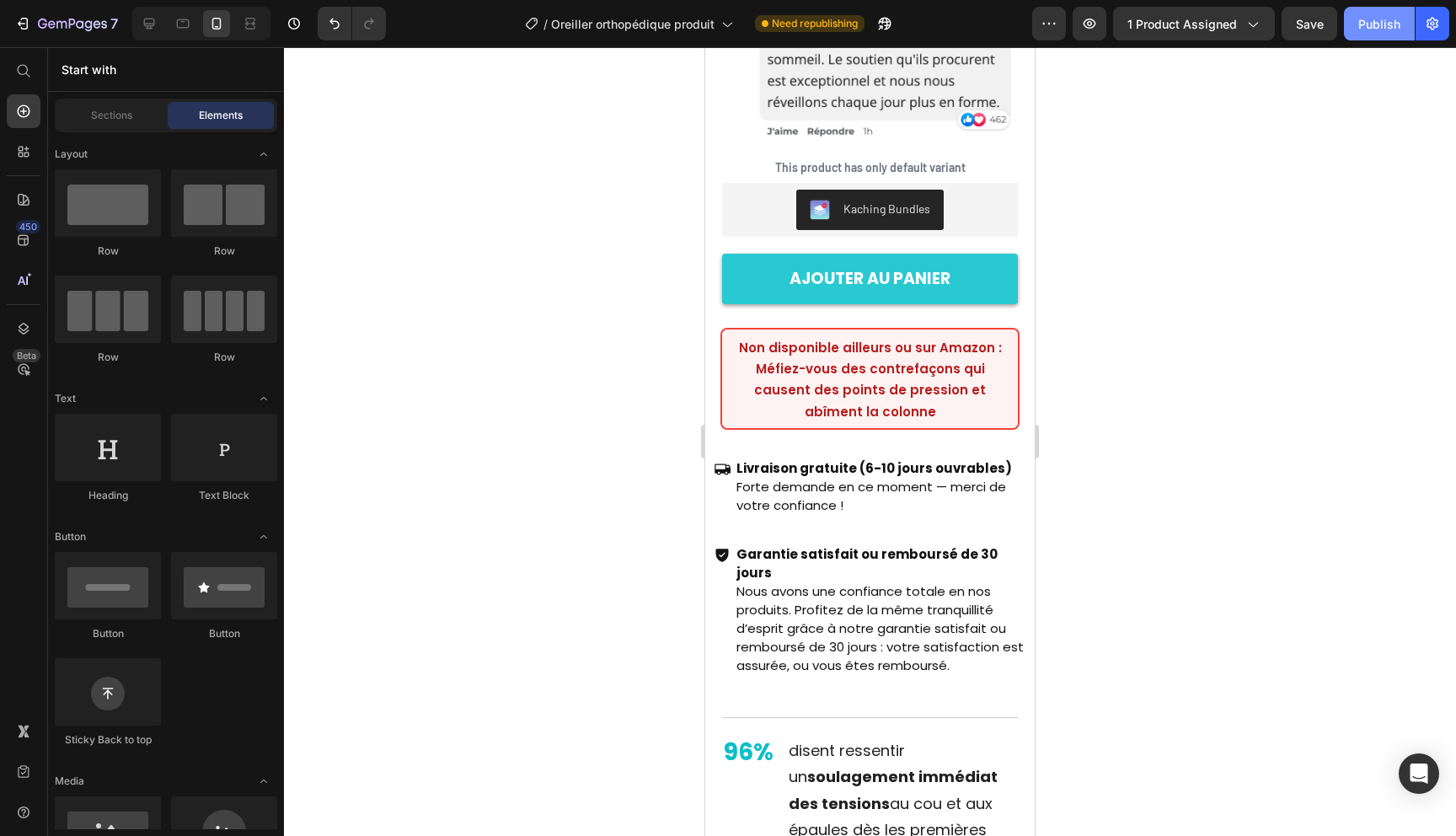 click on "Publish" at bounding box center (1379, 24) 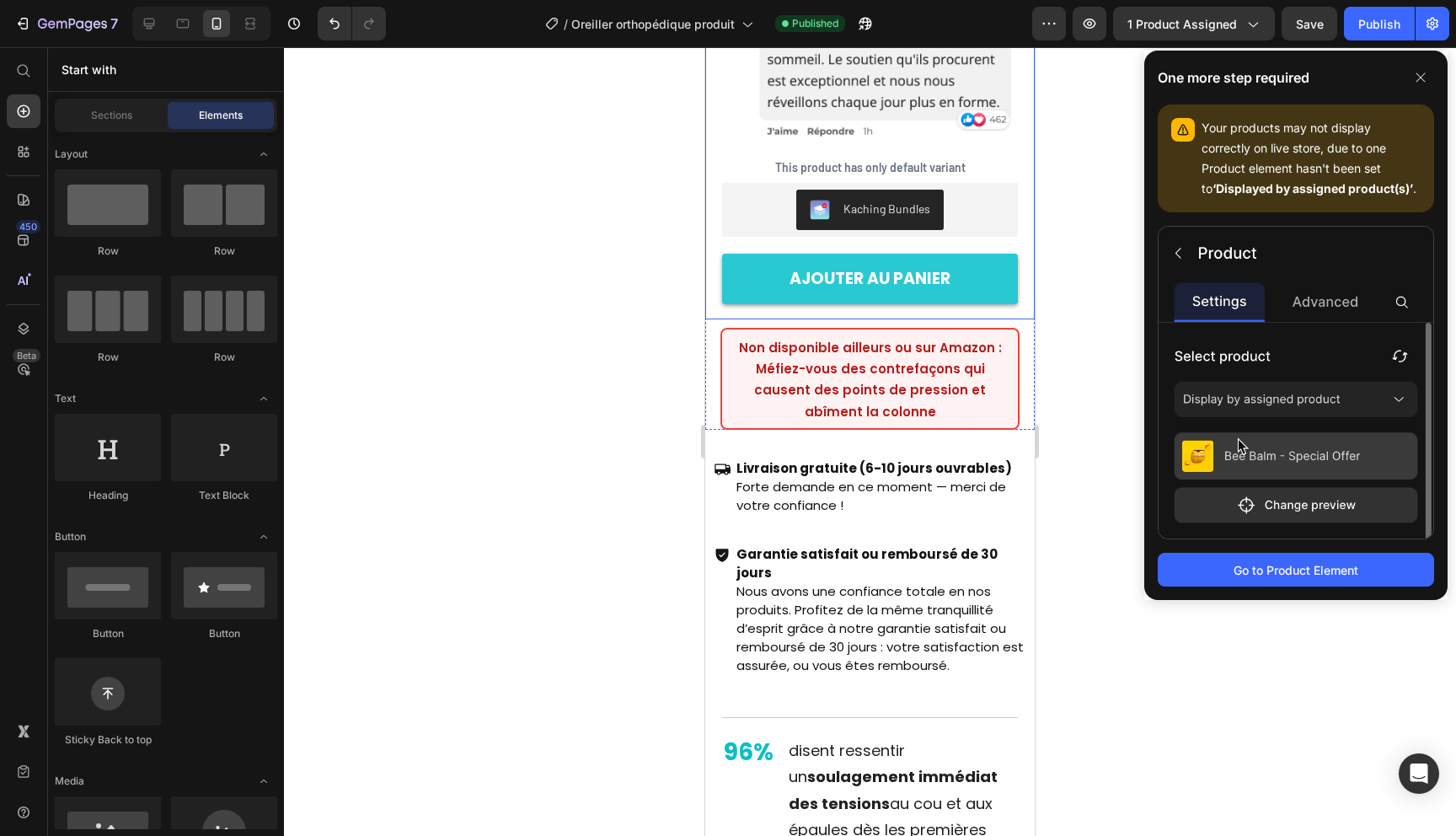 click on "Kaching Bundles Kaching Bundles AJOUTER AU PANIER Add to Cart" at bounding box center (870, 251) 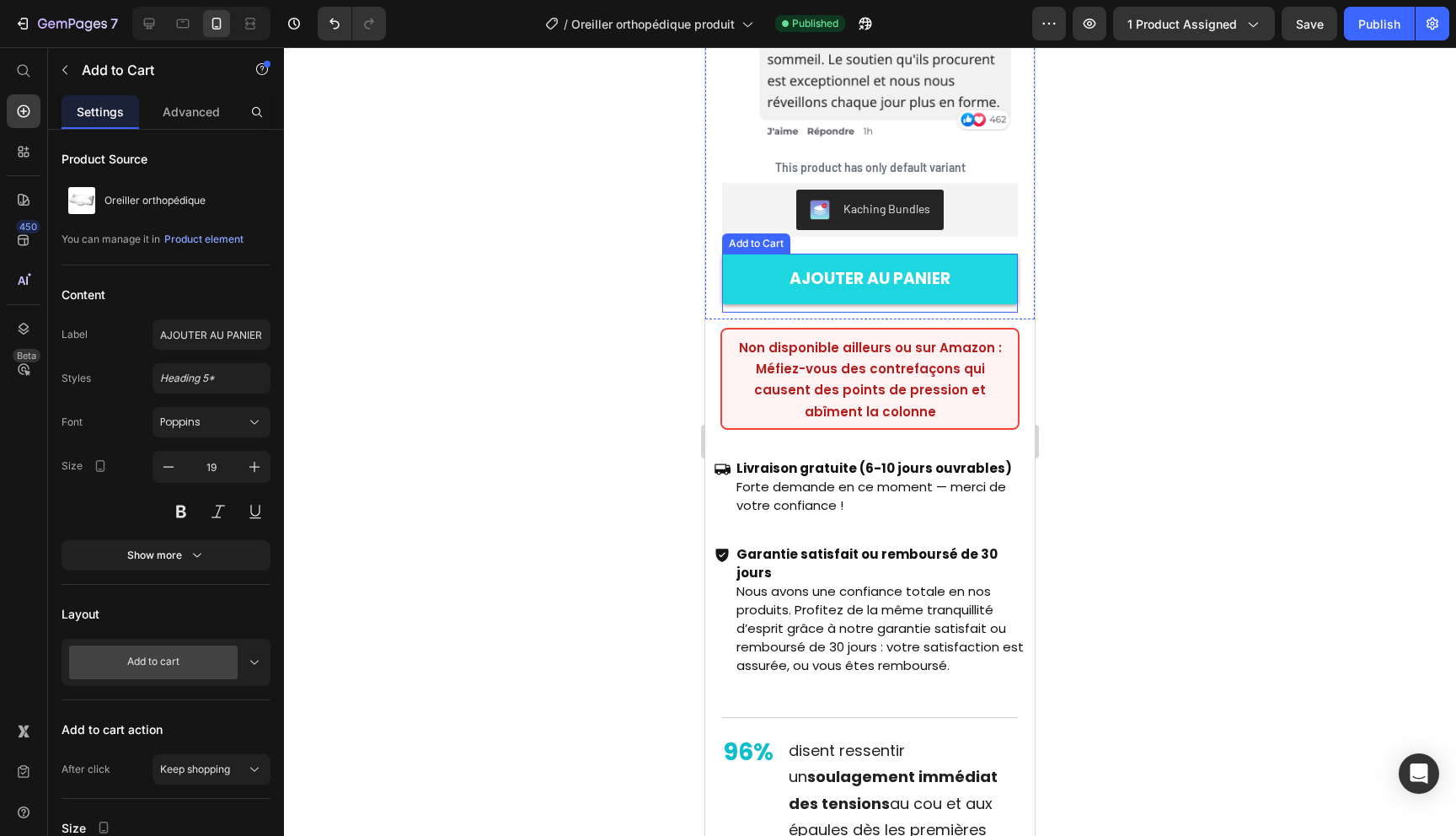 click on "AJOUTER AU PANIER" at bounding box center (870, 279) 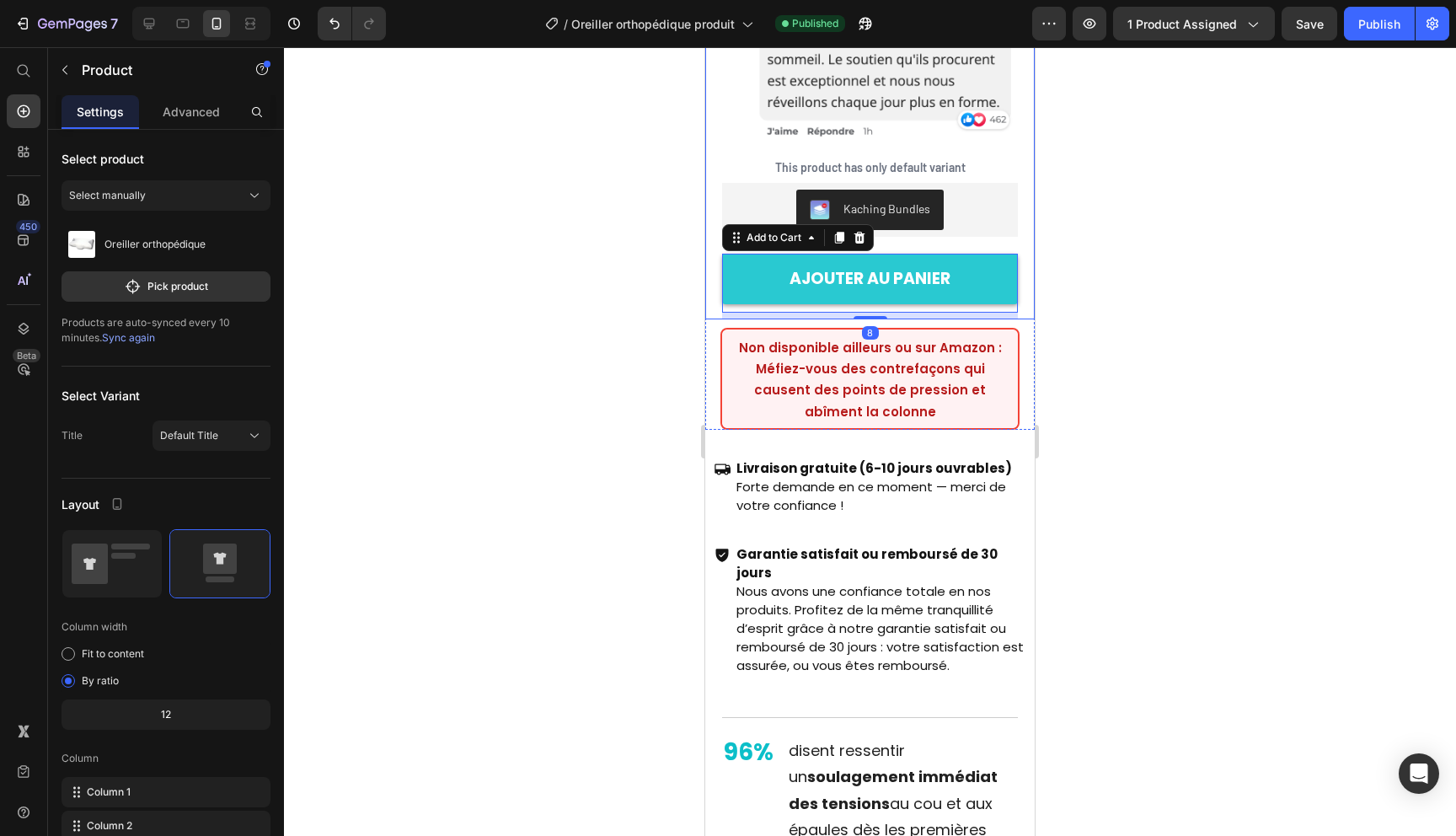 click on "Kaching Bundles Kaching Bundles AJOUTER AU PANIER Add to Cart   8" at bounding box center (870, 251) 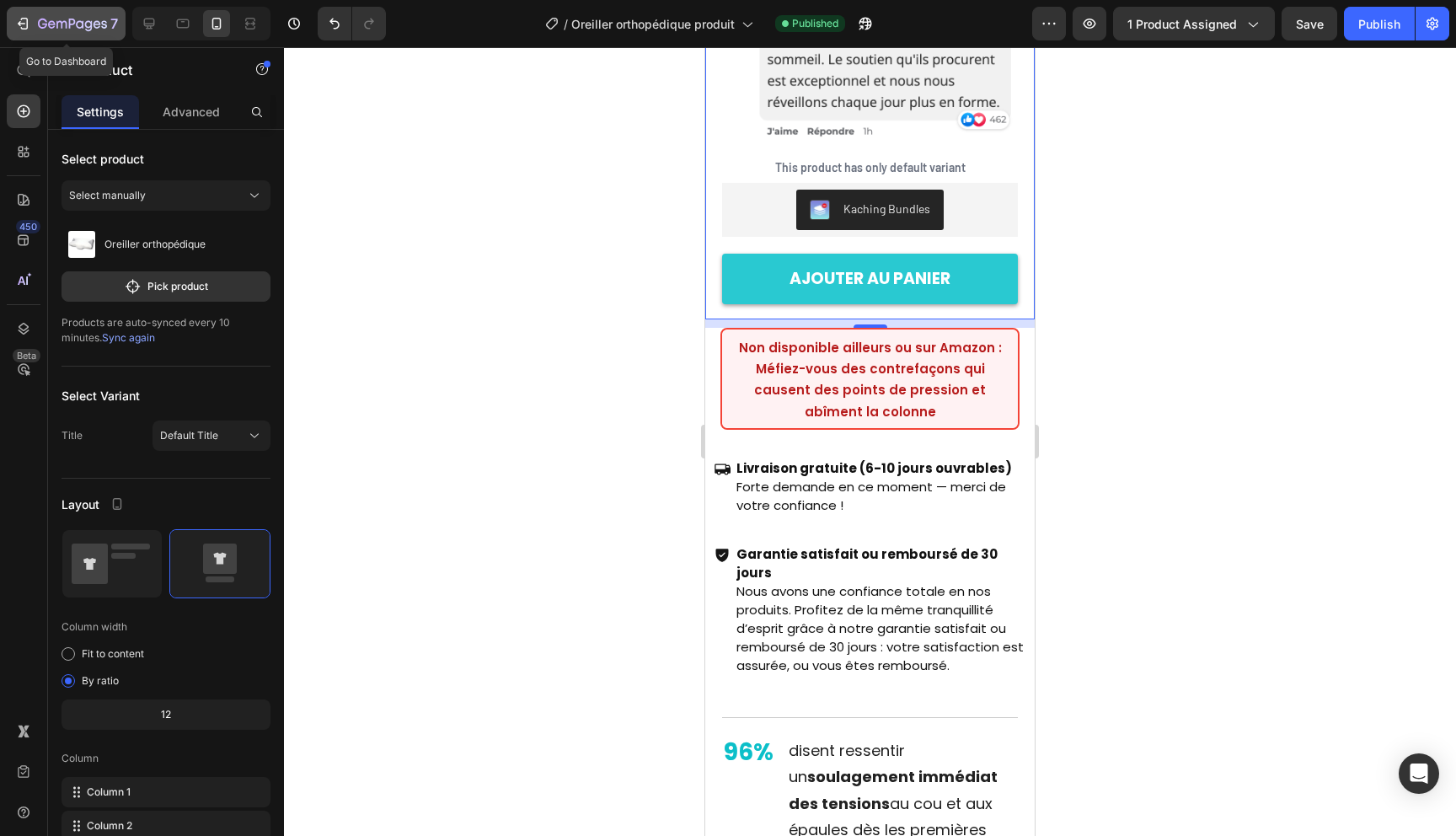 click 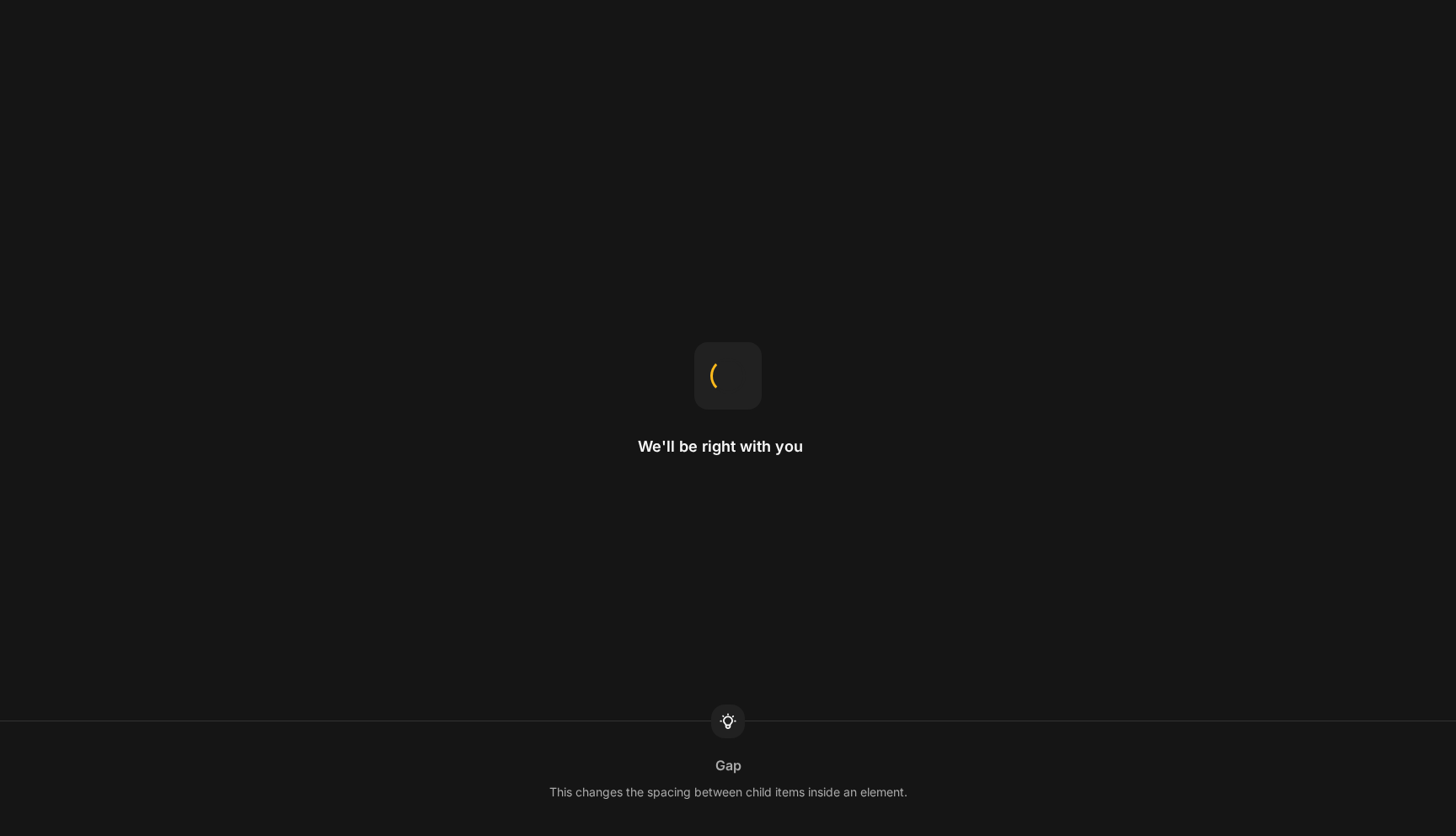 scroll, scrollTop: 0, scrollLeft: 0, axis: both 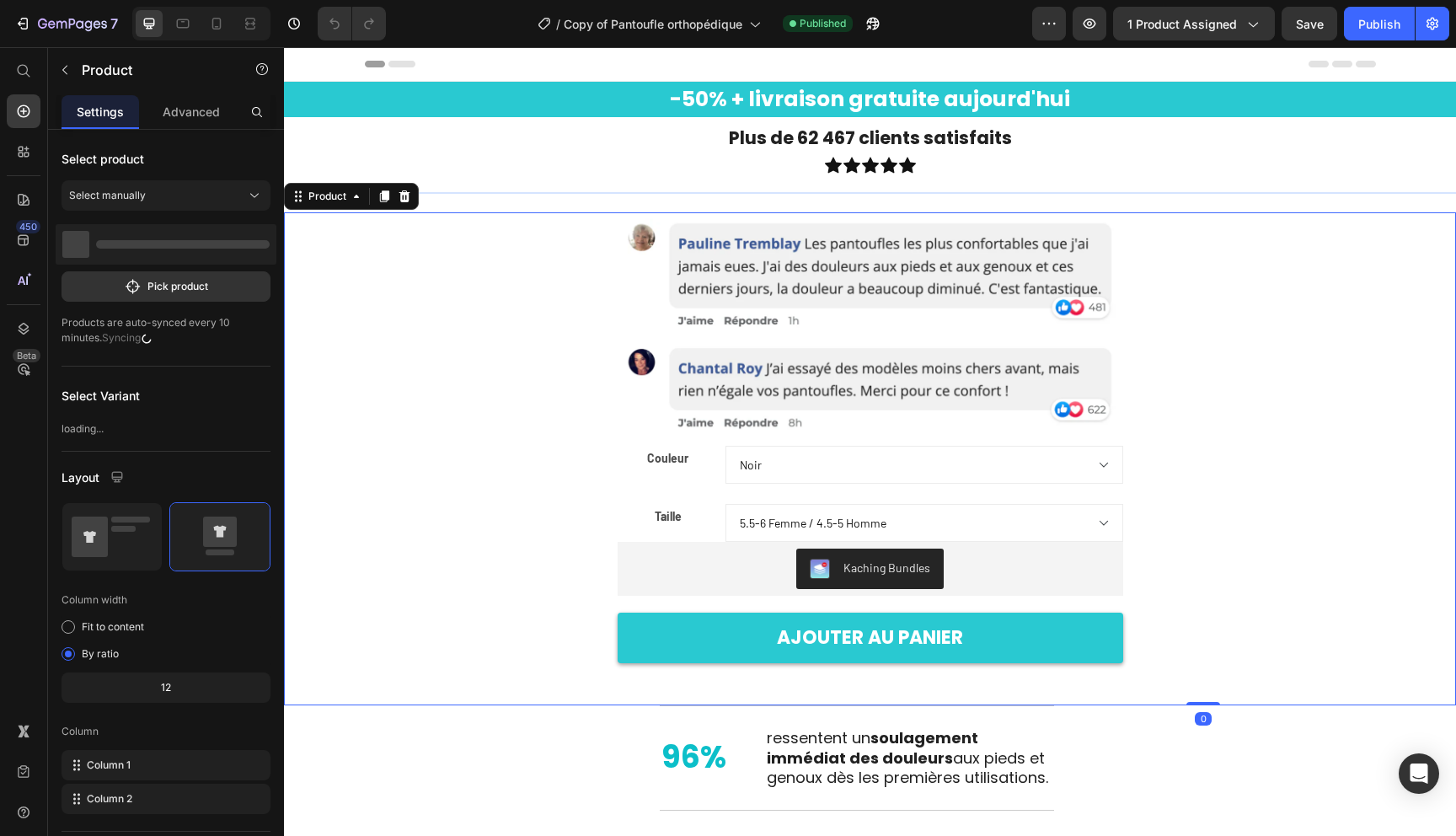 click on "Kaching Bundles Kaching Bundles AJOUTER AU PANIER Add to Cart" at bounding box center (870, 624) 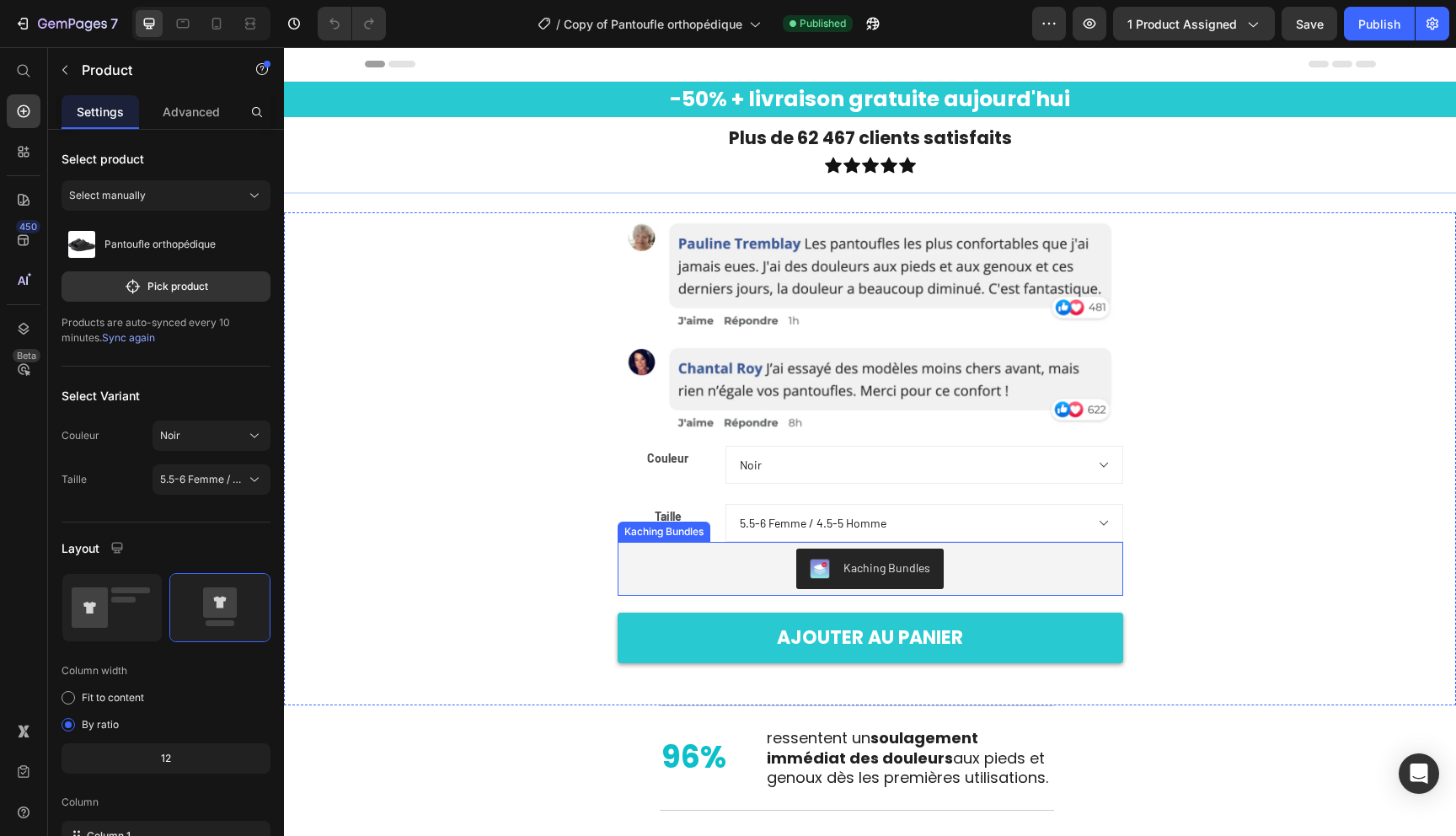 click on "Kaching Bundles" at bounding box center (870, 569) 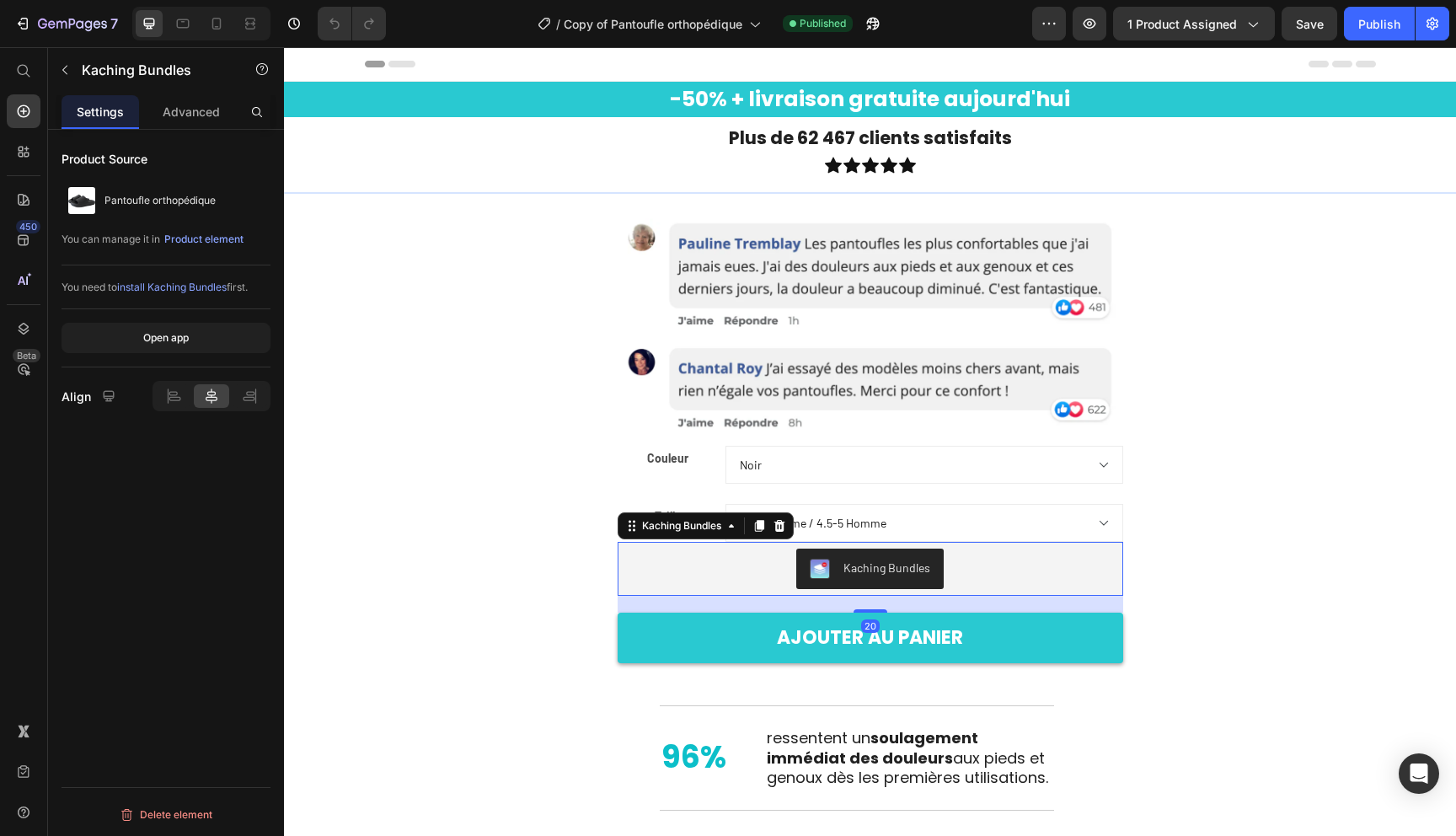 click on "Kaching Bundles" at bounding box center (870, 569) 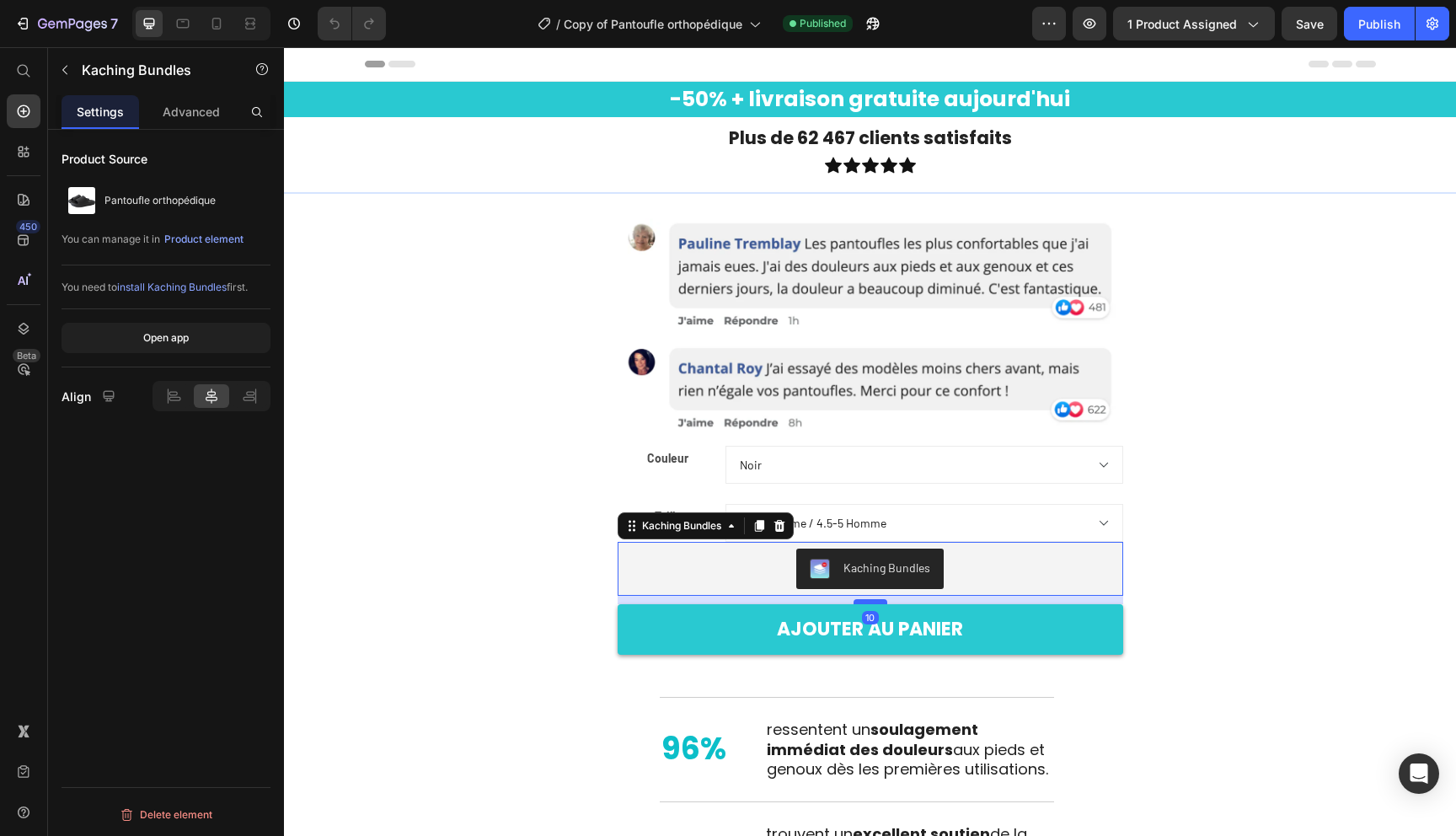 drag, startPoint x: 867, startPoint y: 612, endPoint x: 866, endPoint y: 603, distance: 9.055385 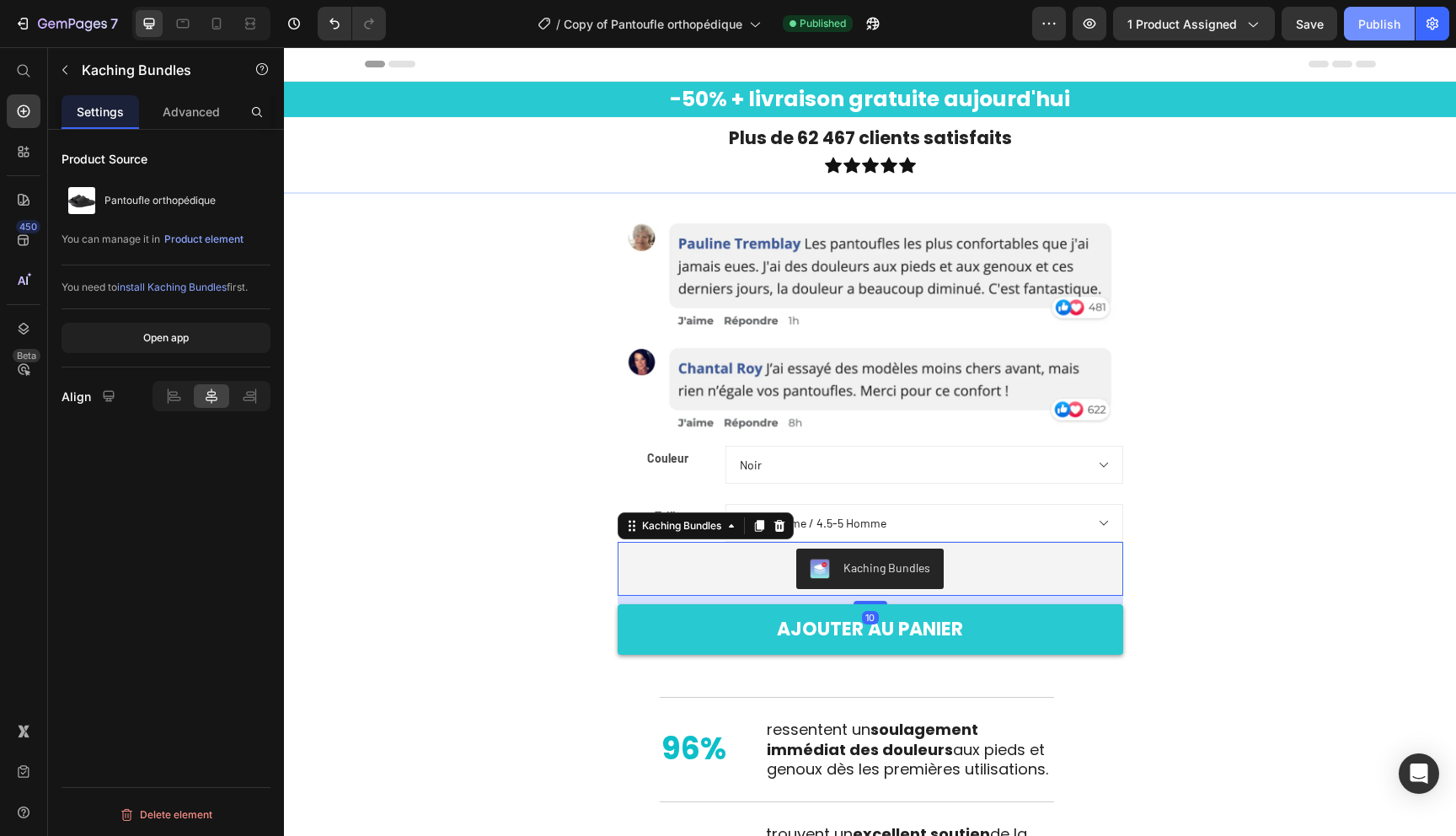 click on "Publish" at bounding box center [1379, 24] 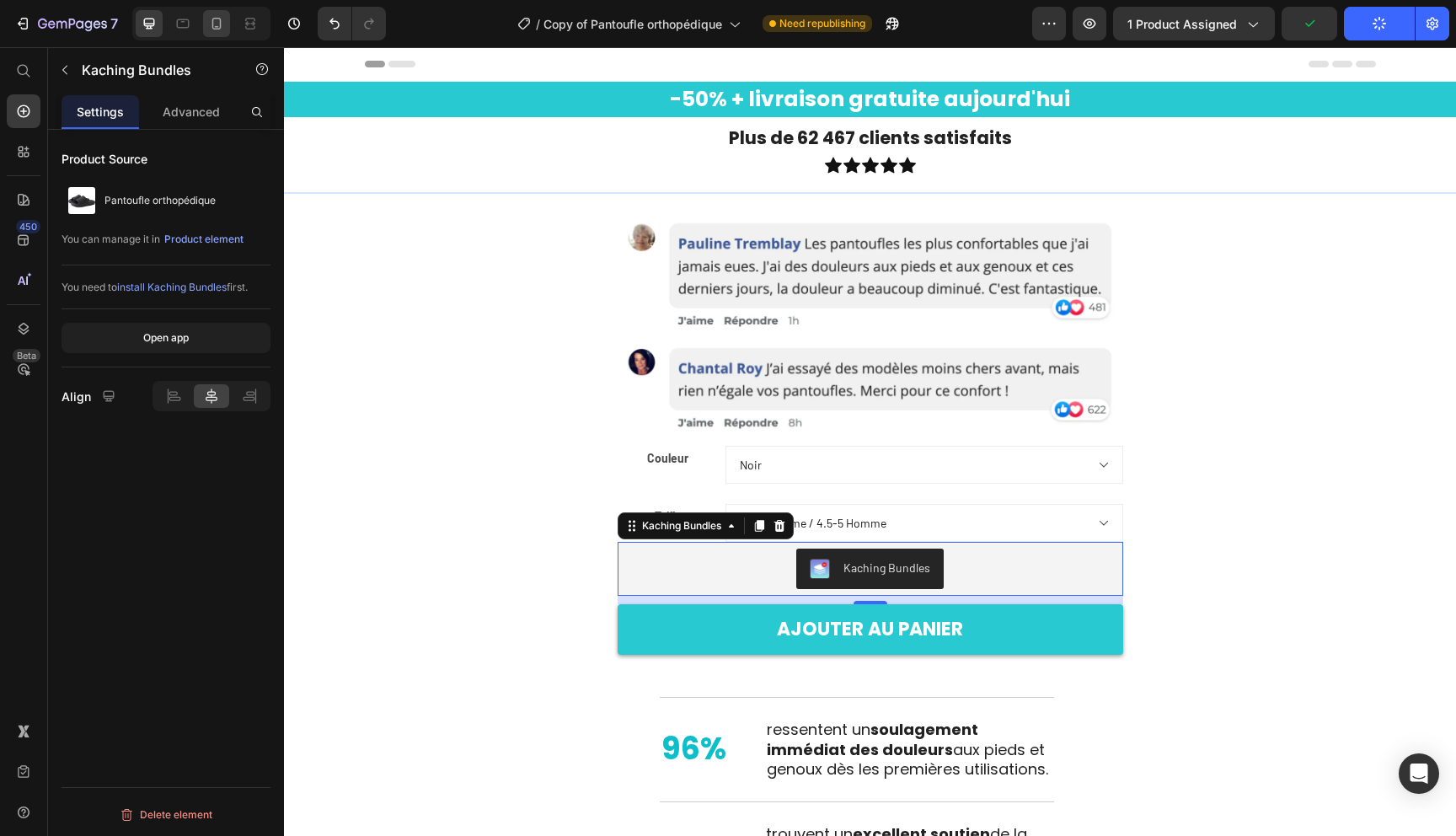 click 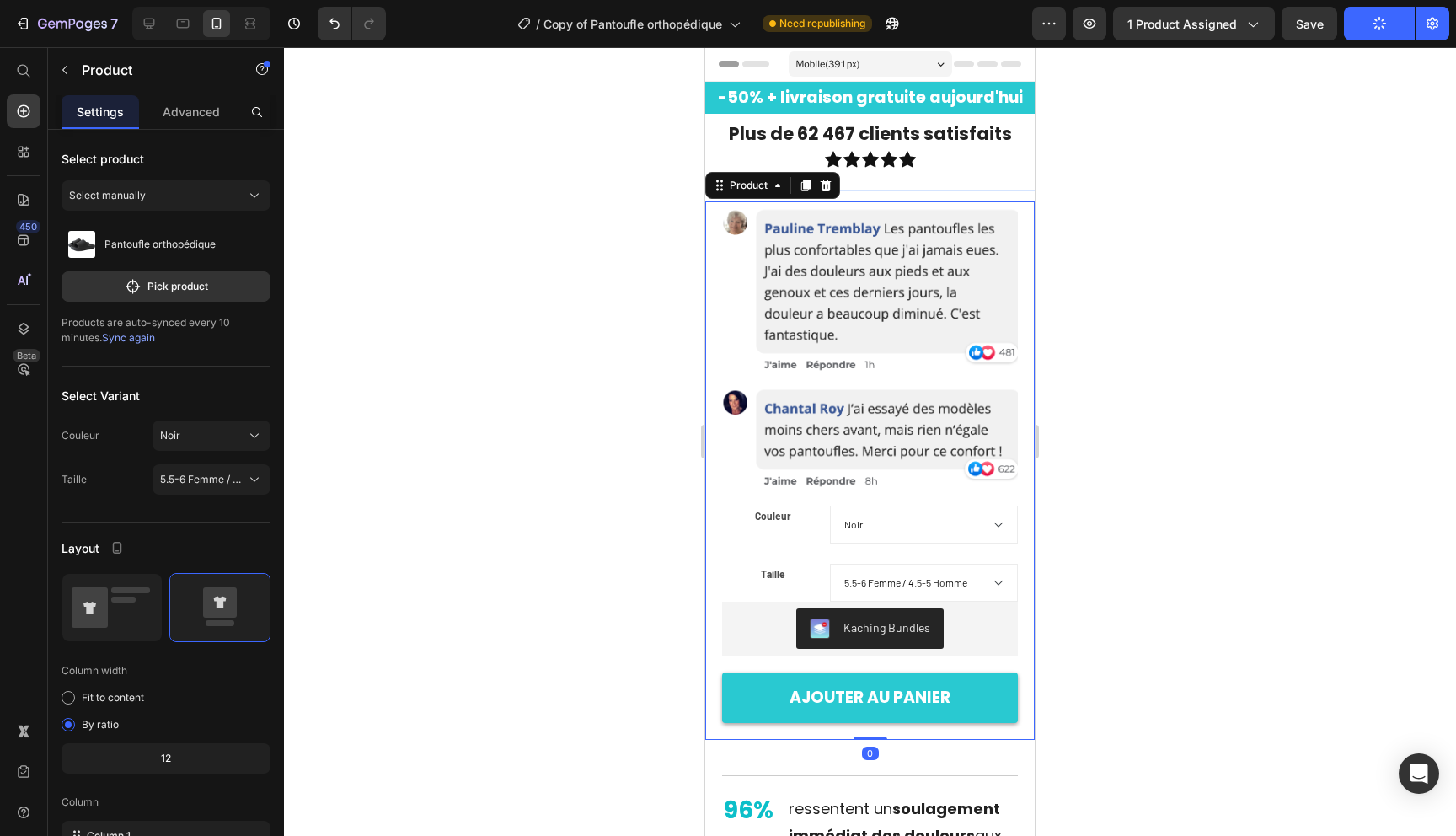 click on "Kaching Bundles Kaching Bundles AJOUTER AU PANIER Add to Cart" at bounding box center (870, 671) 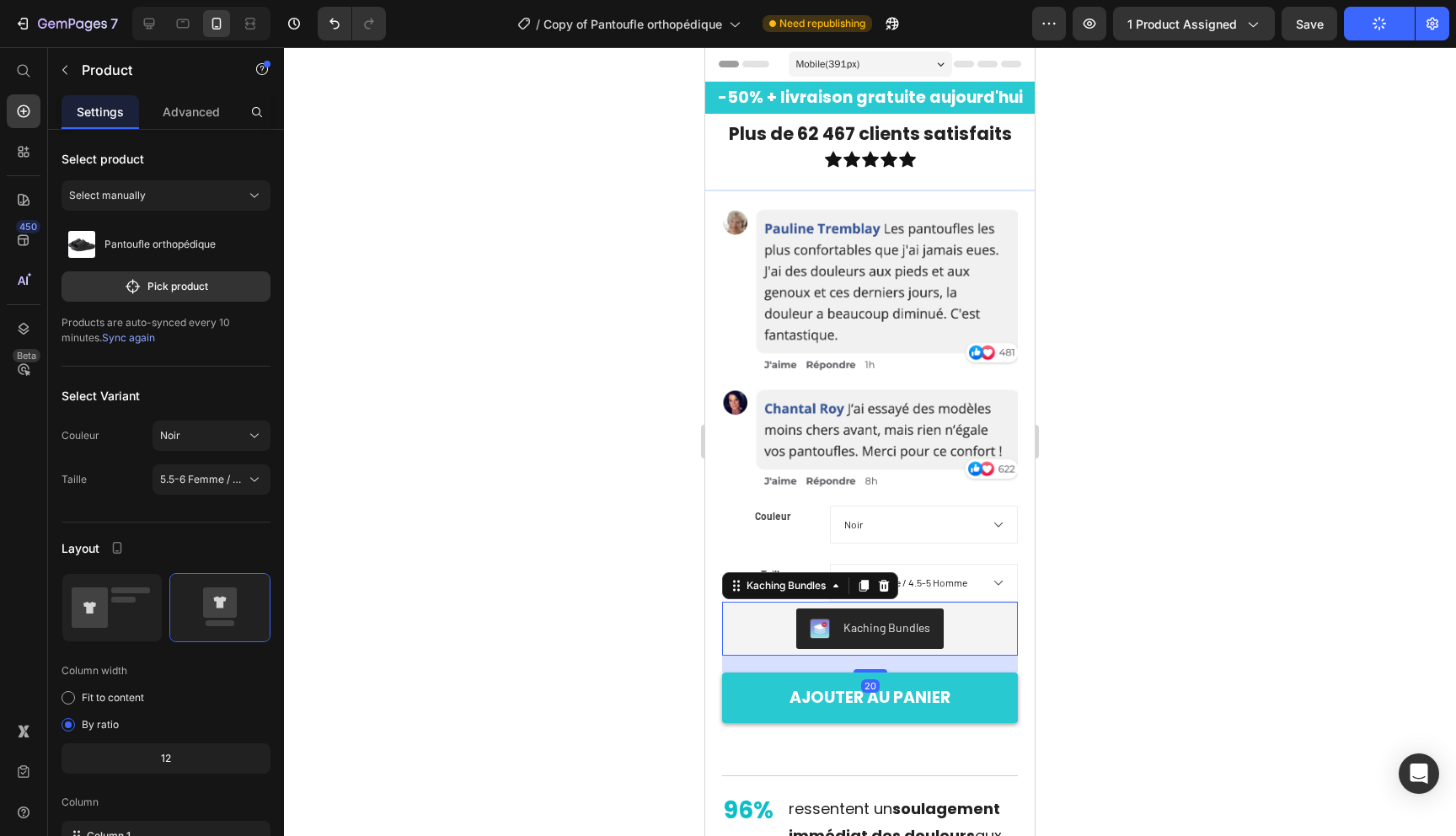click on "Kaching Bundles" at bounding box center (870, 629) 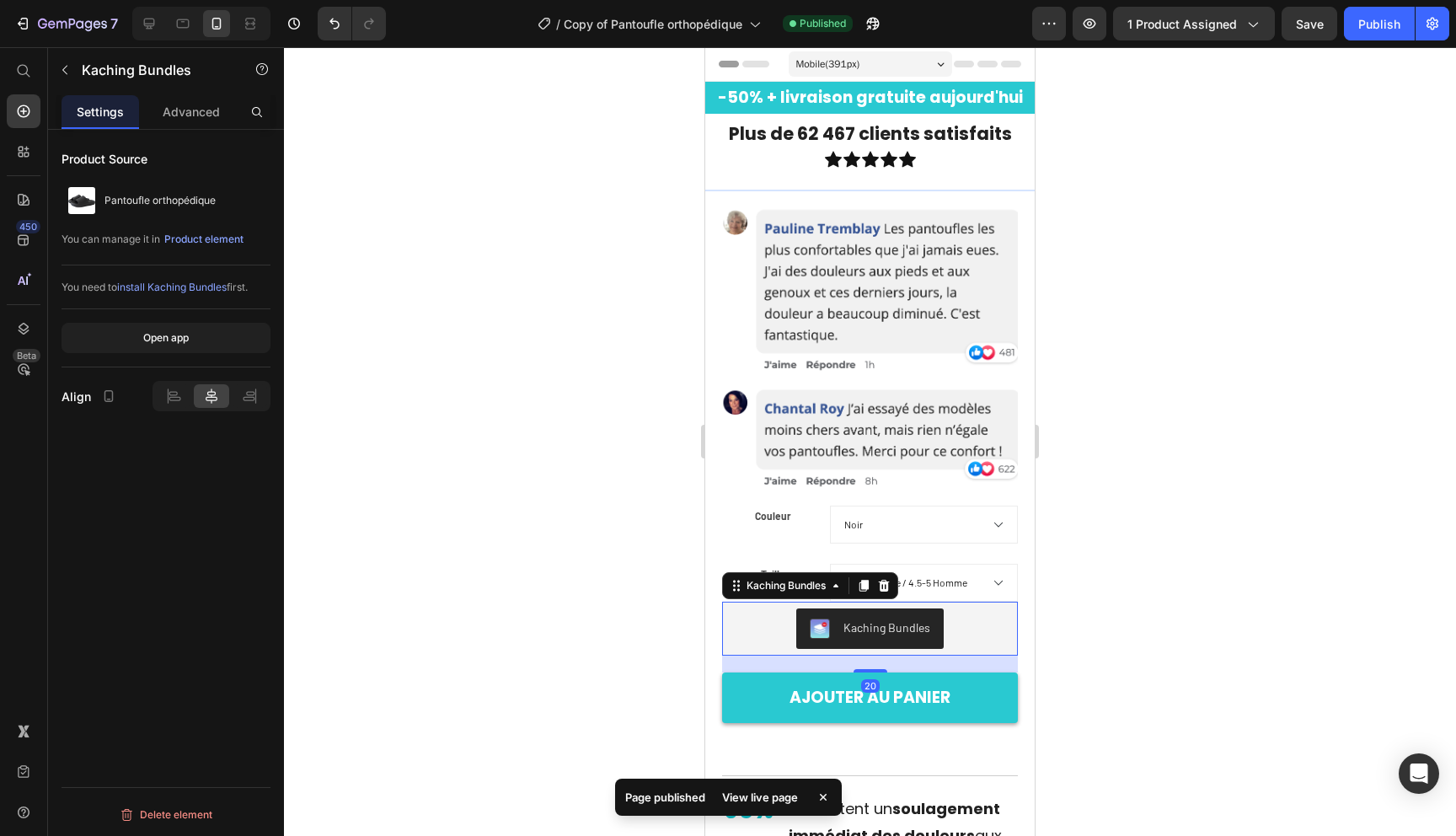 click on "20" at bounding box center (870, 664) 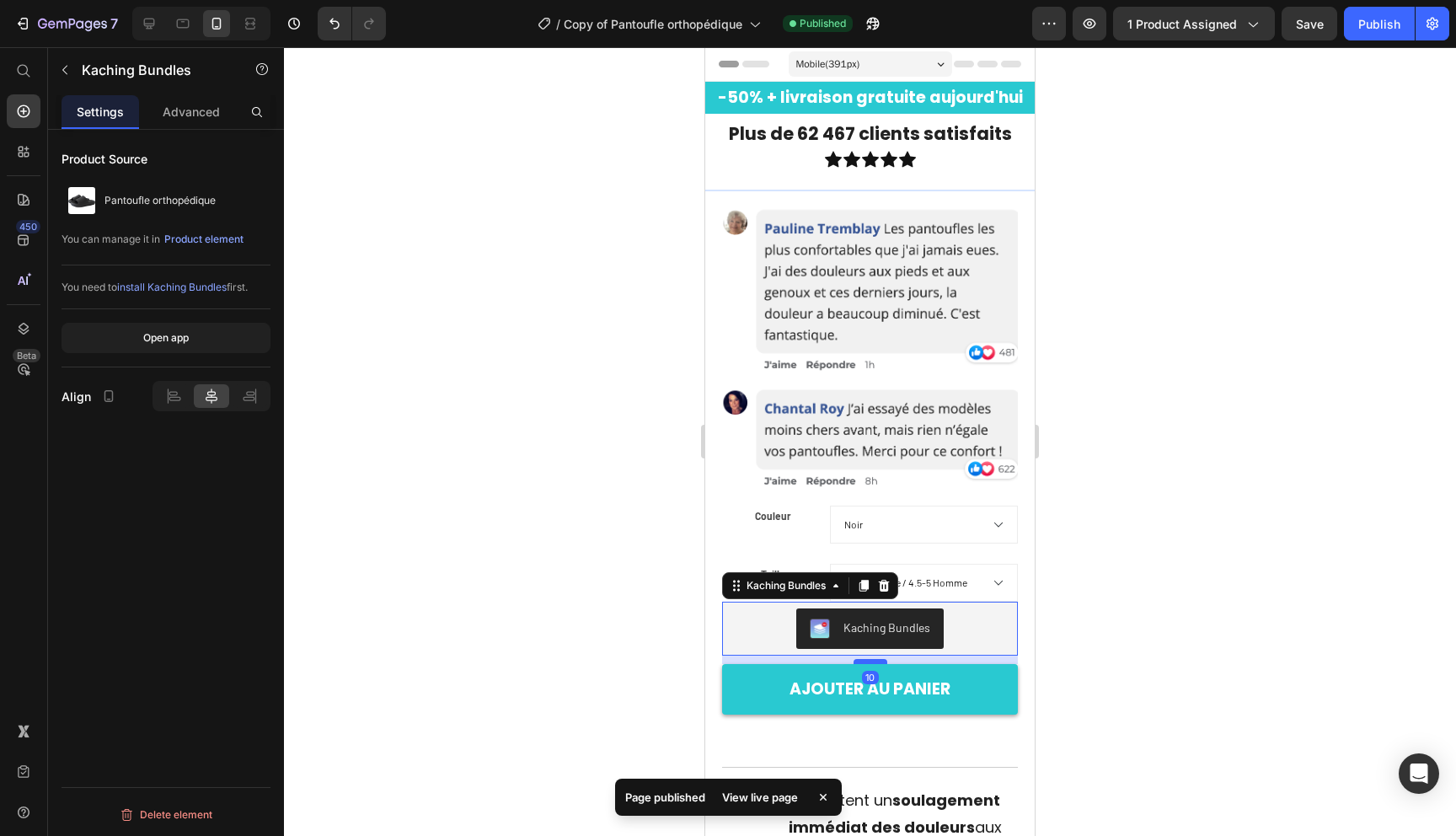 click at bounding box center [870, 662] 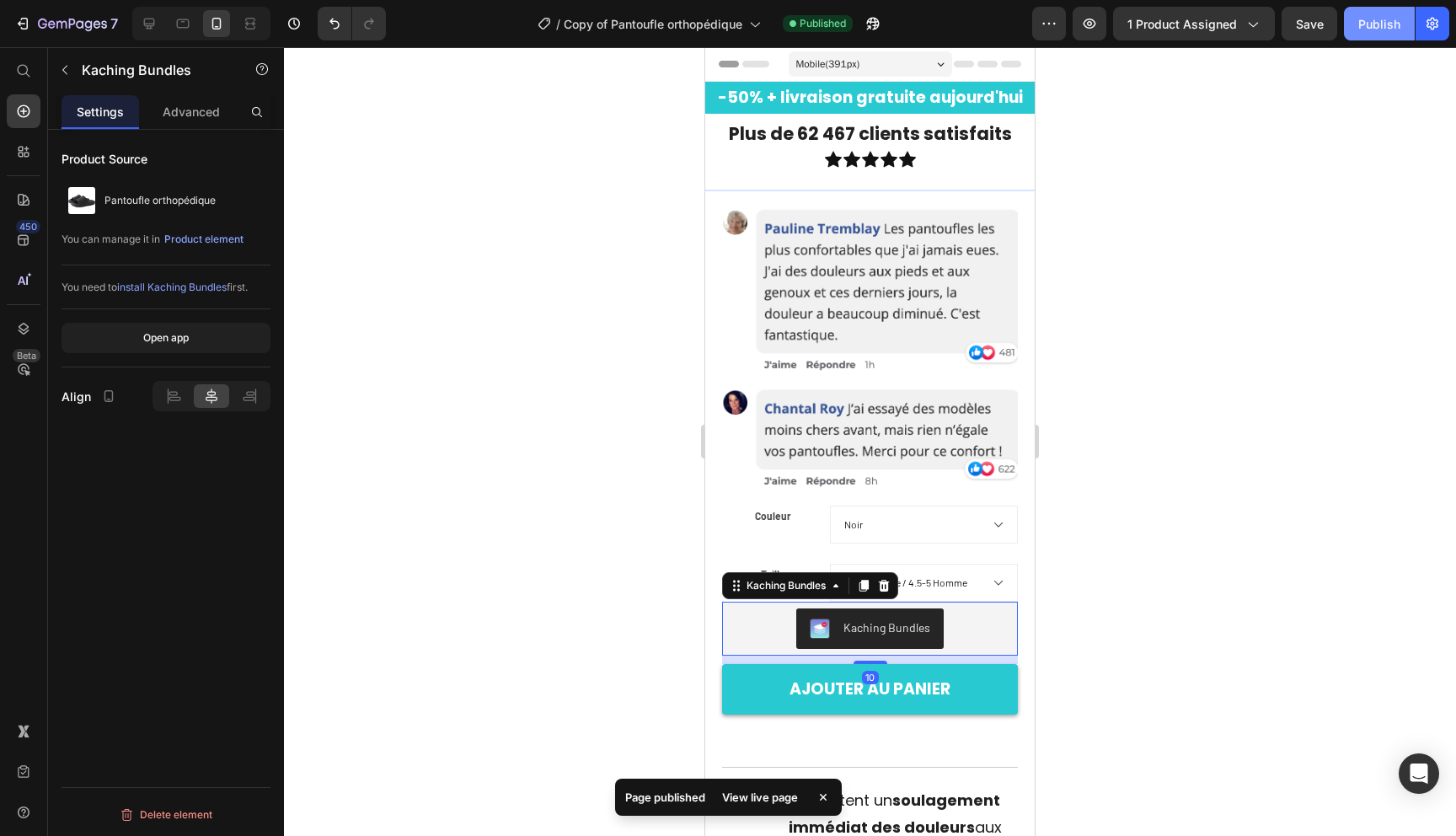 click on "Publish" 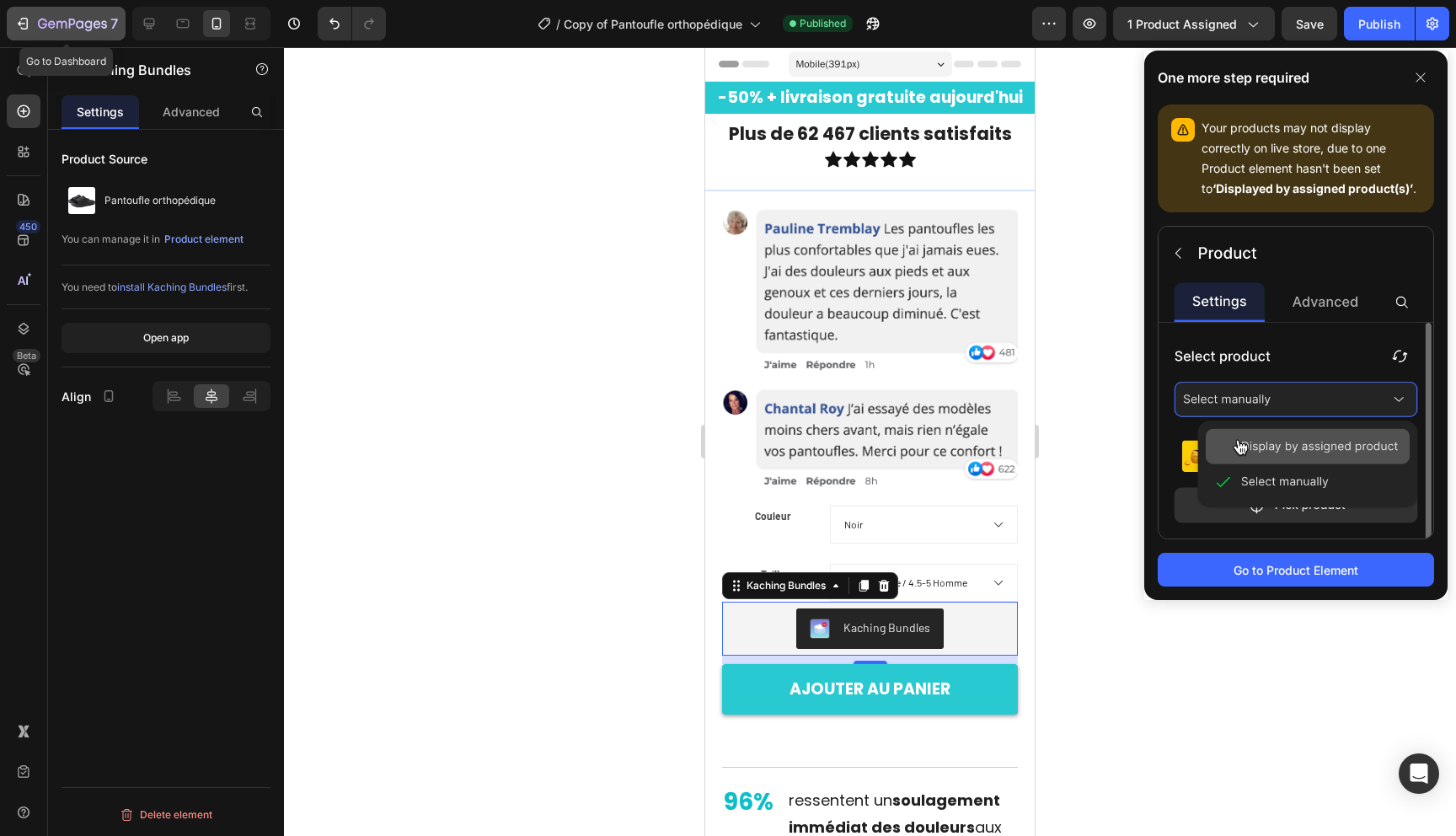 click 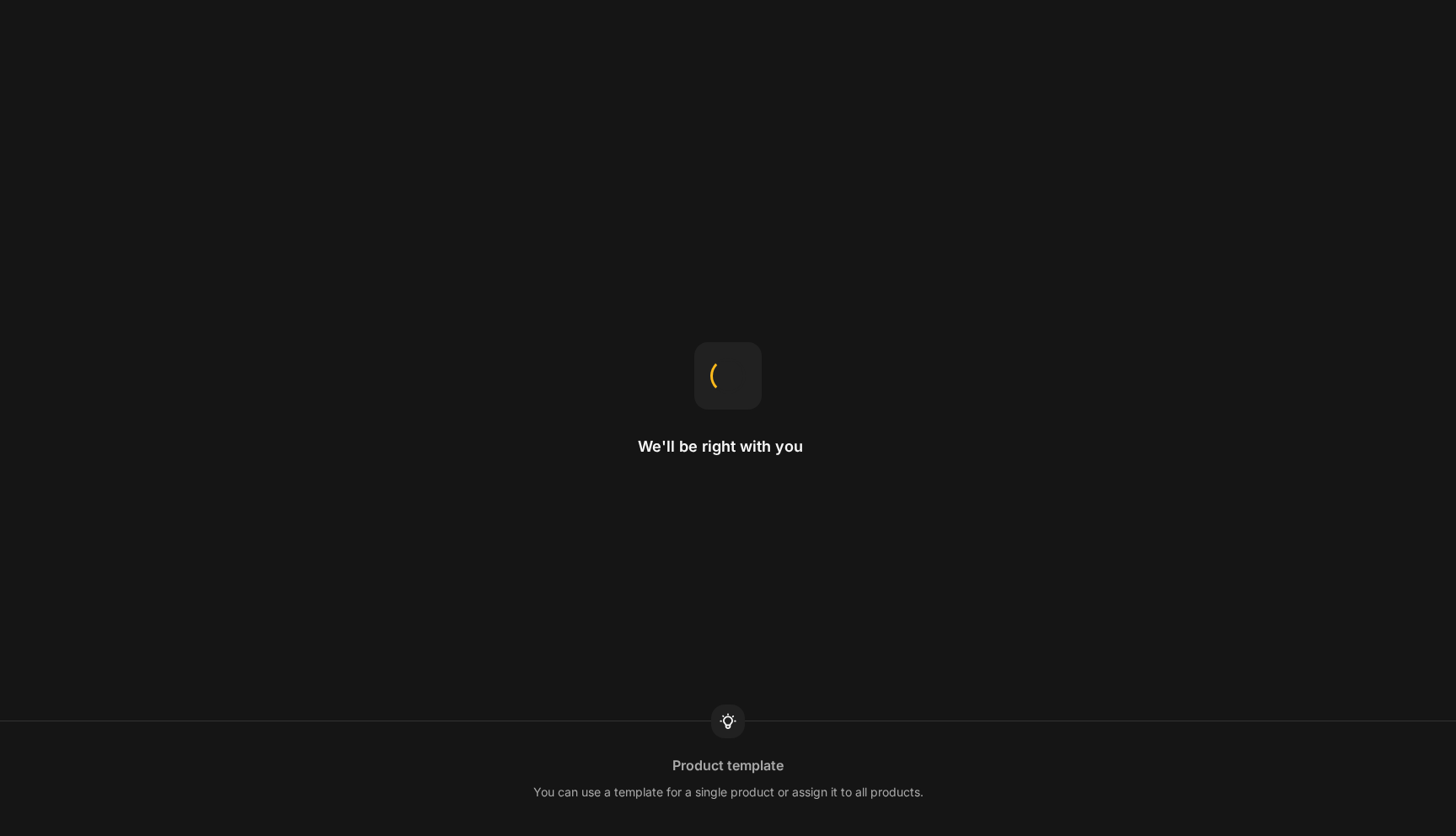 scroll, scrollTop: 0, scrollLeft: 0, axis: both 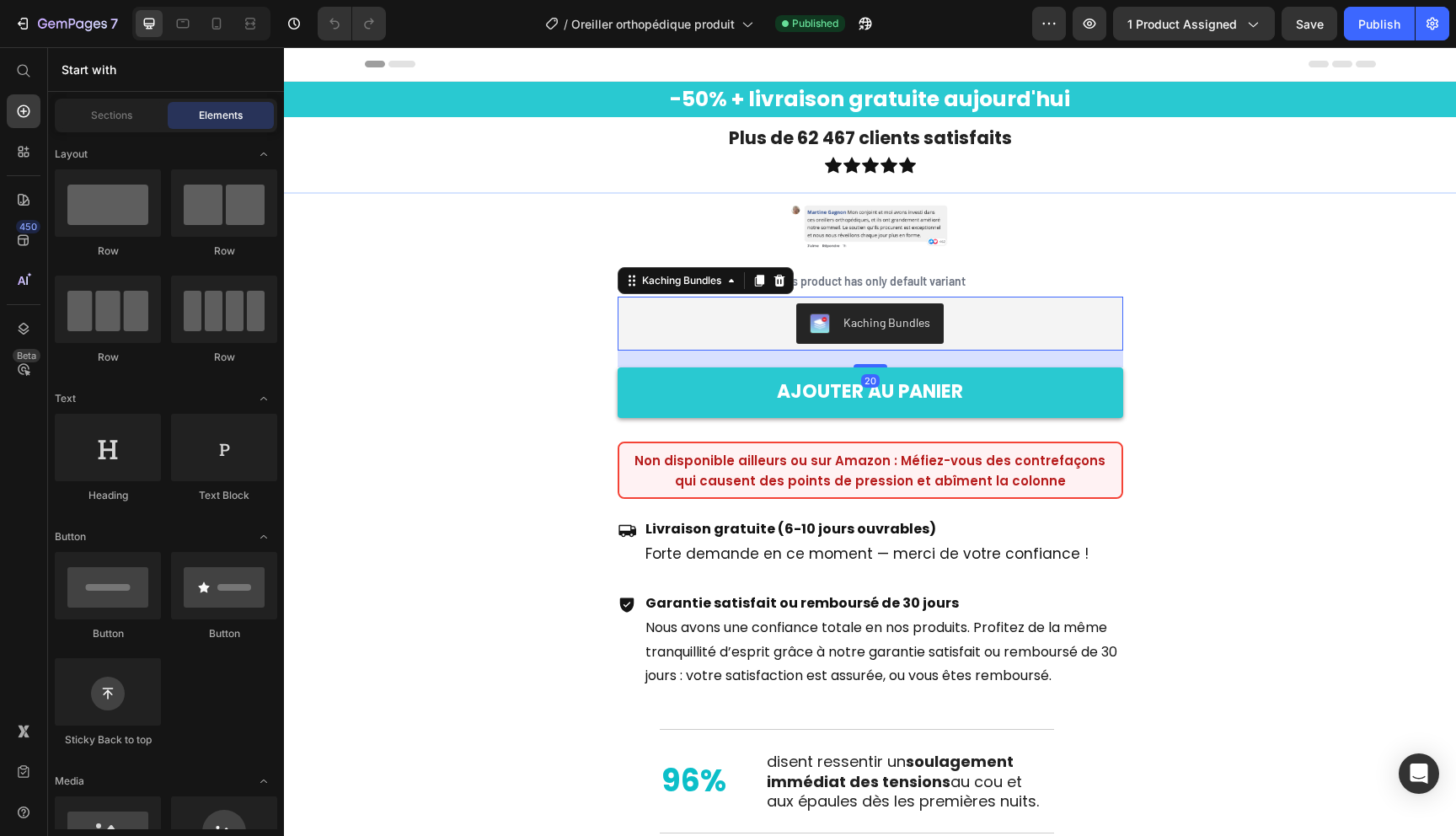 click on "Kaching Bundles" at bounding box center [870, 324] 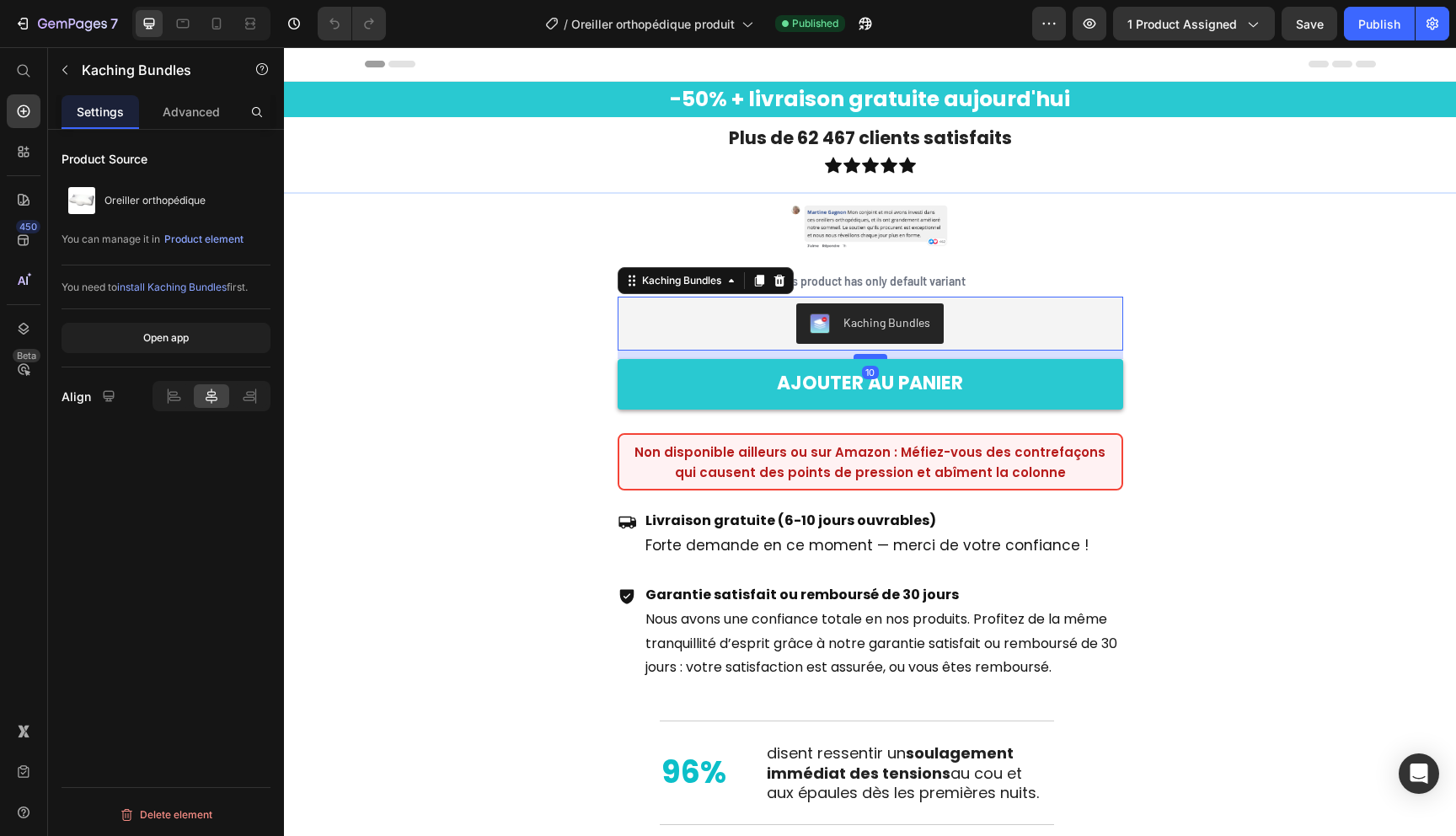 click at bounding box center [870, 356] 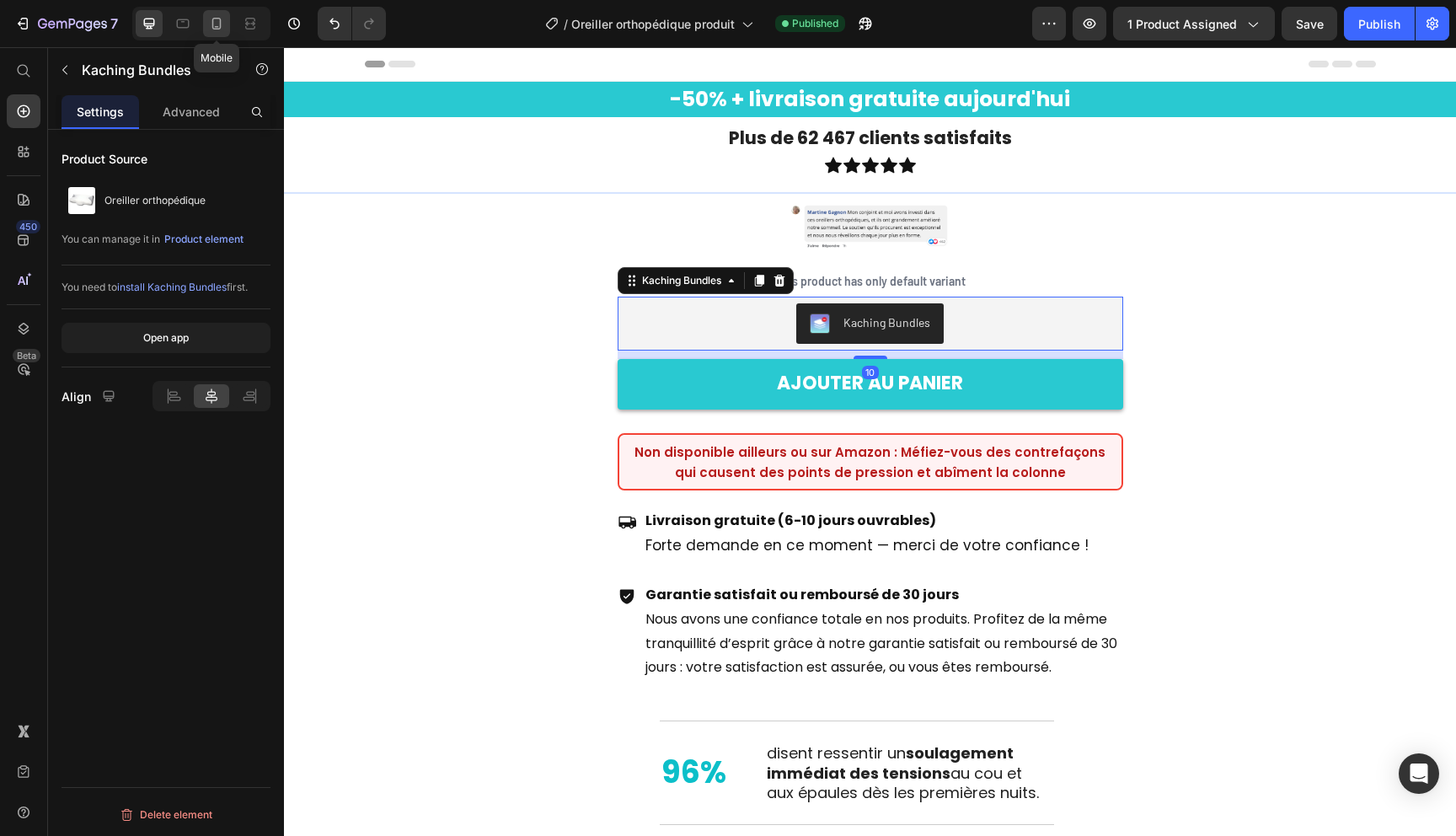 click 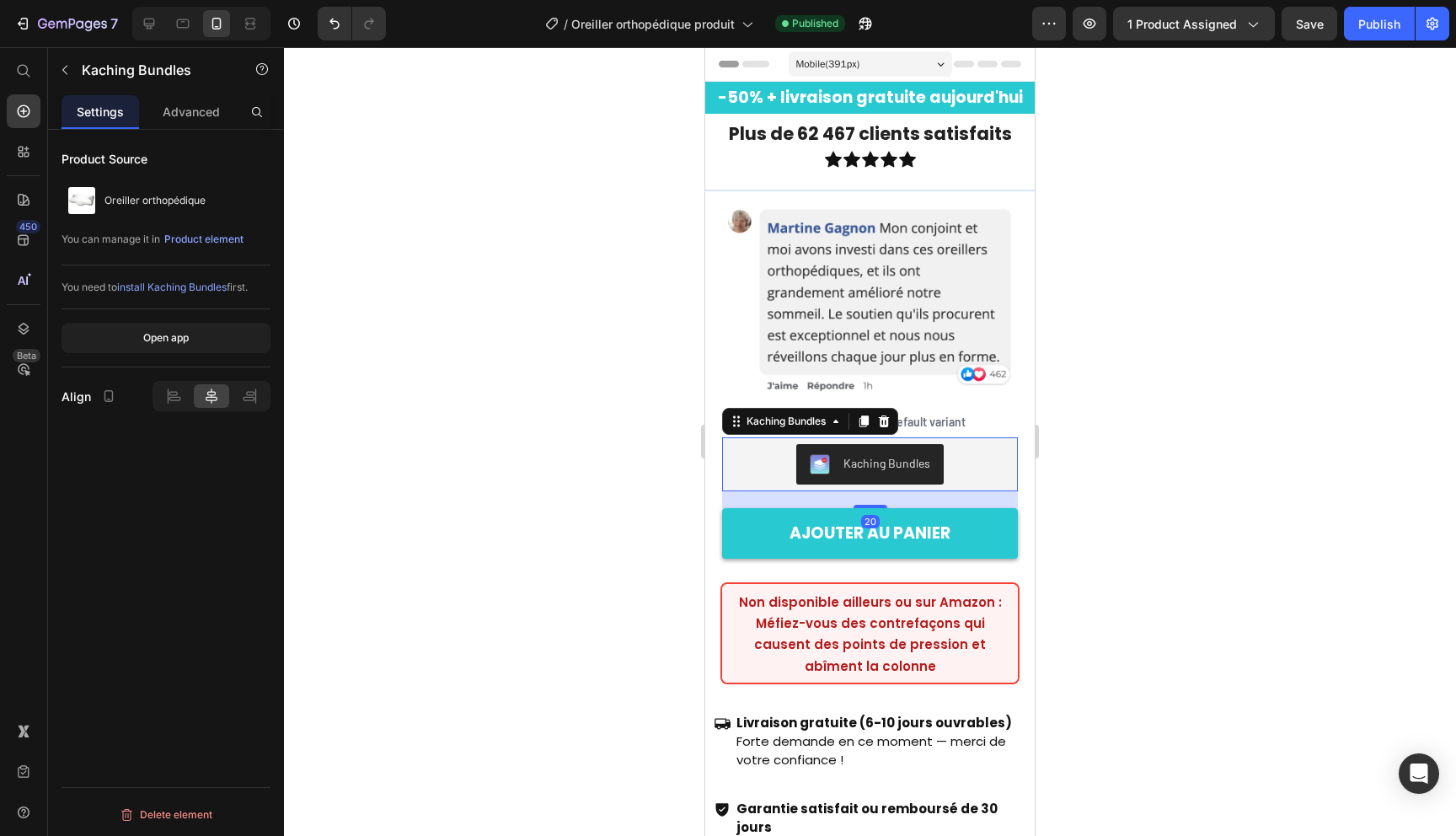 click on "Kaching Bundles" at bounding box center (870, 464) 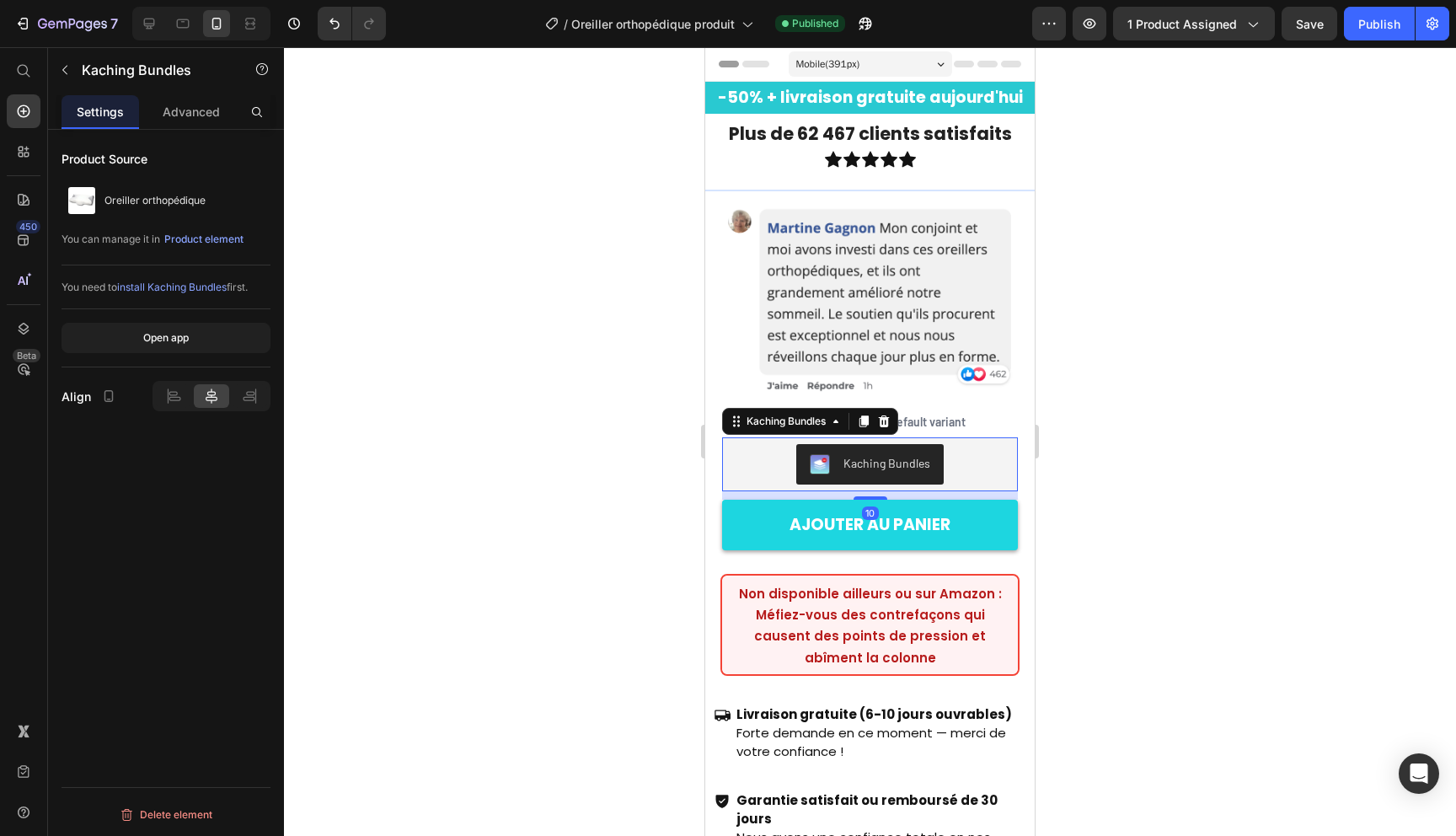 click on "Kaching Bundles Kaching Bundles   10 AJOUTER AU PANIER Add to Cart" at bounding box center [870, 501] 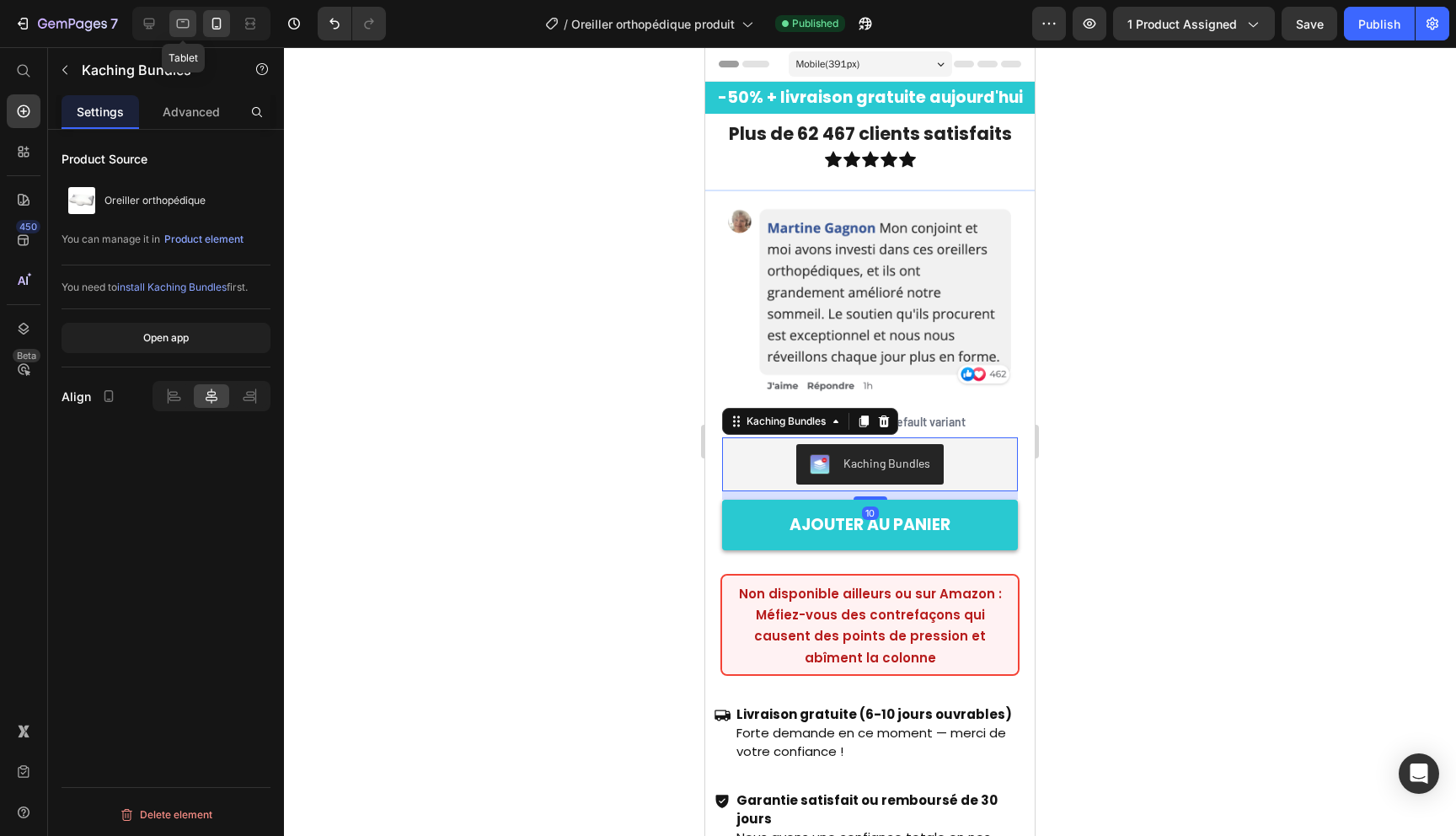 click 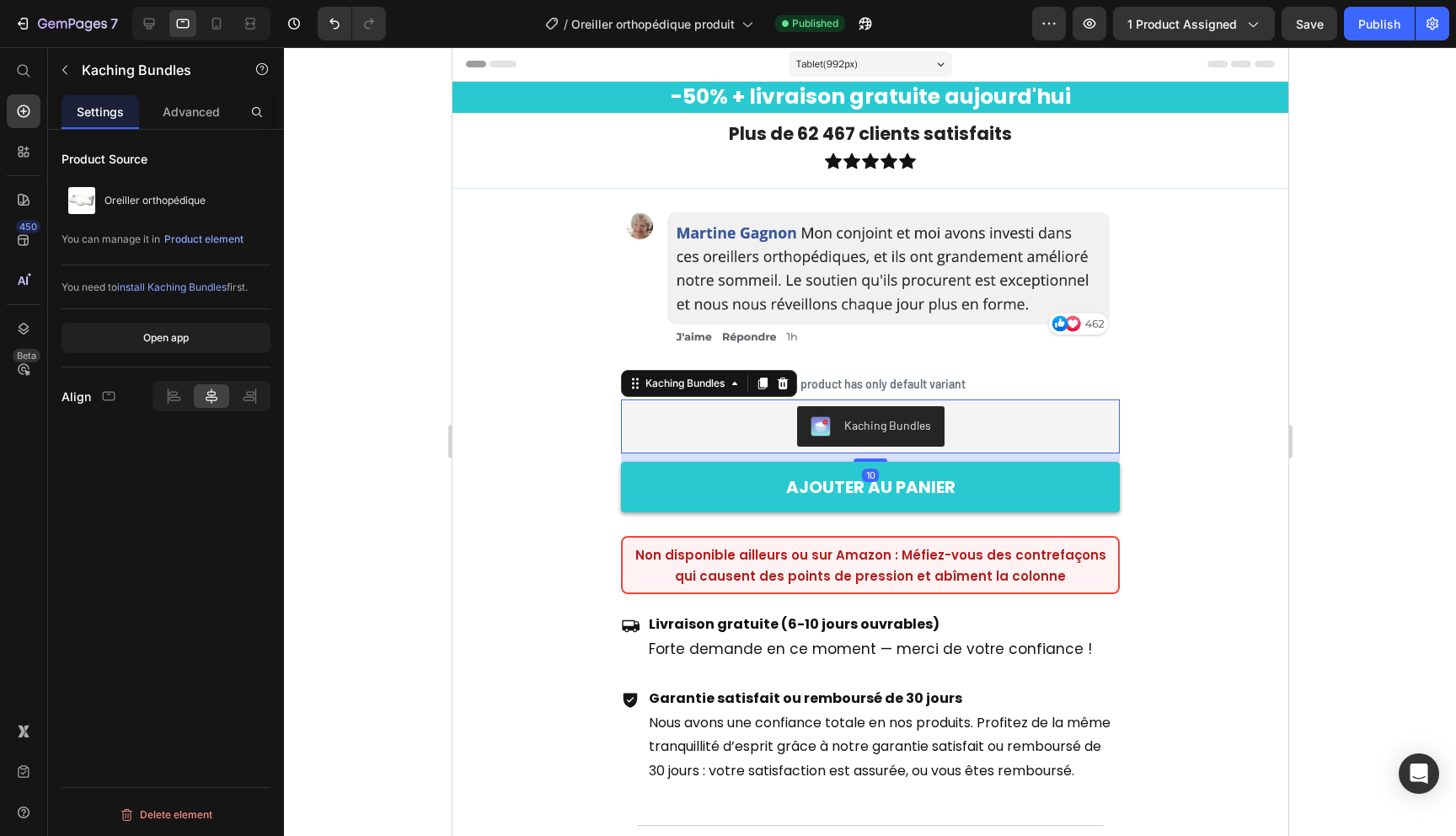 click on "Kaching Bundles" at bounding box center [870, 426] 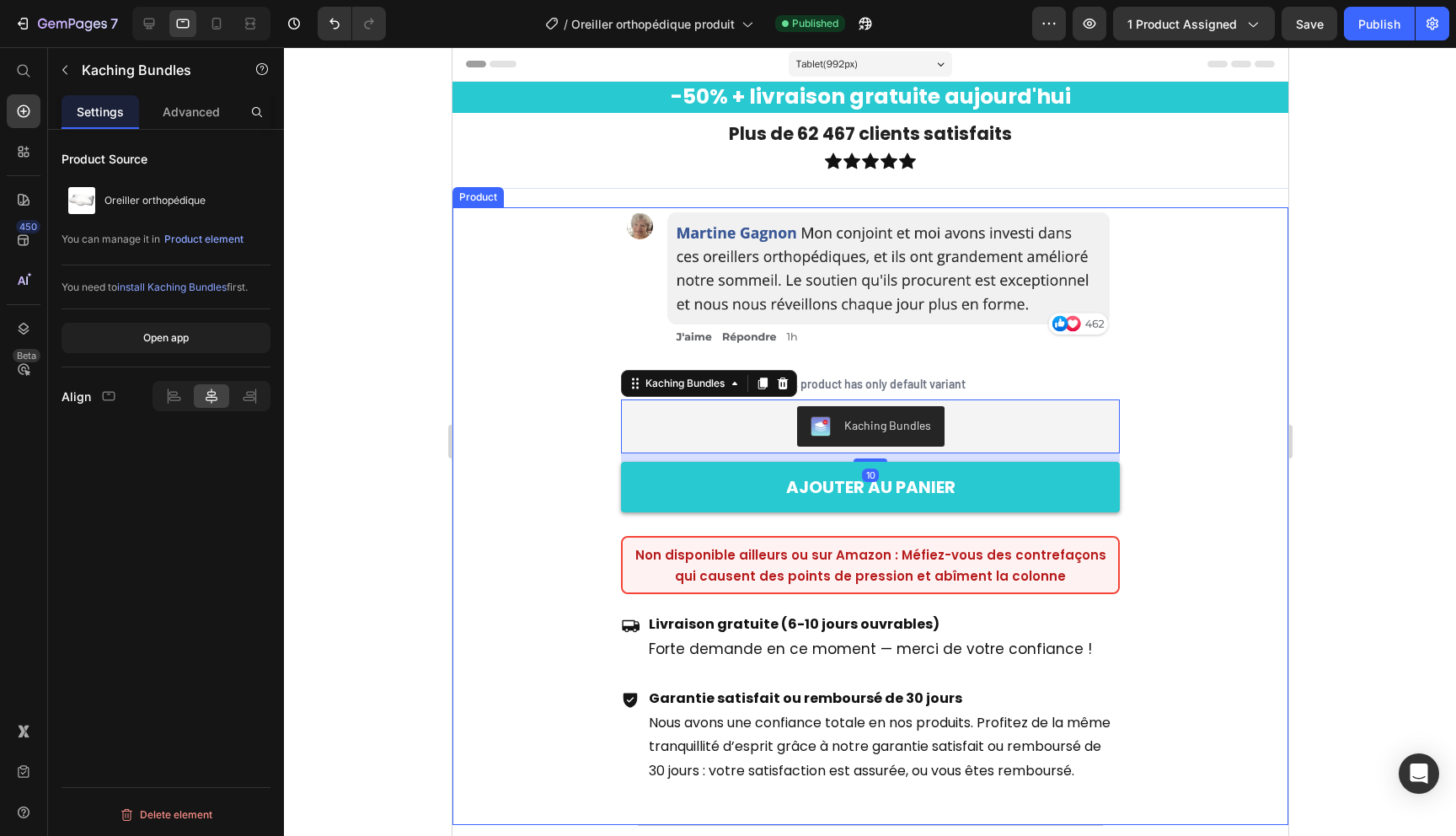 click at bounding box center [870, 278] 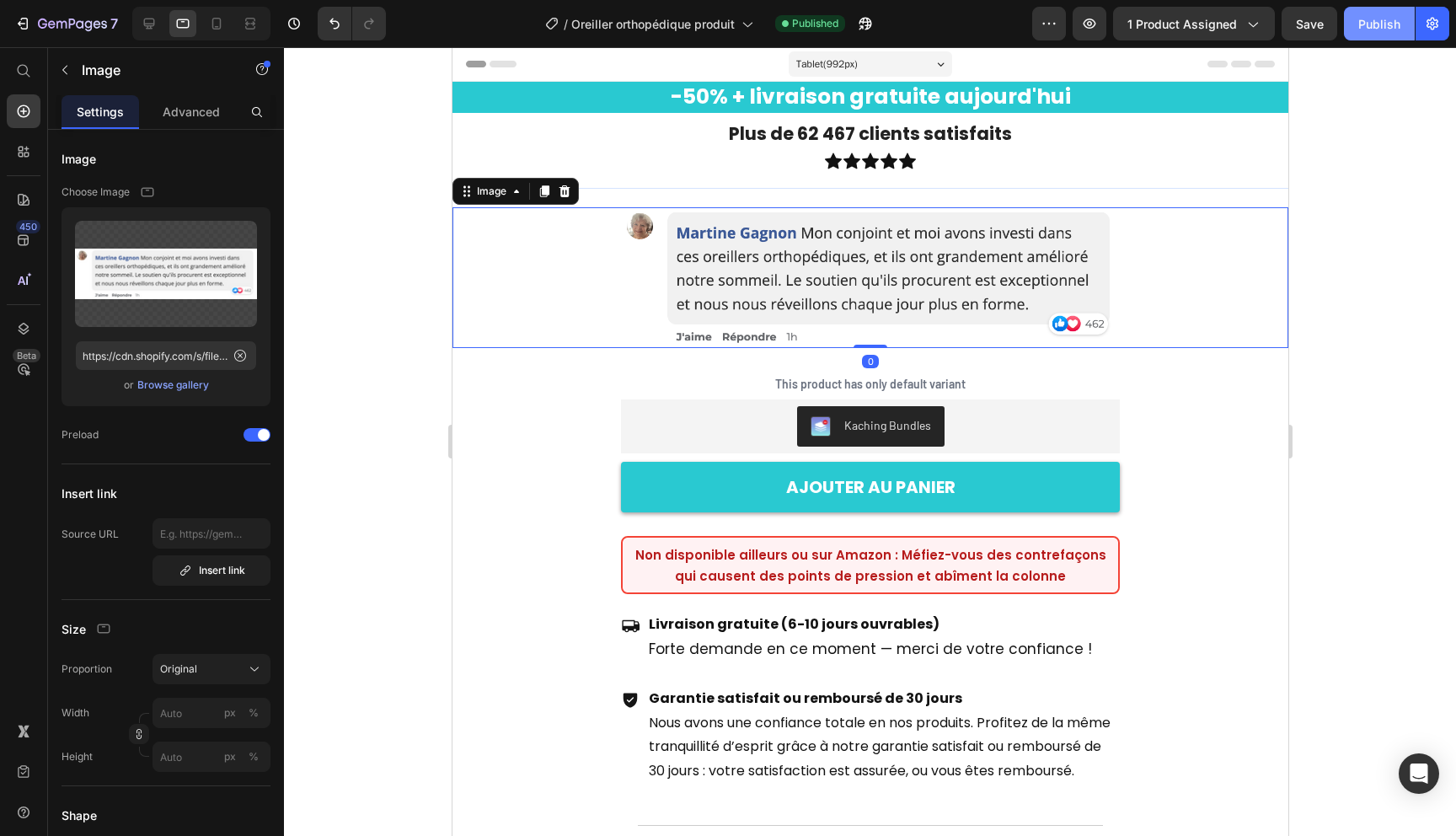 click on "Publish" at bounding box center (1379, 24) 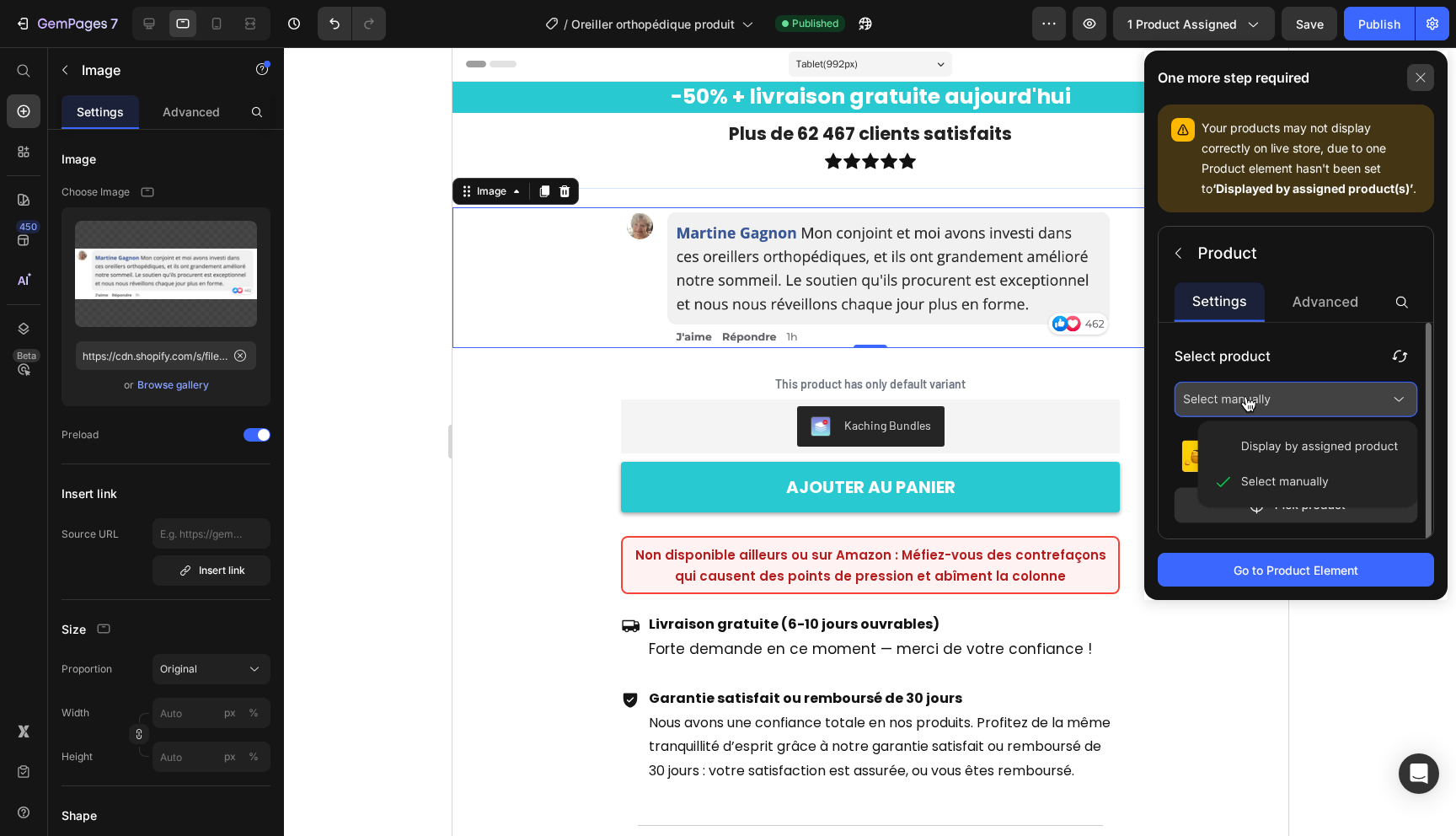 click 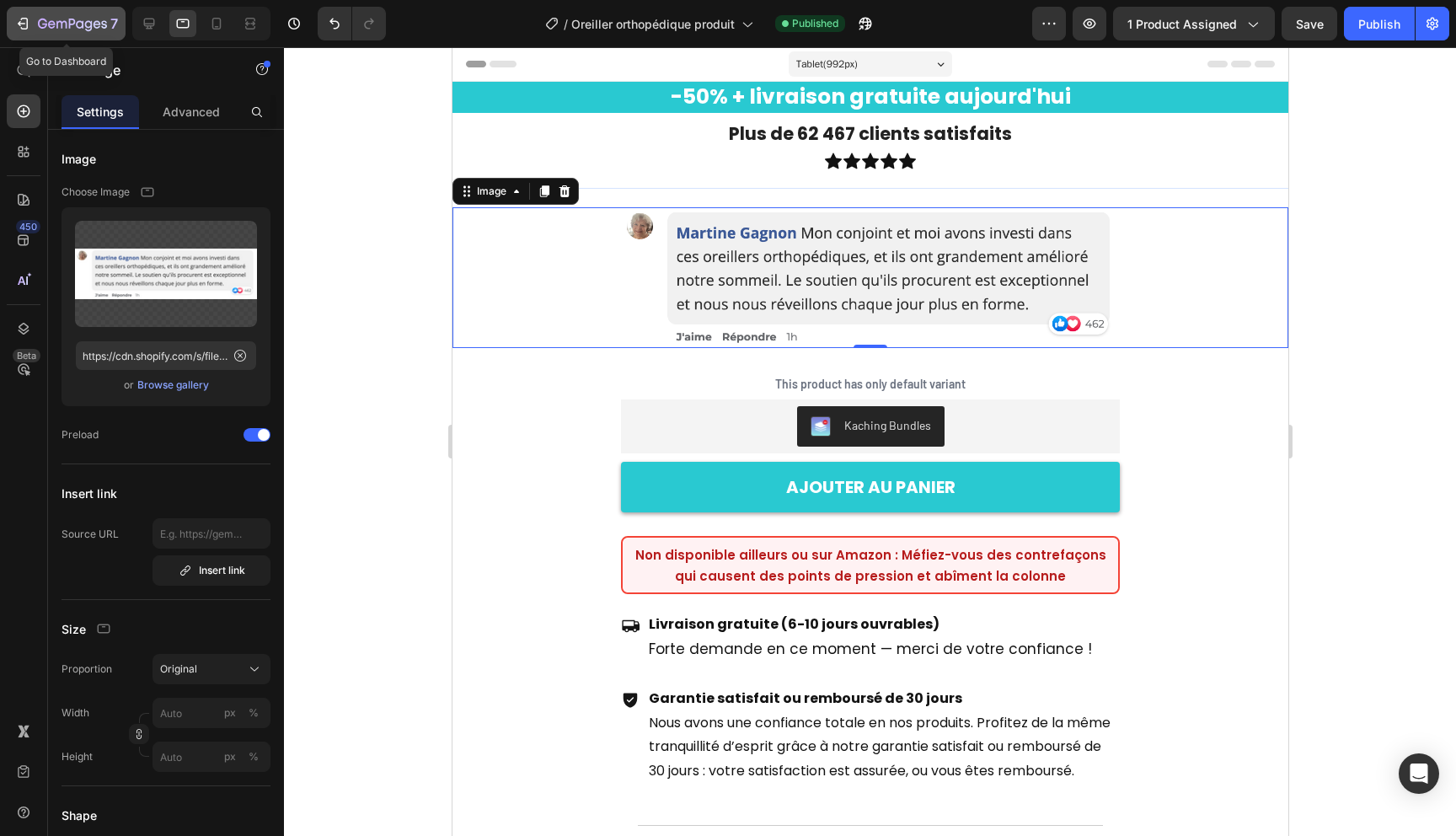 click 